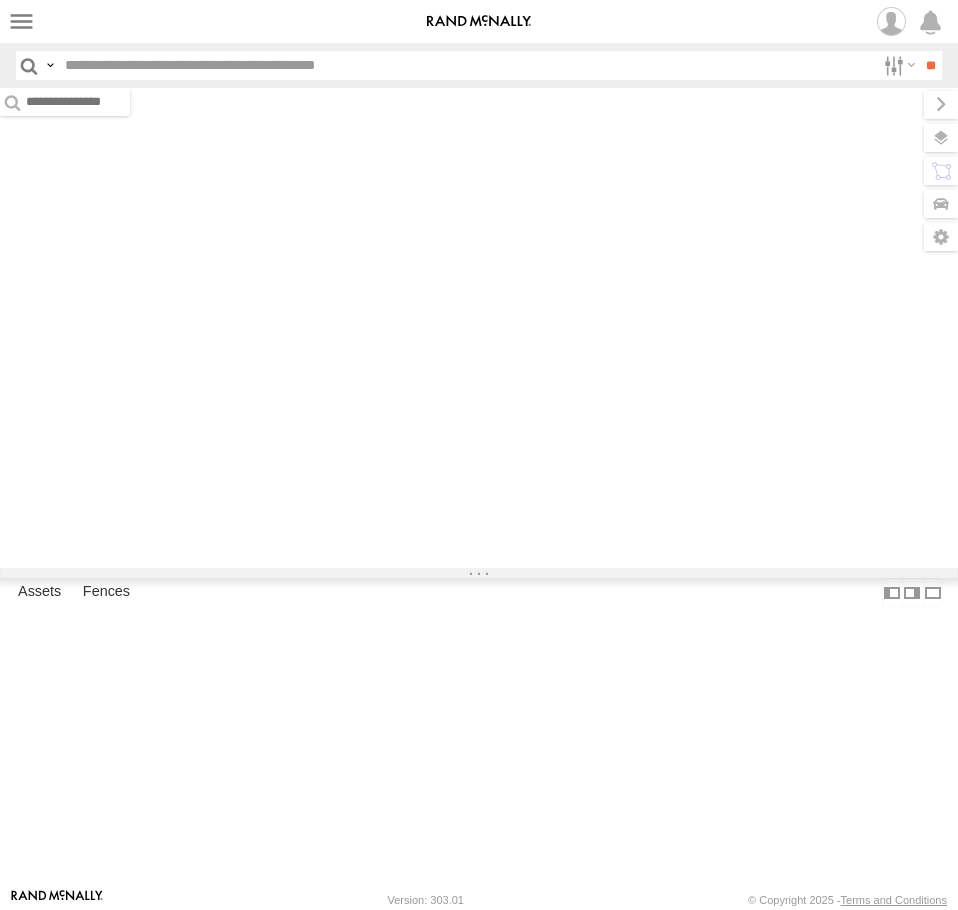 scroll, scrollTop: 0, scrollLeft: 0, axis: both 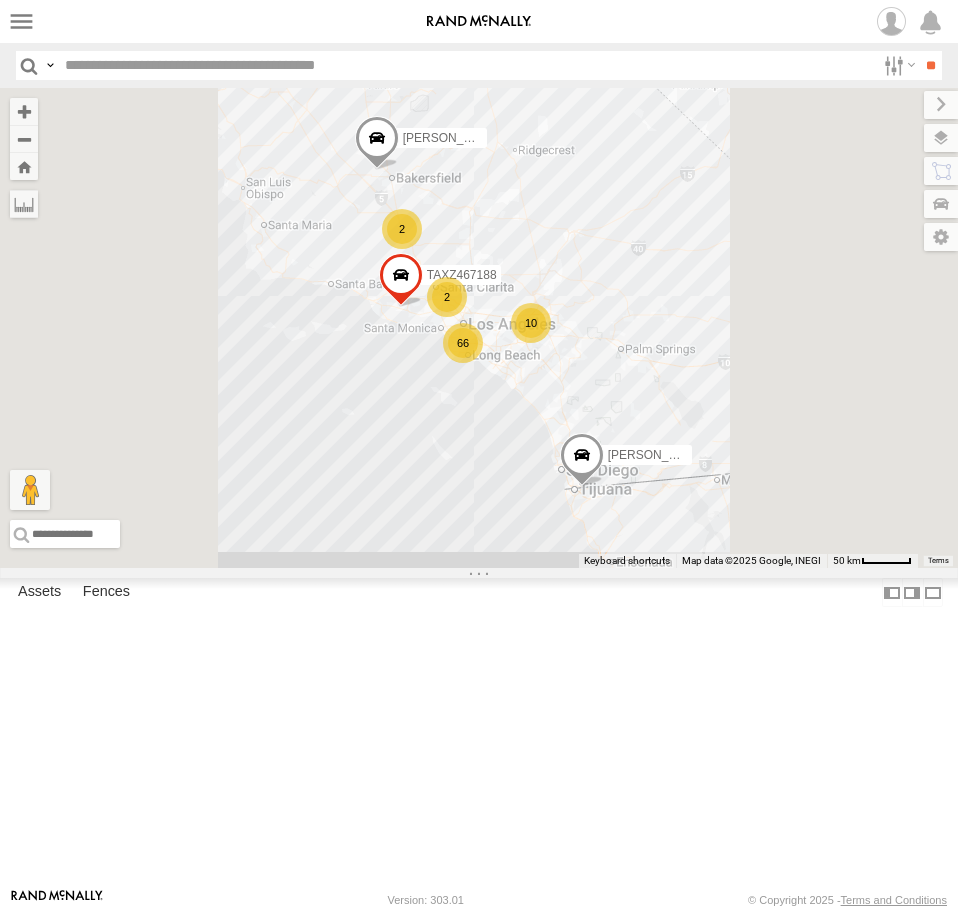 drag, startPoint x: 676, startPoint y: 240, endPoint x: 706, endPoint y: 349, distance: 113.053085 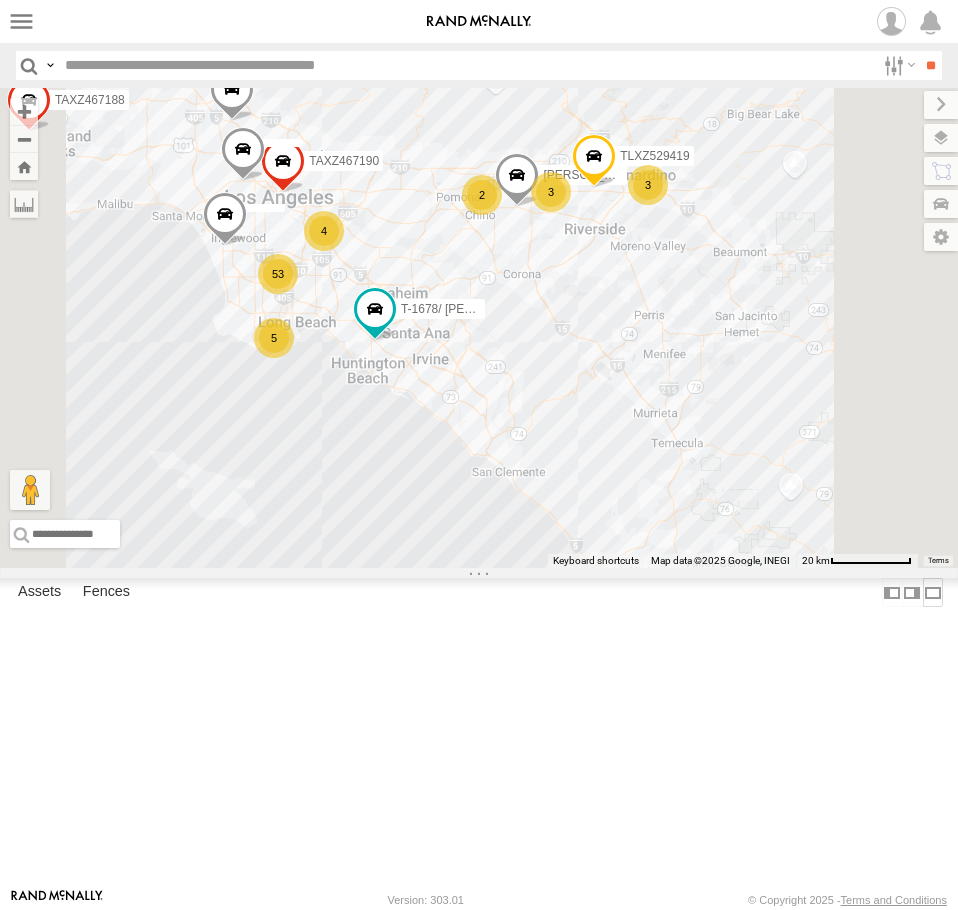 click at bounding box center (933, 592) 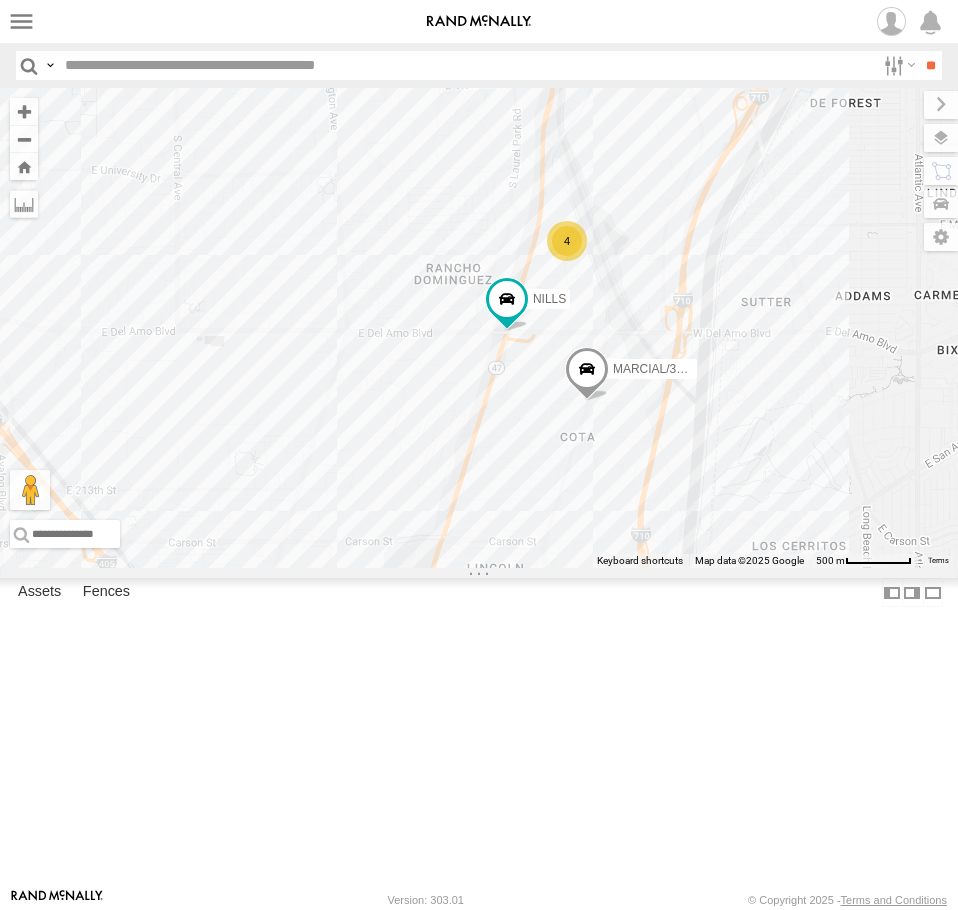 drag, startPoint x: 691, startPoint y: 272, endPoint x: 558, endPoint y: 493, distance: 257.9341 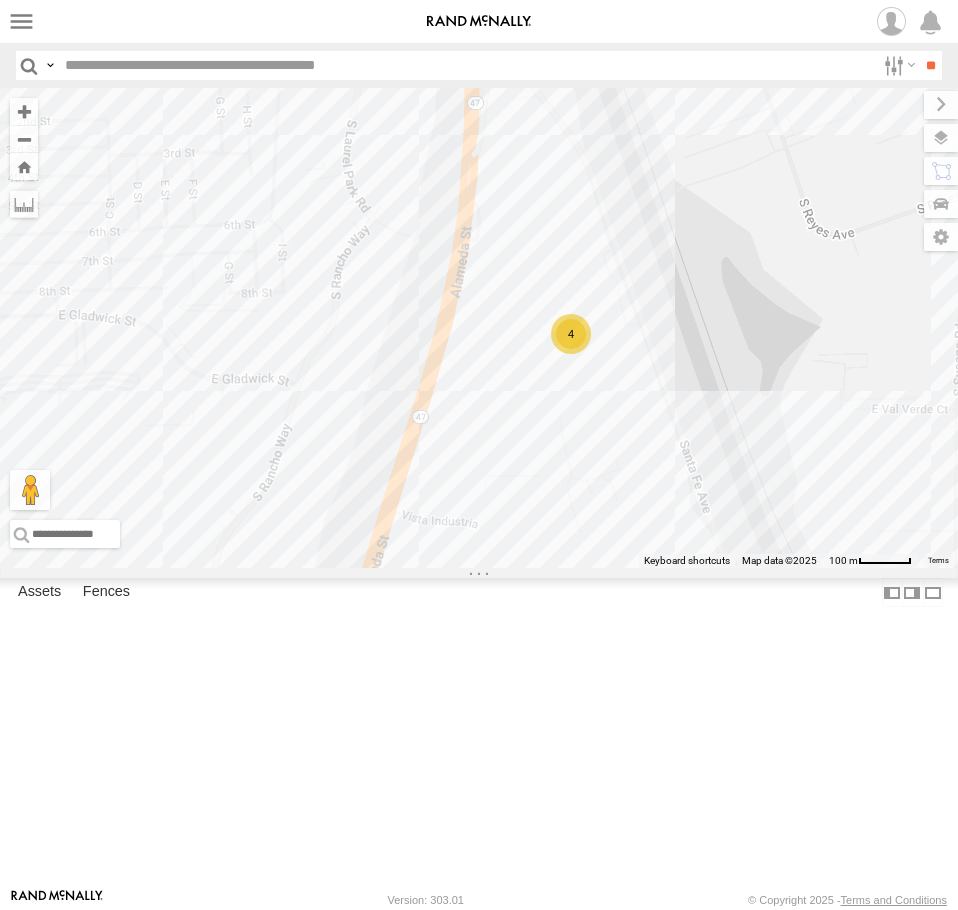 drag, startPoint x: 630, startPoint y: 205, endPoint x: 610, endPoint y: 592, distance: 387.51645 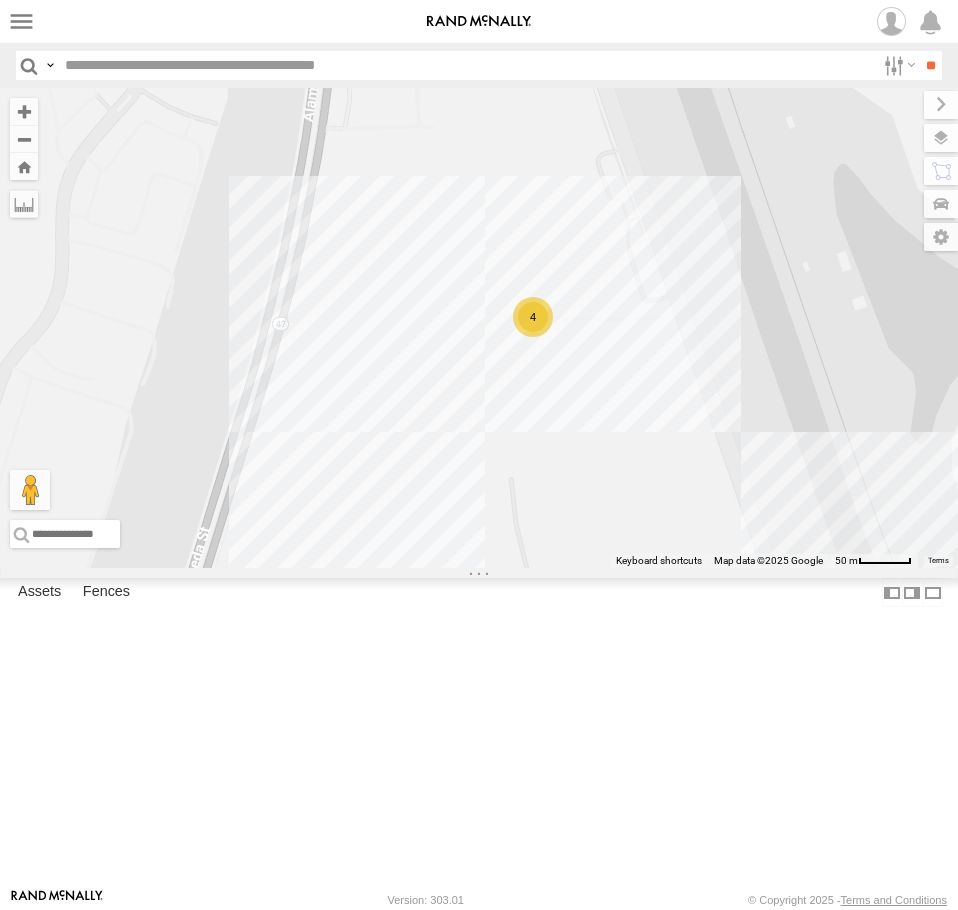 click at bounding box center [479, 21] 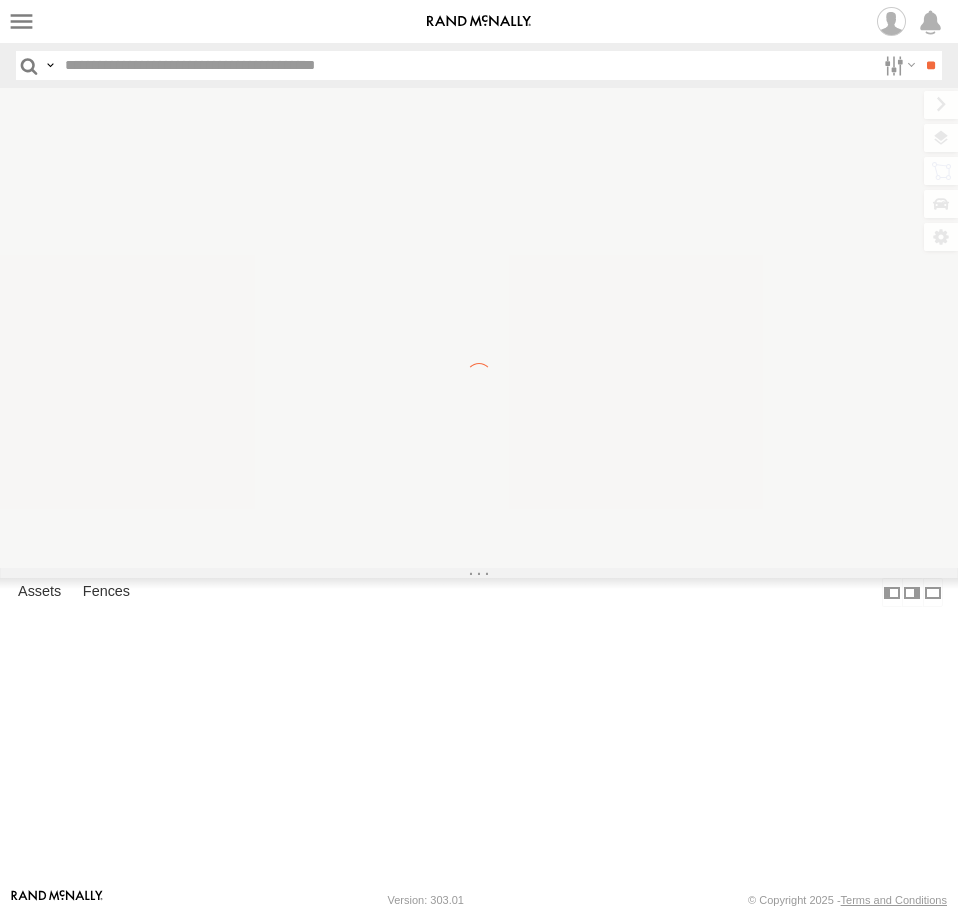 scroll, scrollTop: 0, scrollLeft: 0, axis: both 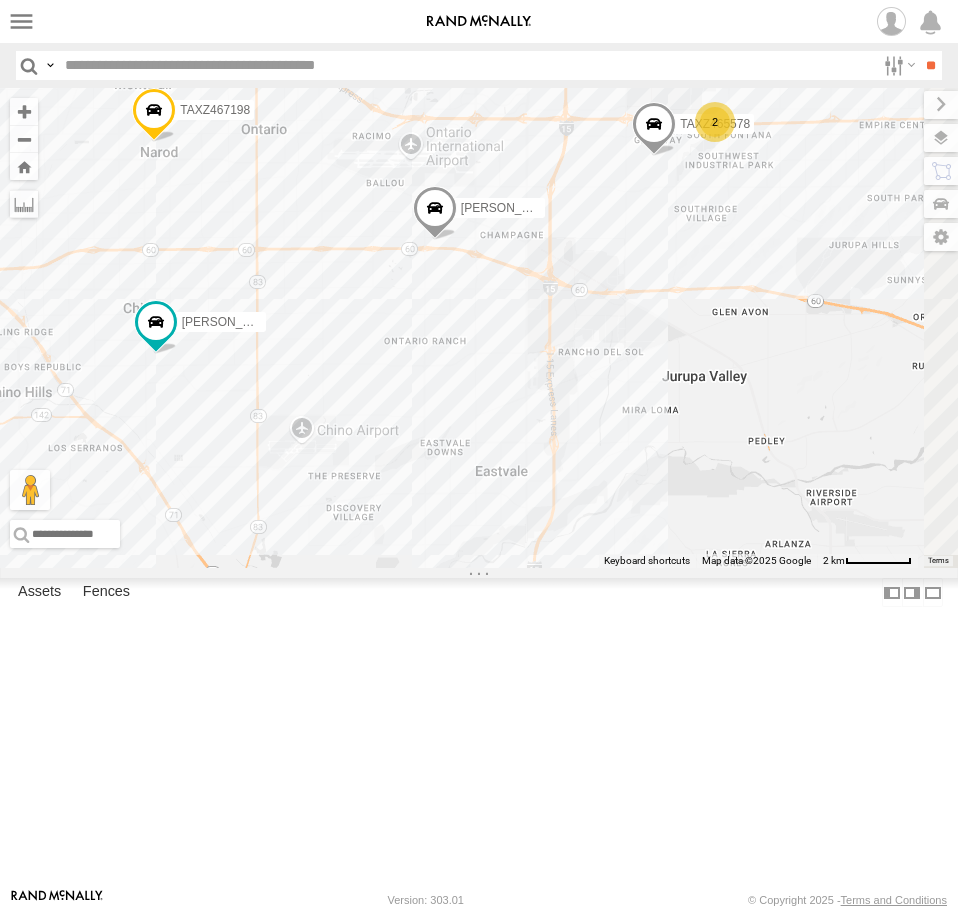 drag, startPoint x: 645, startPoint y: 200, endPoint x: 464, endPoint y: 426, distance: 289.5462 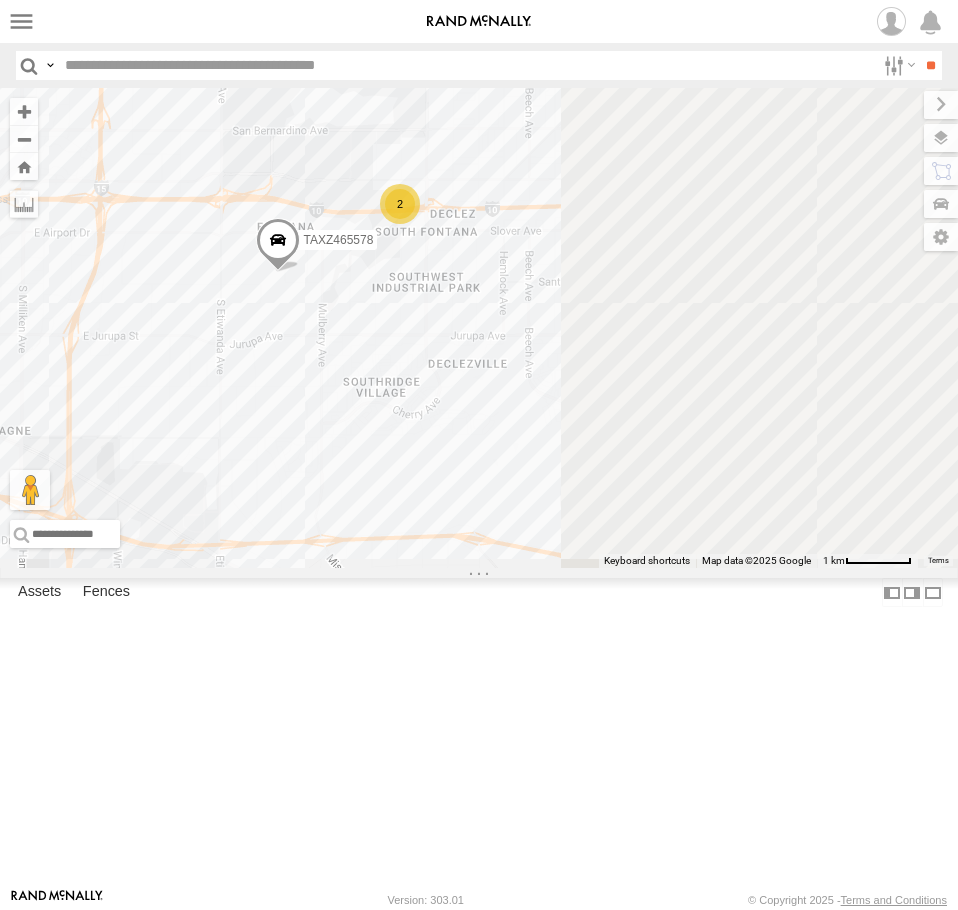 drag, startPoint x: 693, startPoint y: 307, endPoint x: 162, endPoint y: 562, distance: 589.0552 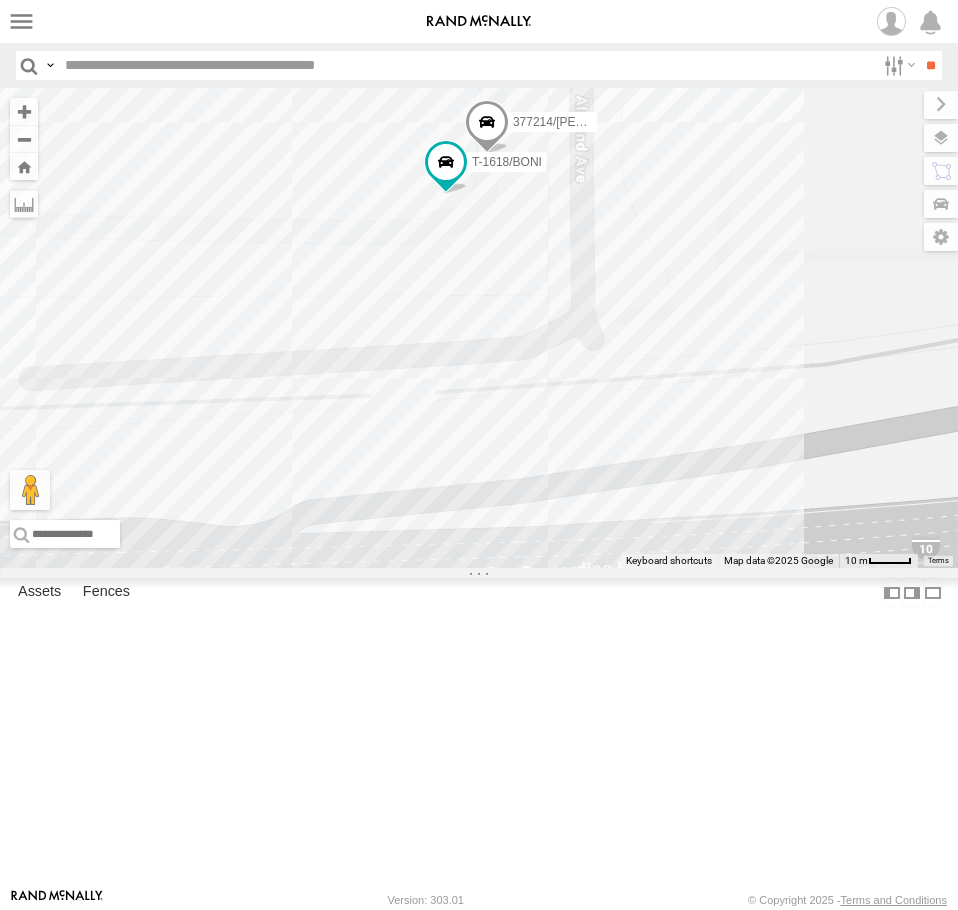 drag, startPoint x: 556, startPoint y: 229, endPoint x: 561, endPoint y: 374, distance: 145.08618 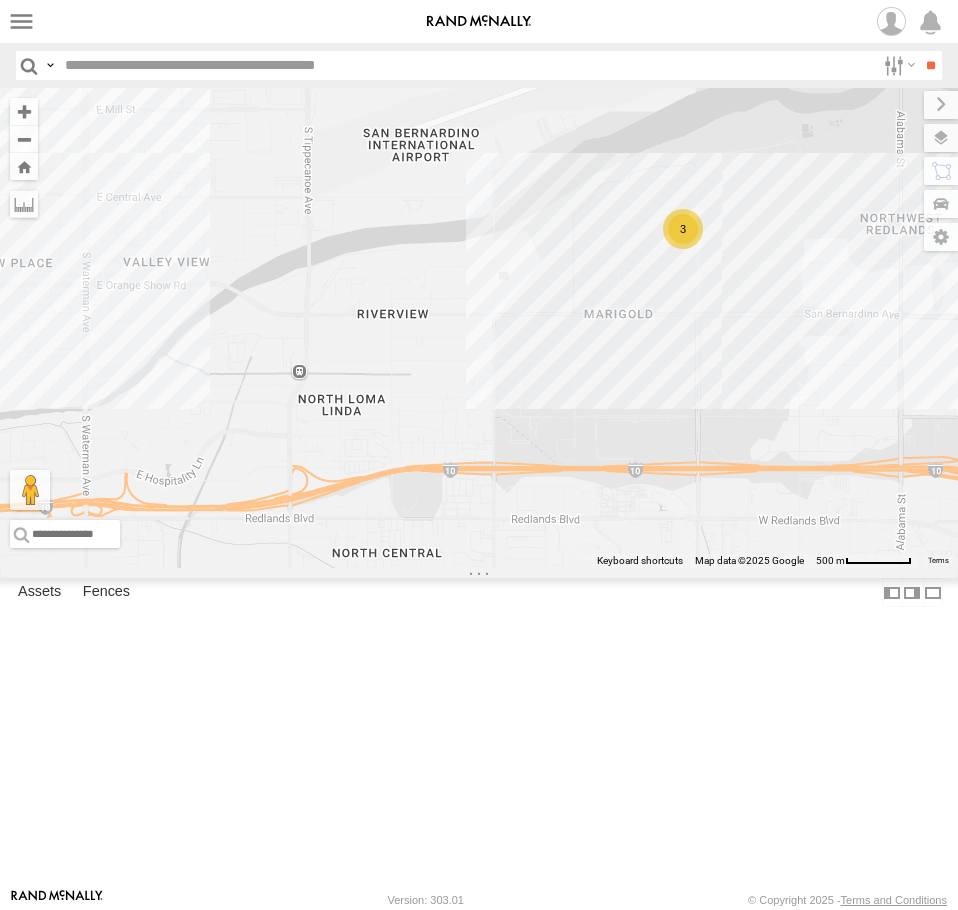 drag, startPoint x: 751, startPoint y: 596, endPoint x: 488, endPoint y: 596, distance: 263 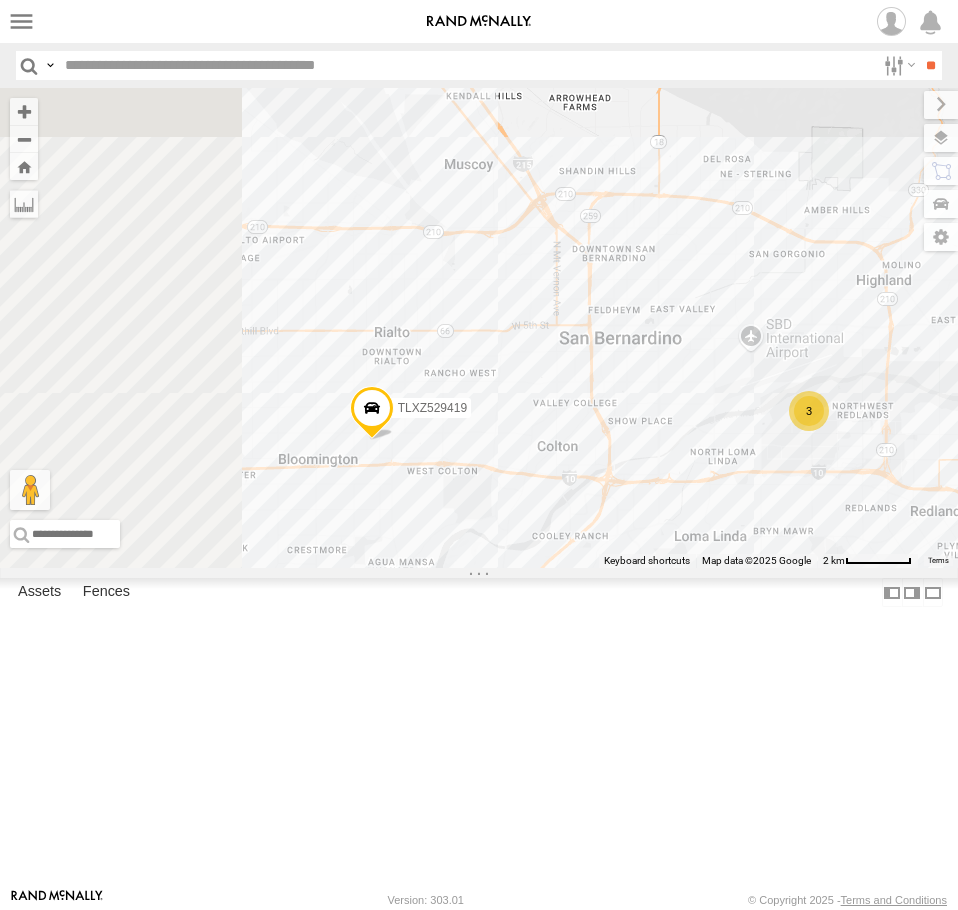 drag, startPoint x: 423, startPoint y: 627, endPoint x: 921, endPoint y: 643, distance: 498.25696 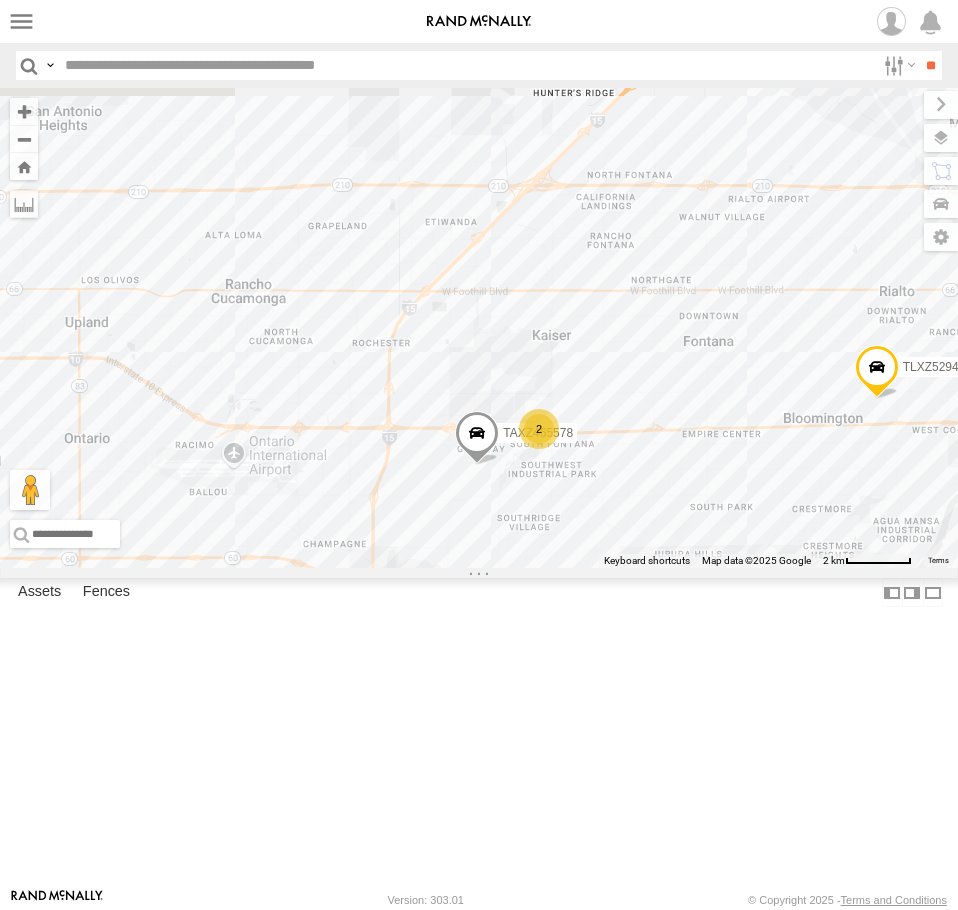 drag, startPoint x: 359, startPoint y: 618, endPoint x: 792, endPoint y: 577, distance: 434.93677 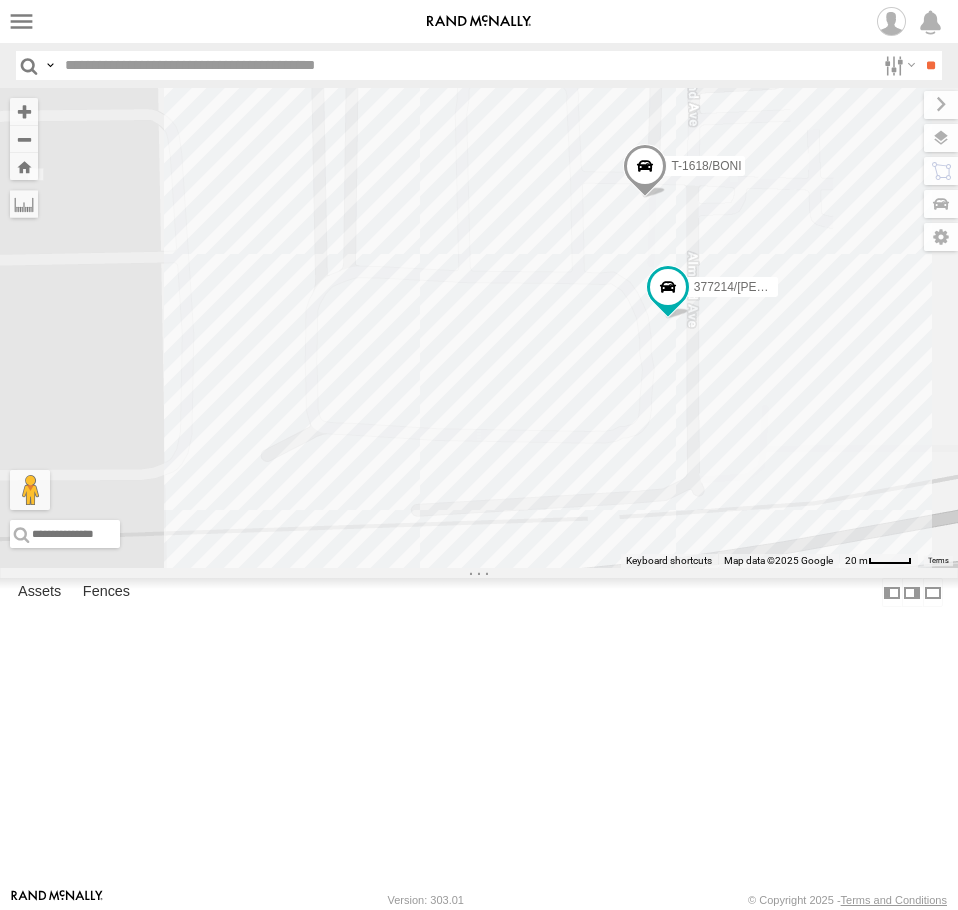 drag, startPoint x: 651, startPoint y: 430, endPoint x: 738, endPoint y: 497, distance: 109.80892 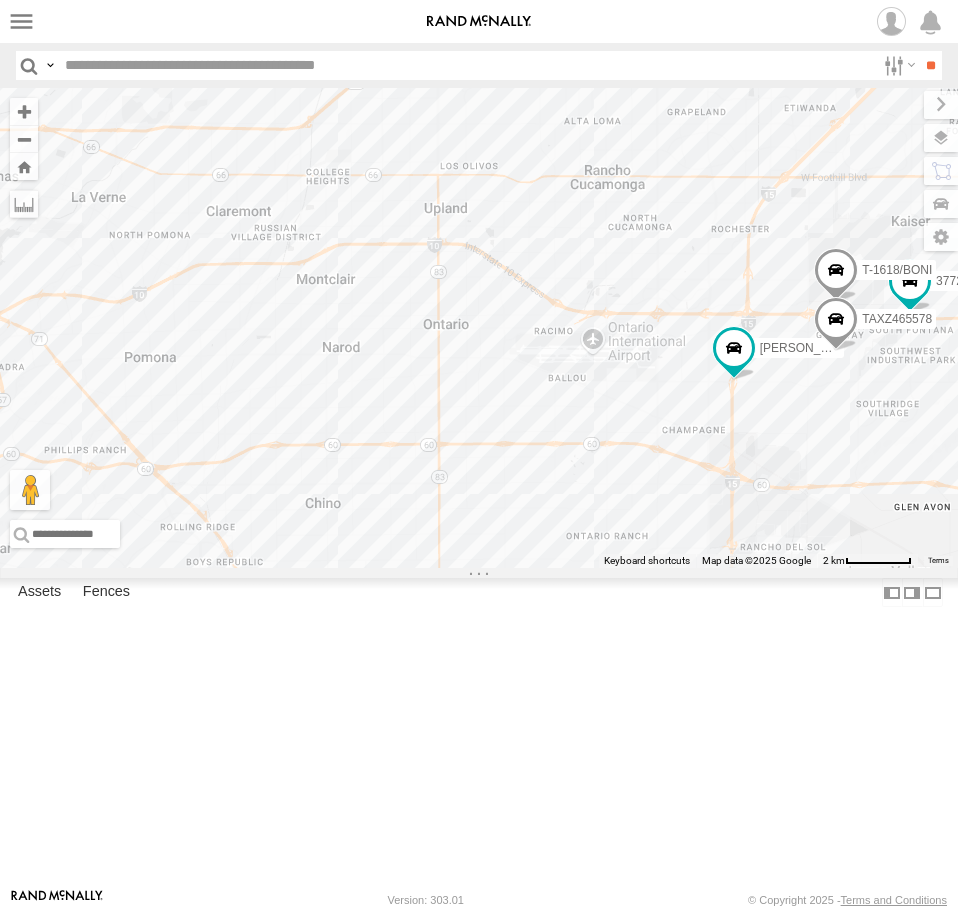 drag, startPoint x: 385, startPoint y: 518, endPoint x: 891, endPoint y: 565, distance: 508.17813 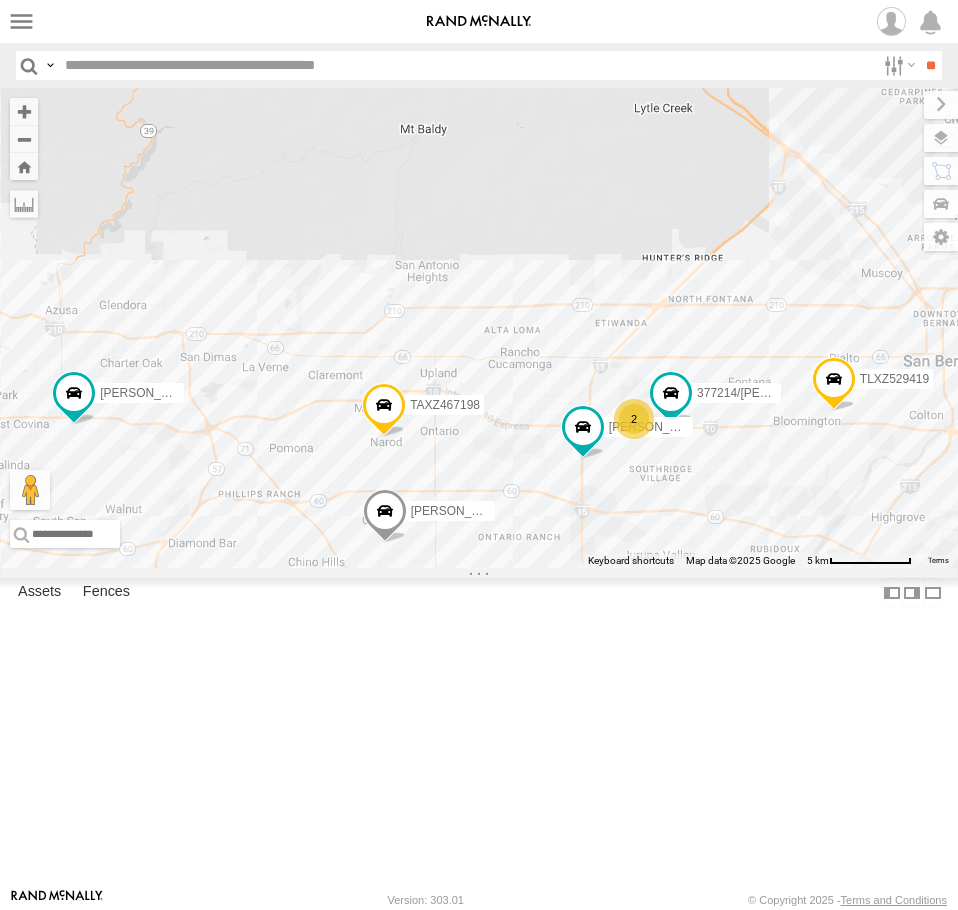 drag, startPoint x: 269, startPoint y: 705, endPoint x: 974, endPoint y: 457, distance: 747.34796 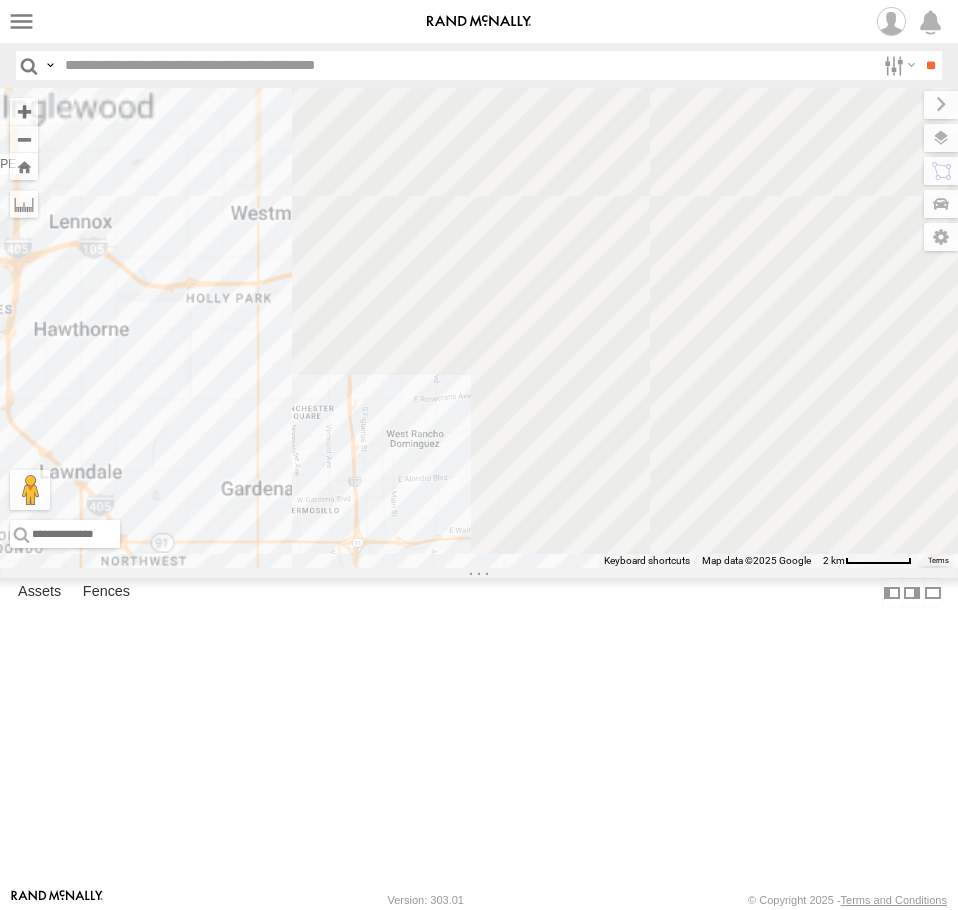 drag, startPoint x: 842, startPoint y: 314, endPoint x: 293, endPoint y: 672, distance: 655.4121 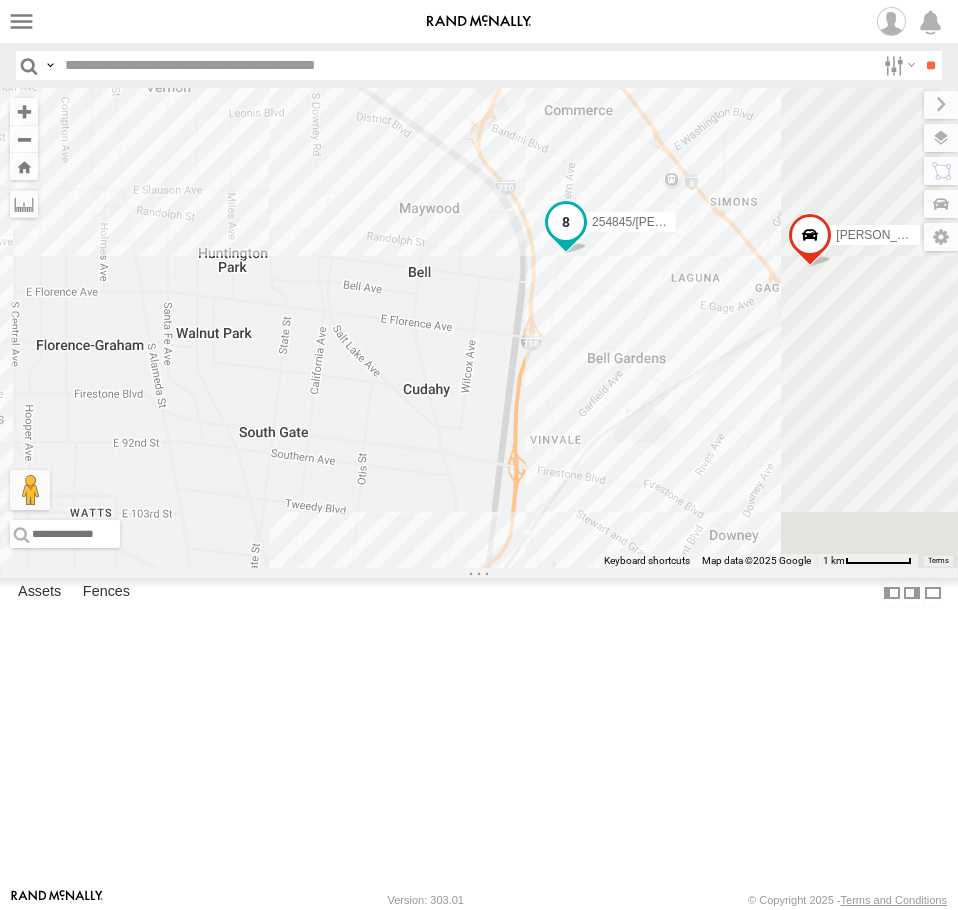 drag, startPoint x: 850, startPoint y: 218, endPoint x: 568, endPoint y: 421, distance: 347.46655 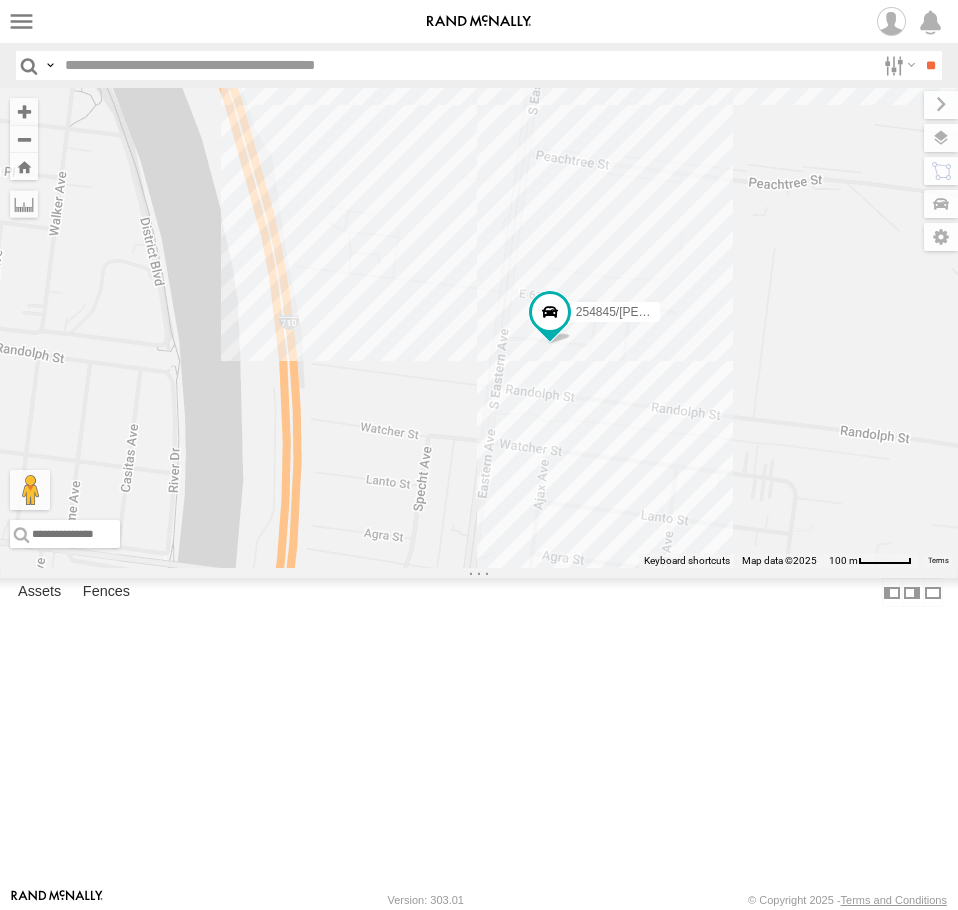 click on "377214/JOSE SANCHEZ TLXZ529419 ERNEST/T-1667 TAXZ467198 KEVIN/T-1656 ARMANDO/T-1629 LARS/T-1623 TAXZ467188 884493/RUDYS T-1620/JONI 254845/QUINN JUSTIN/T-1628 TLXZ529402 TAXZ467191 TAXZ467190 MARCIAL/337202 TAXZ465585" at bounding box center [479, 328] 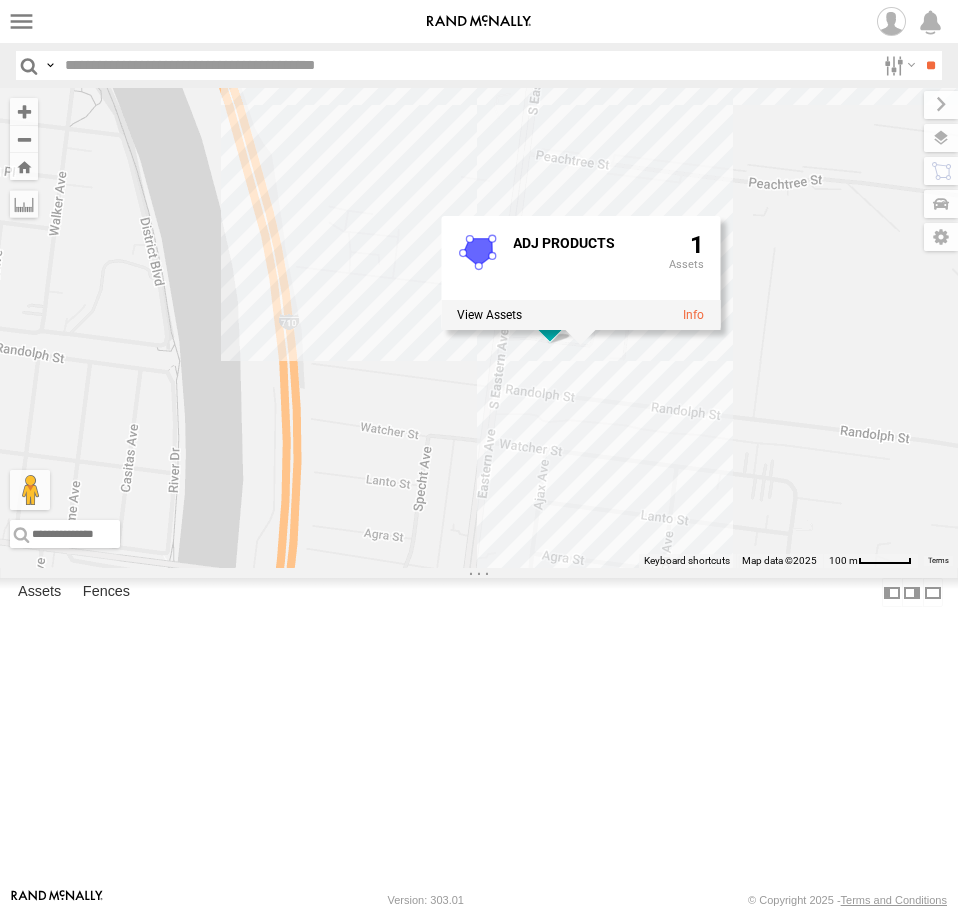 click on "377214/JOSE SANCHEZ TLXZ529419 ERNEST/T-1667 TAXZ467198 KEVIN/T-1656 ARMANDO/T-1629 LARS/T-1623 TAXZ467188 884493/RUDYS T-1620/JONI 254845/QUINN JUSTIN/T-1628 TLXZ529402 TAXZ467191 TAXZ467190 MARCIAL/337202 TAXZ465585 ADJ PRODUCTS 1" at bounding box center (479, 328) 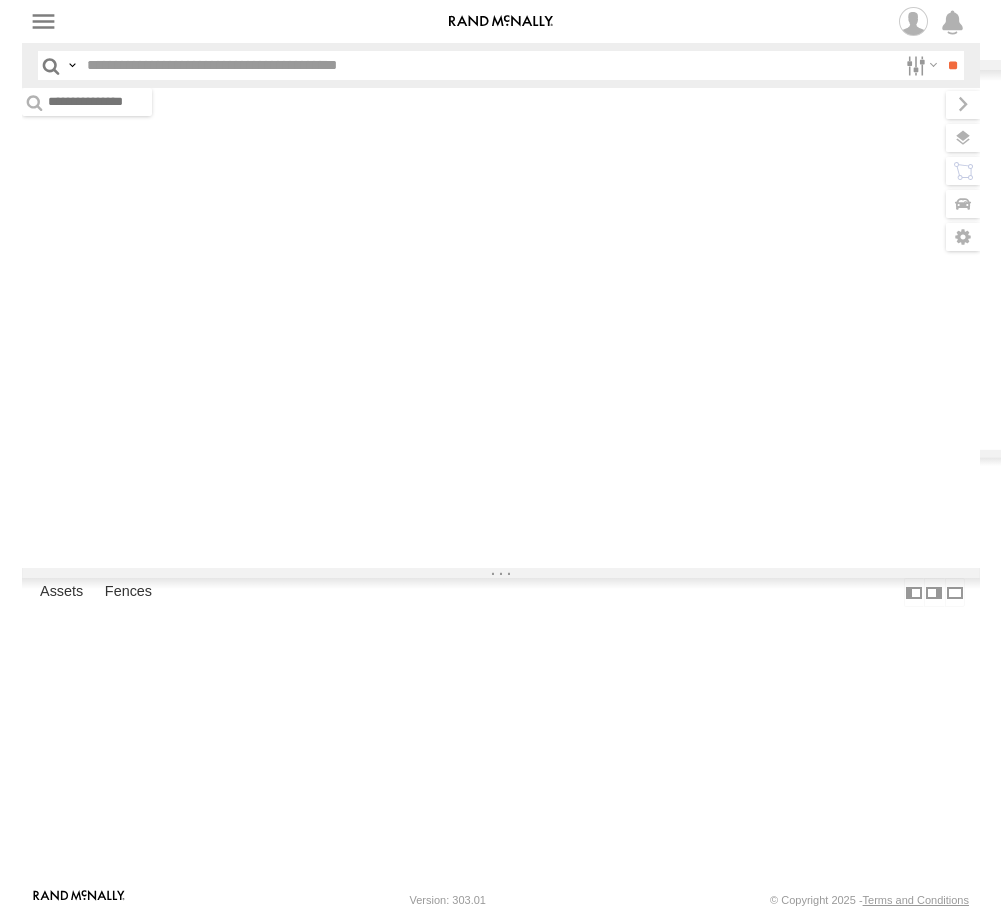 scroll, scrollTop: 0, scrollLeft: 0, axis: both 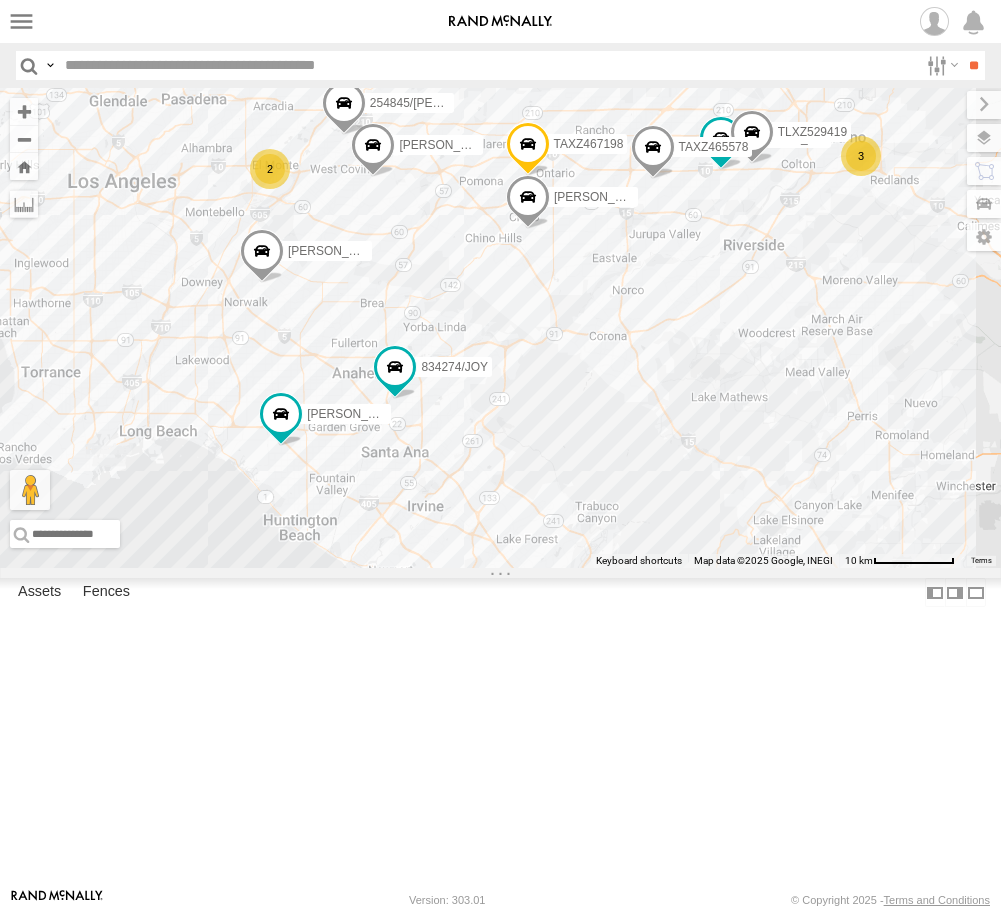 drag, startPoint x: 367, startPoint y: 403, endPoint x: 624, endPoint y: 506, distance: 276.87183 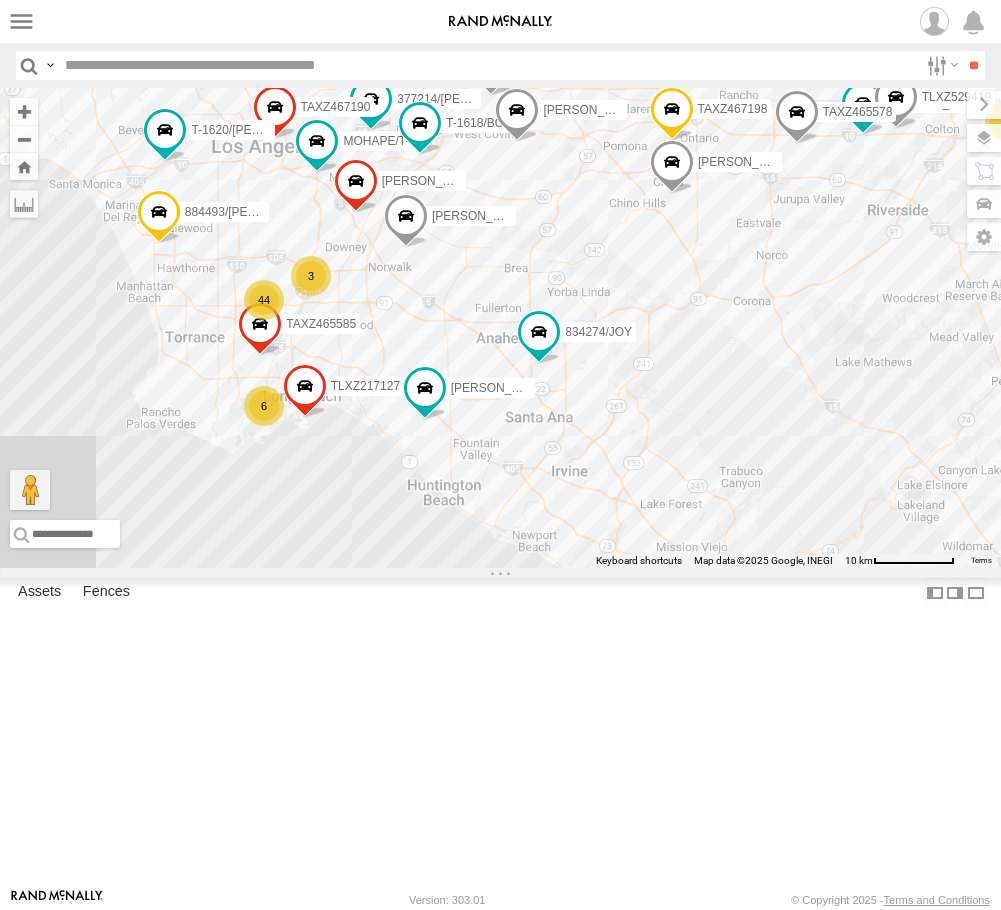 drag, startPoint x: 583, startPoint y: 187, endPoint x: 603, endPoint y: 343, distance: 157.27682 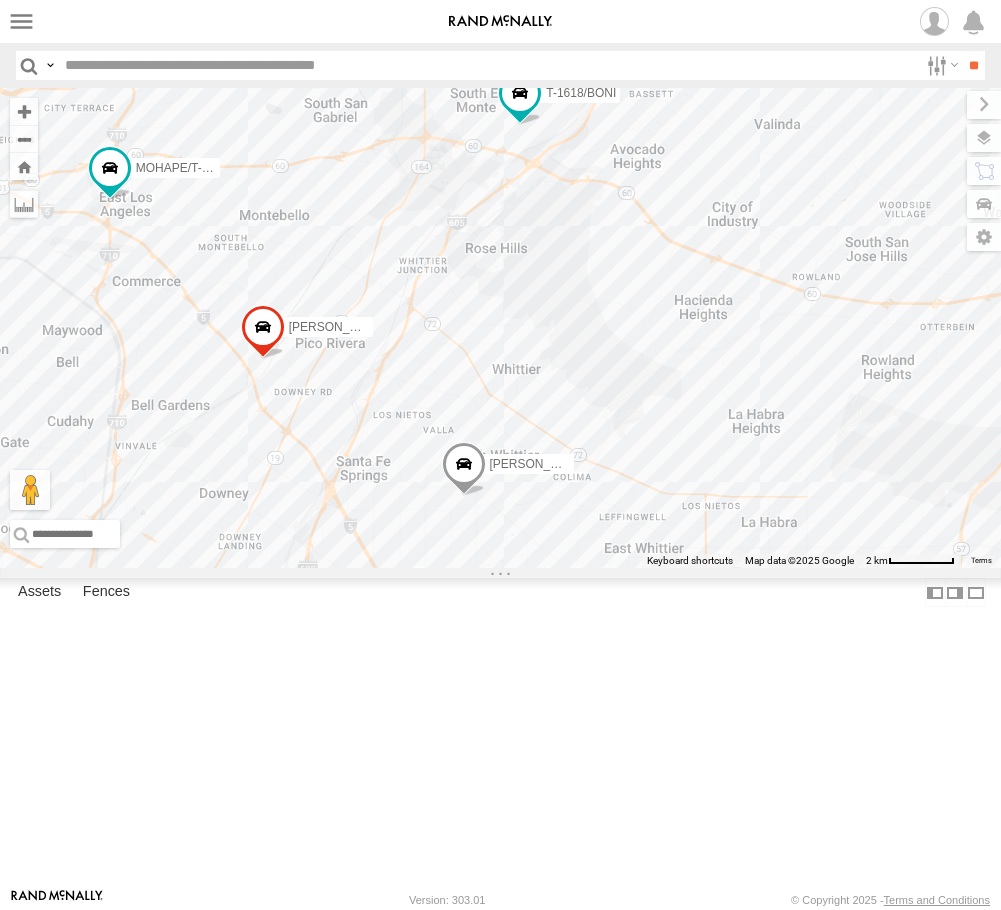 drag, startPoint x: 457, startPoint y: 340, endPoint x: 646, endPoint y: 359, distance: 189.95262 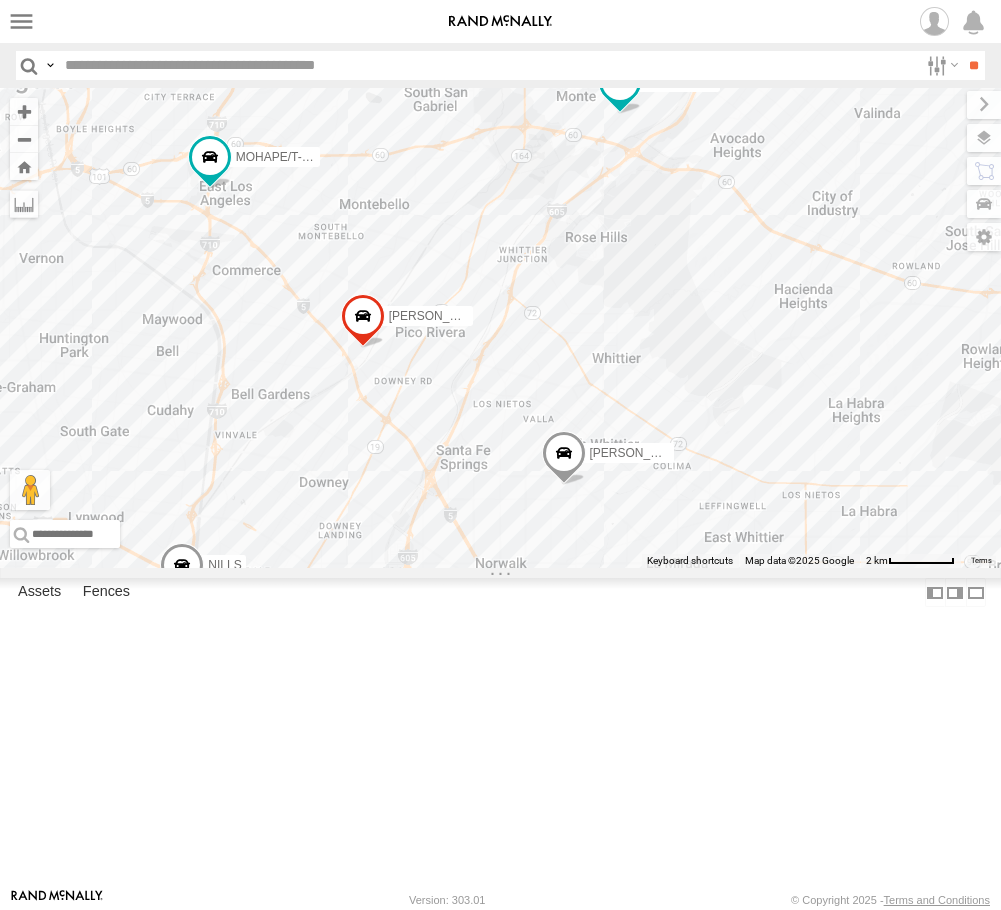 drag, startPoint x: 502, startPoint y: 319, endPoint x: 606, endPoint y: 304, distance: 105.076164 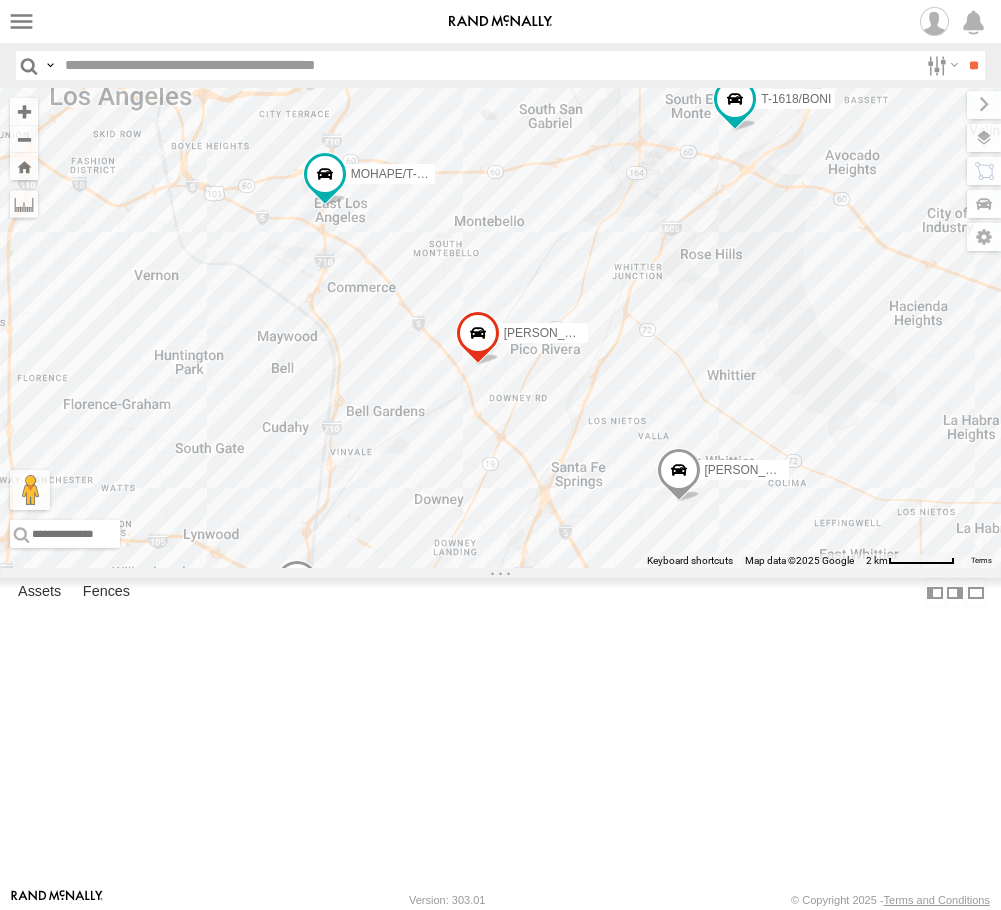 drag, startPoint x: 508, startPoint y: 293, endPoint x: 536, endPoint y: 329, distance: 45.607018 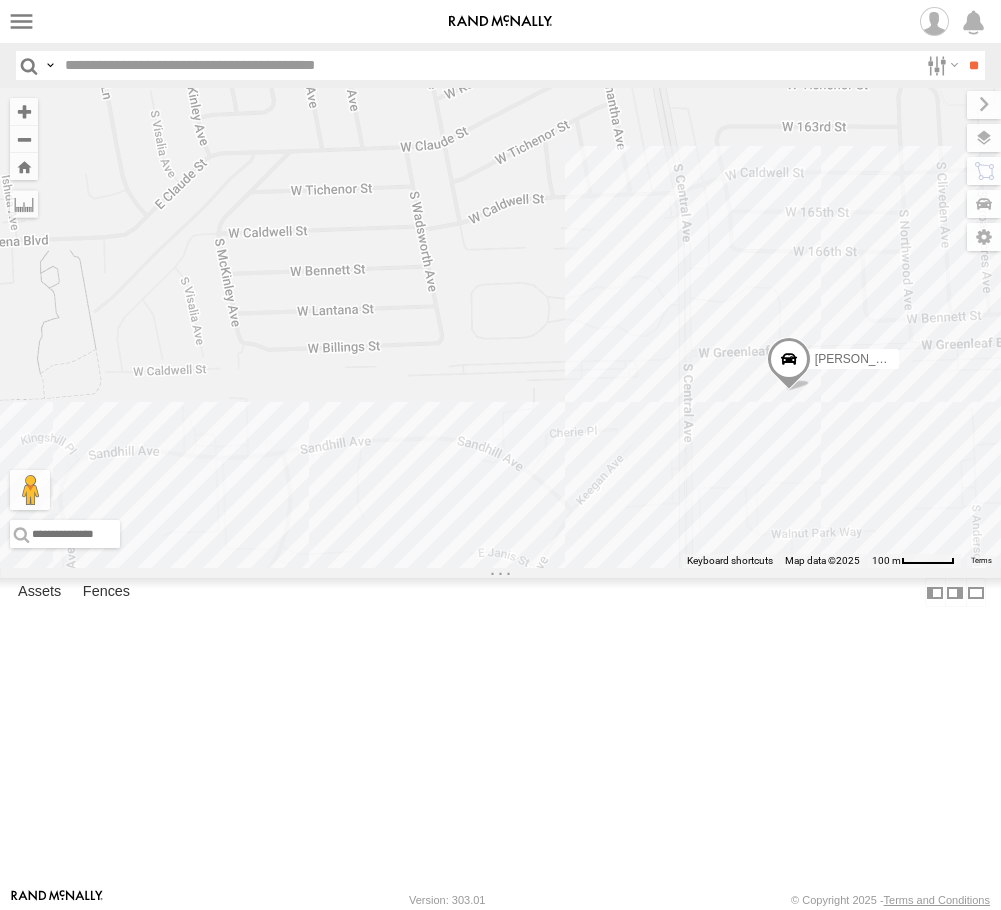 click on "[PERSON_NAME]" at bounding box center (863, 359) 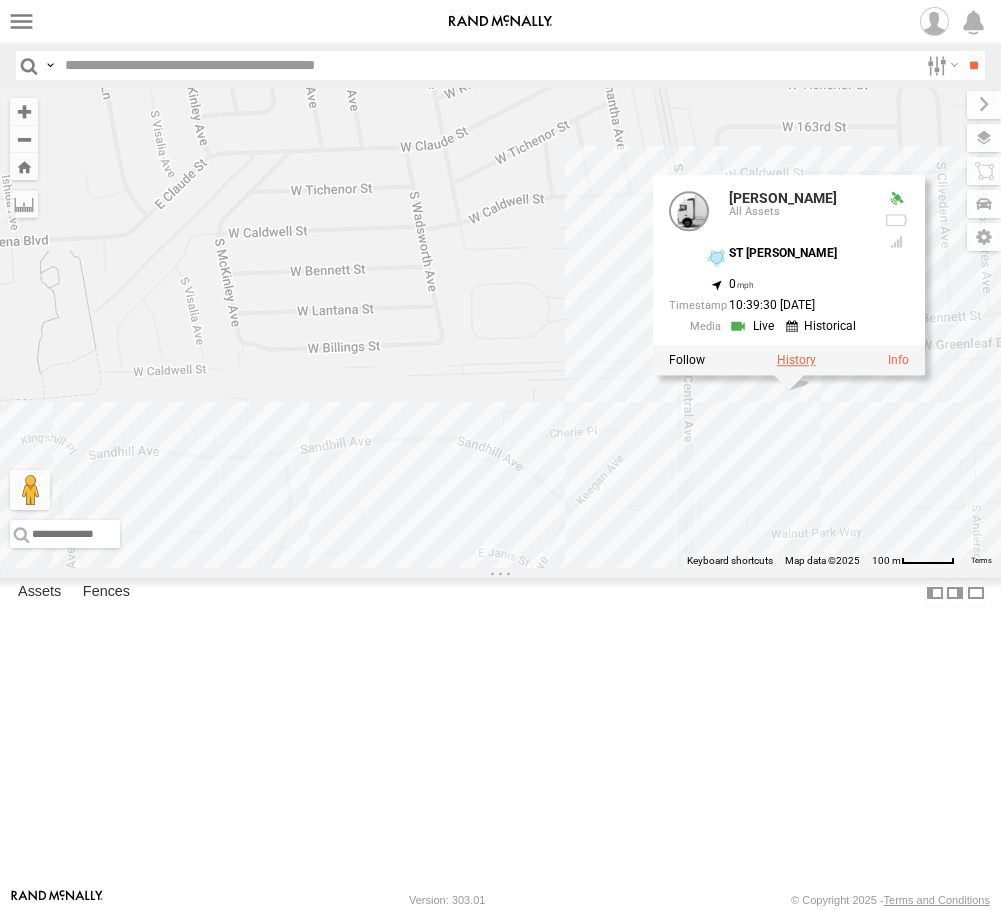 click at bounding box center (795, 361) 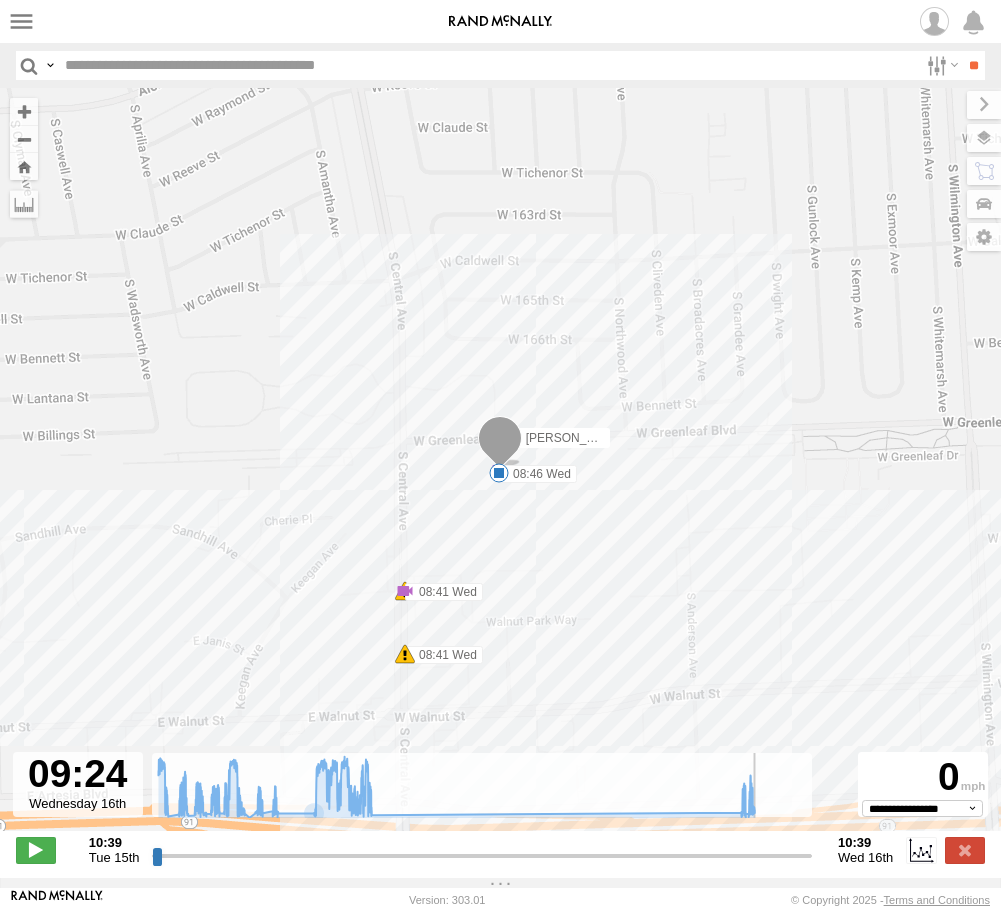 drag, startPoint x: 160, startPoint y: 855, endPoint x: 923, endPoint y: 836, distance: 763.2365 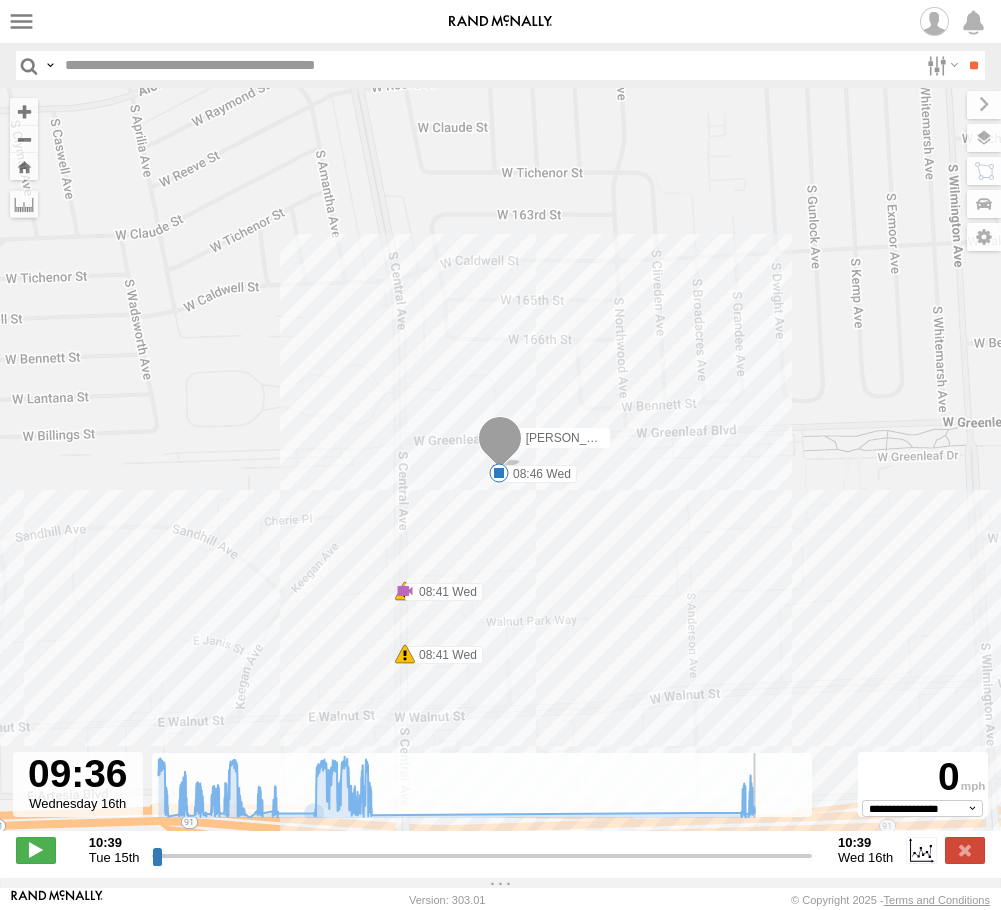 drag, startPoint x: 603, startPoint y: 301, endPoint x: 553, endPoint y: 284, distance: 52.810986 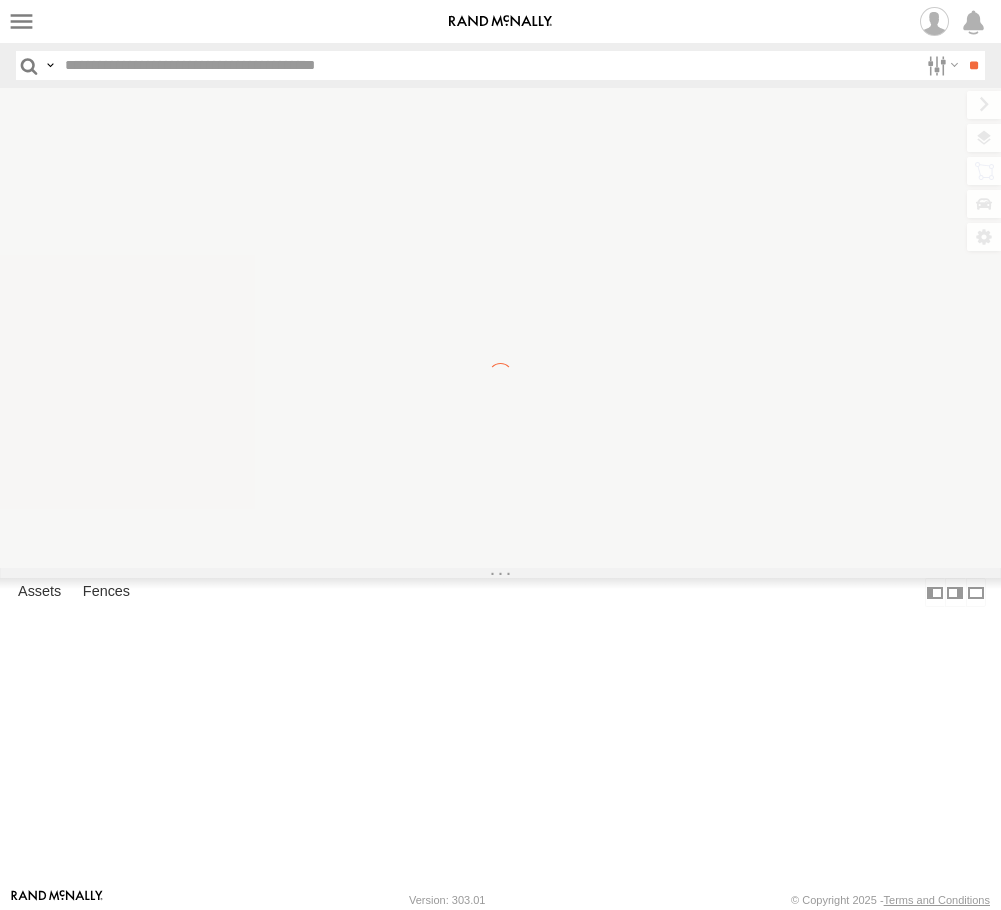 scroll, scrollTop: 0, scrollLeft: 0, axis: both 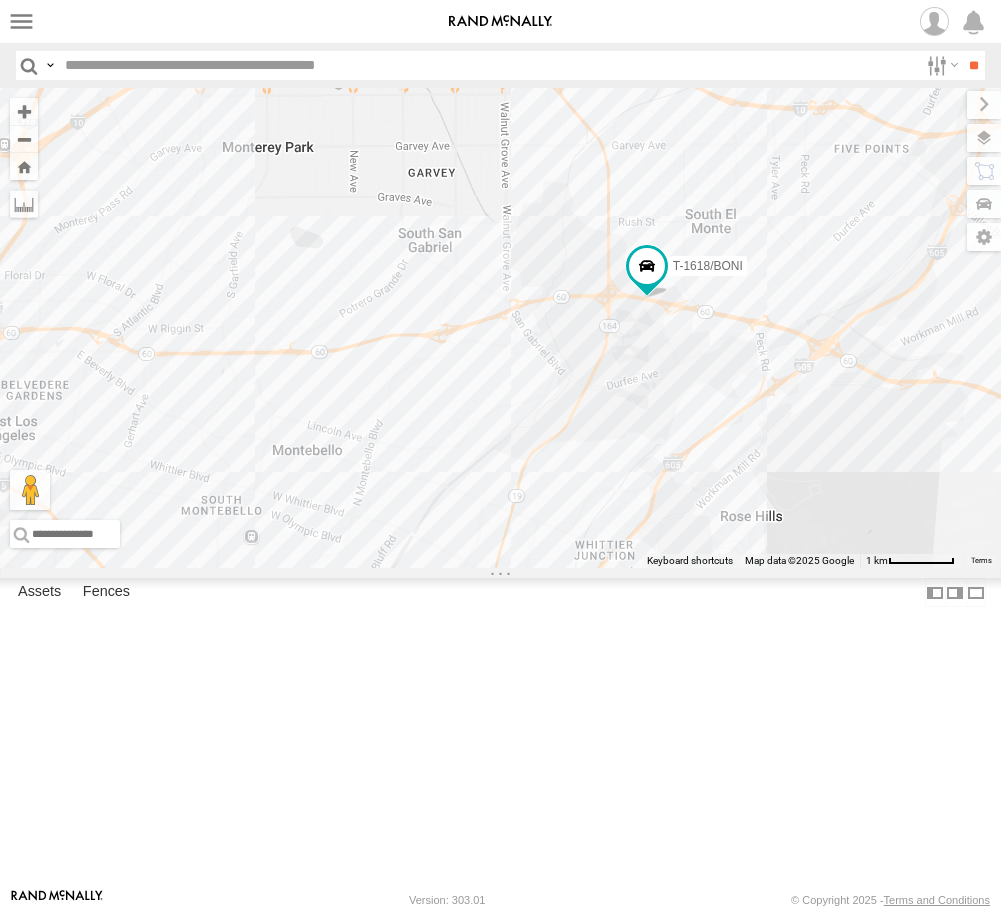 drag, startPoint x: 246, startPoint y: 441, endPoint x: 713, endPoint y: 419, distance: 467.5179 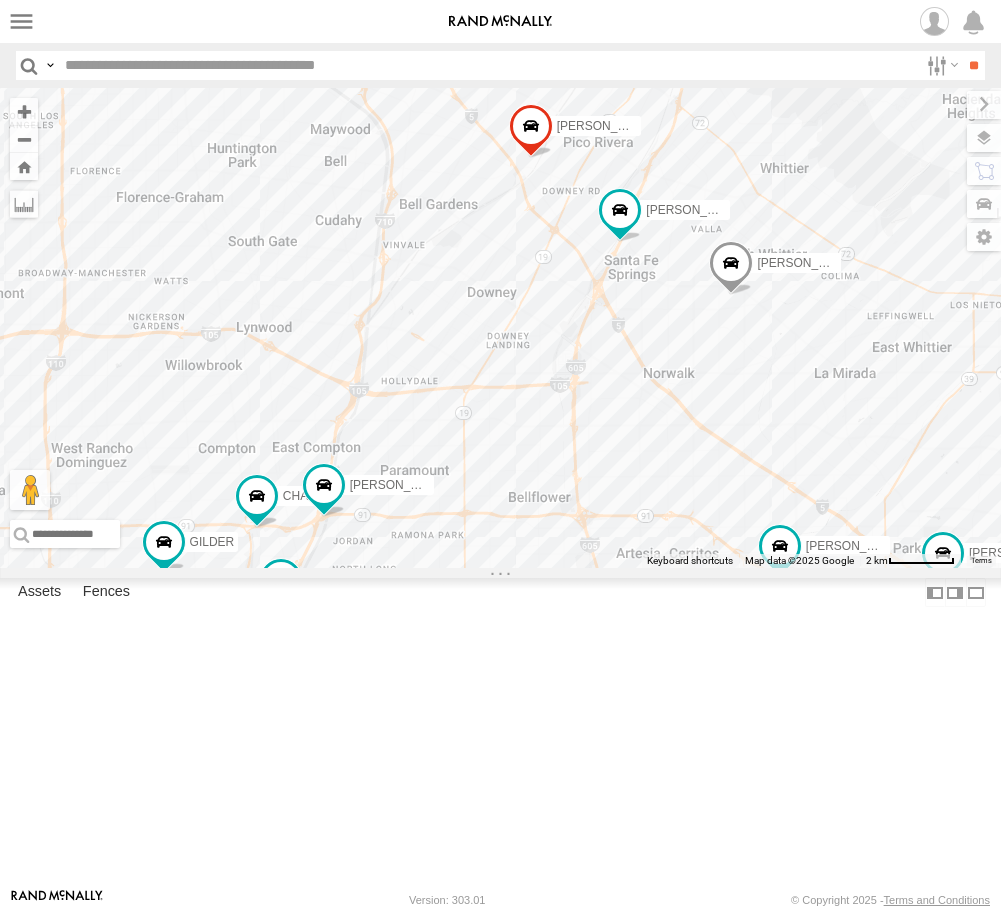 drag, startPoint x: 187, startPoint y: 575, endPoint x: 374, endPoint y: 305, distance: 328.43417 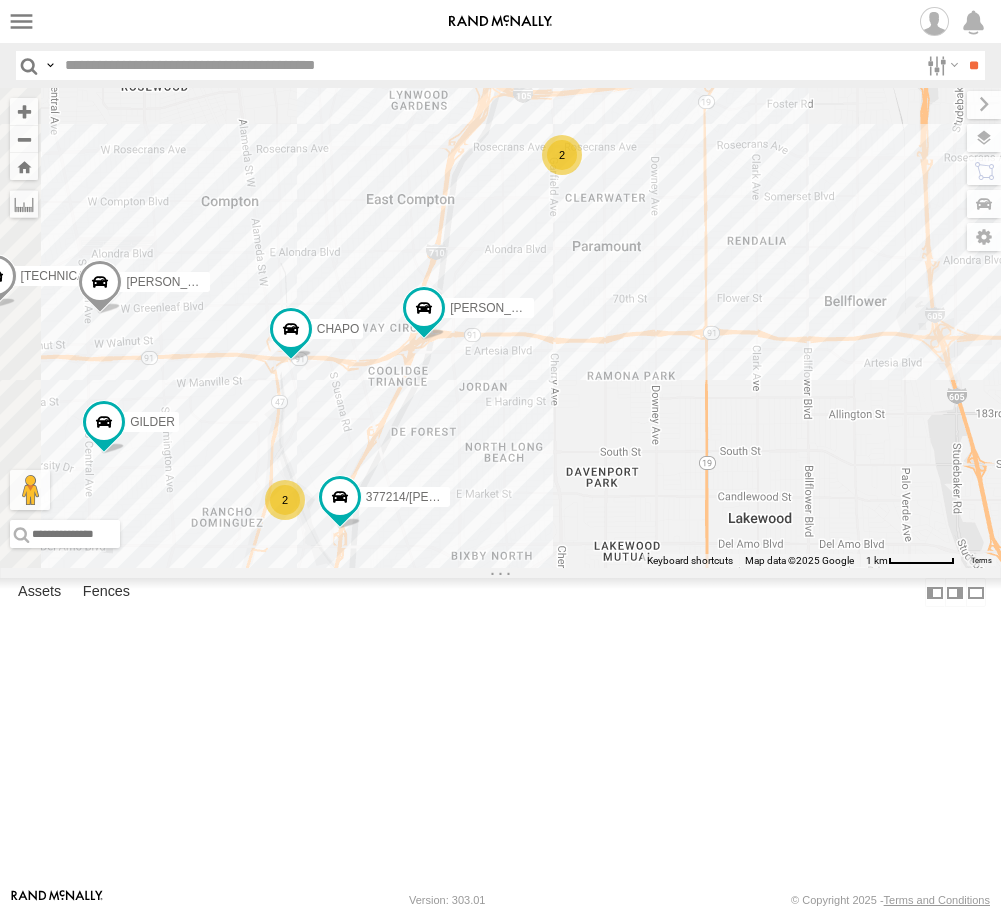 drag, startPoint x: 284, startPoint y: 831, endPoint x: 412, endPoint y: 569, distance: 291.5956 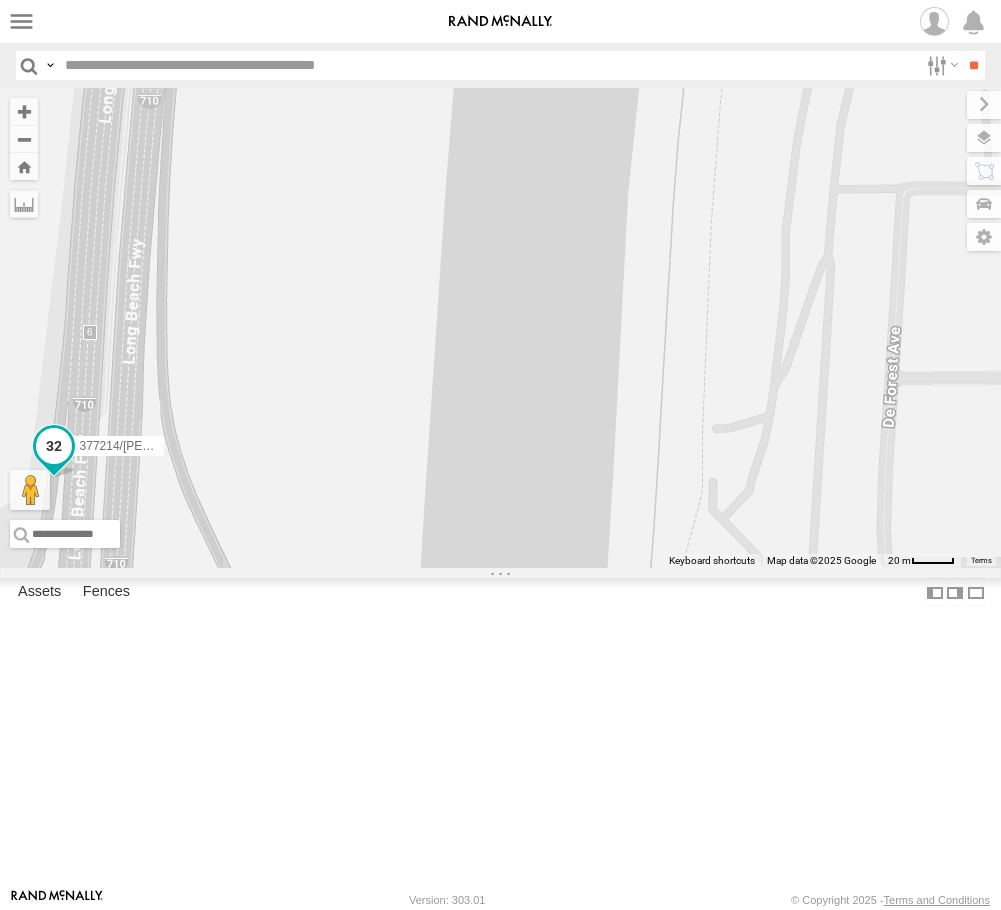 click on "377214/[PERSON_NAME]" at bounding box center [150, 446] 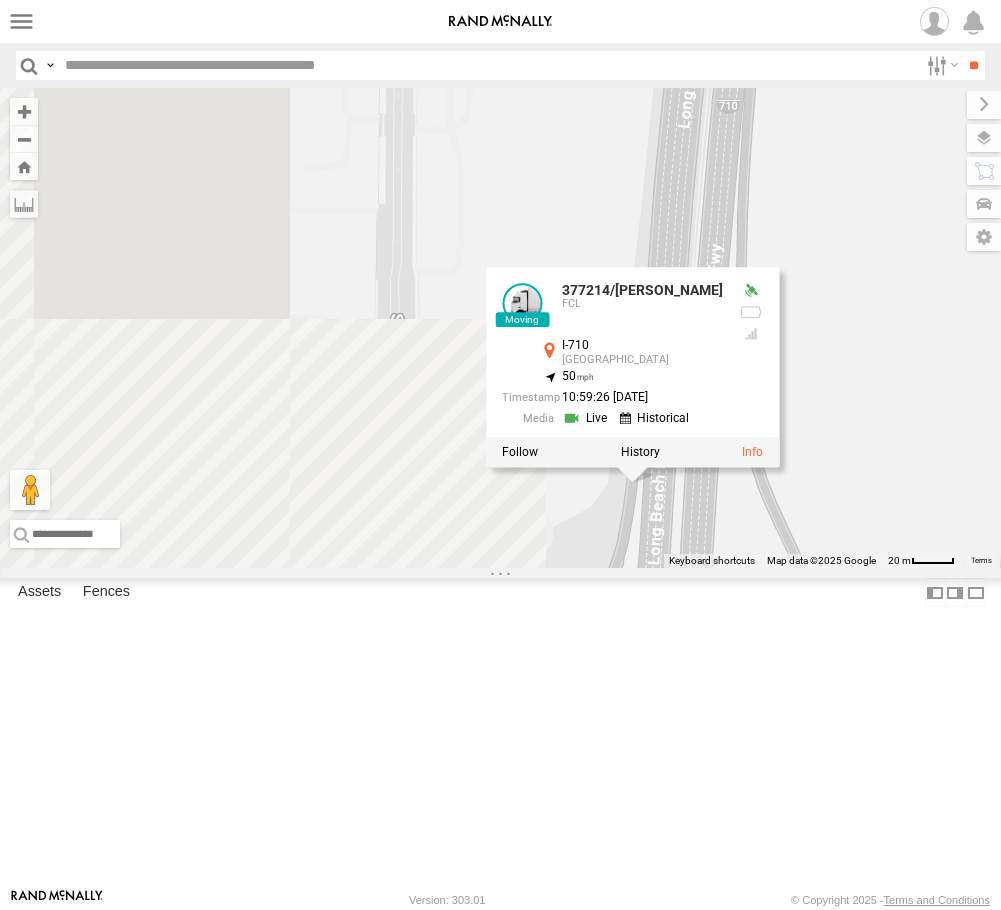 drag, startPoint x: 461, startPoint y: 566, endPoint x: 1030, endPoint y: 571, distance: 569.022 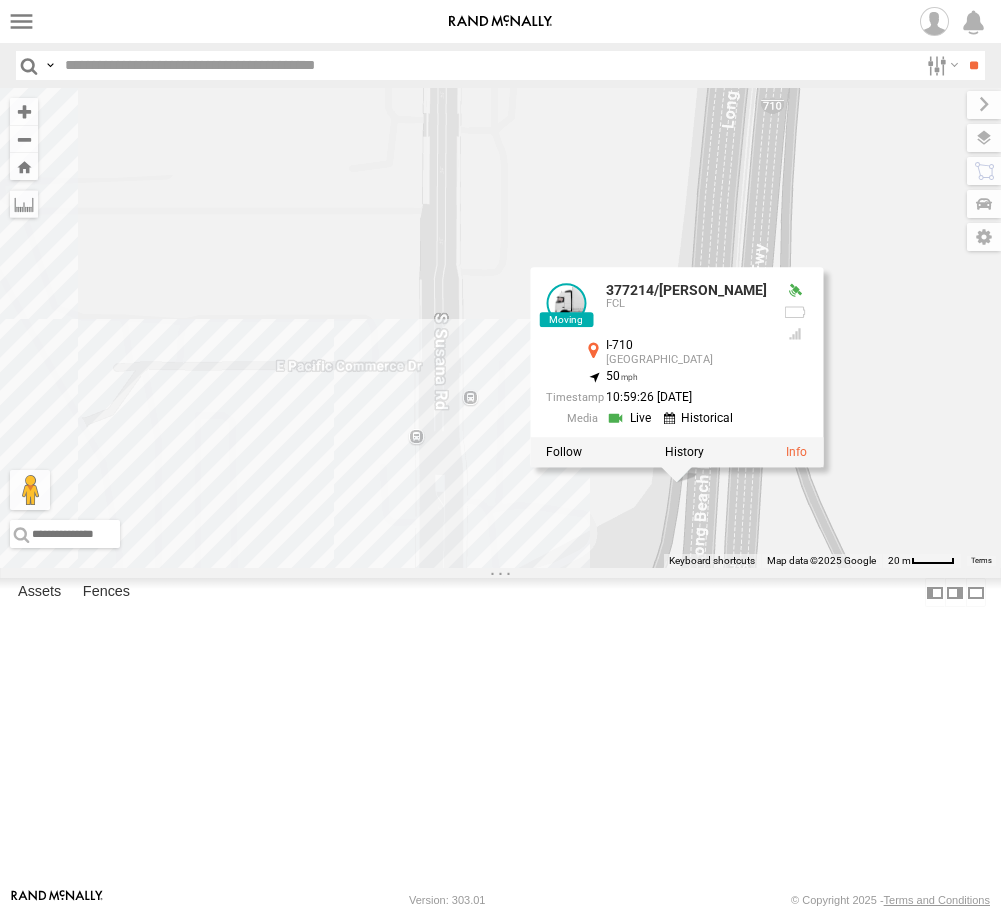 click on "T-1618/BONI NELSON/T-1688 834274/JOY LUIS CAMPOS TAXZ467188 T-1678/ LUIS OSCAR/T-1668 TOMMY/T-1630 DWAYNE/T-1622 MARCIAL/337202 LARS/T-1623 LEVERN/T-1627 CHAPO 254845/QUINN KENNY DANTE TAXZ465585 GILDER MOHAPE/T-1689 TLXZ529402 KEITH/T-1633 NILLS TAXZ467198 FRANKLIN T-1632 ERNEST/T-1667 JOSE P TAXZ467190 ARMANDO/T-1629 KEVIN/T-1656 CARLOS 015910001370934 377214/JOSE SANCHEZ 377214/JOSE SANCHEZ FCL I-710 Long Beach 33.84916 ,  -118.20556 50 10:59:26 16/07/2025" at bounding box center (500, 328) 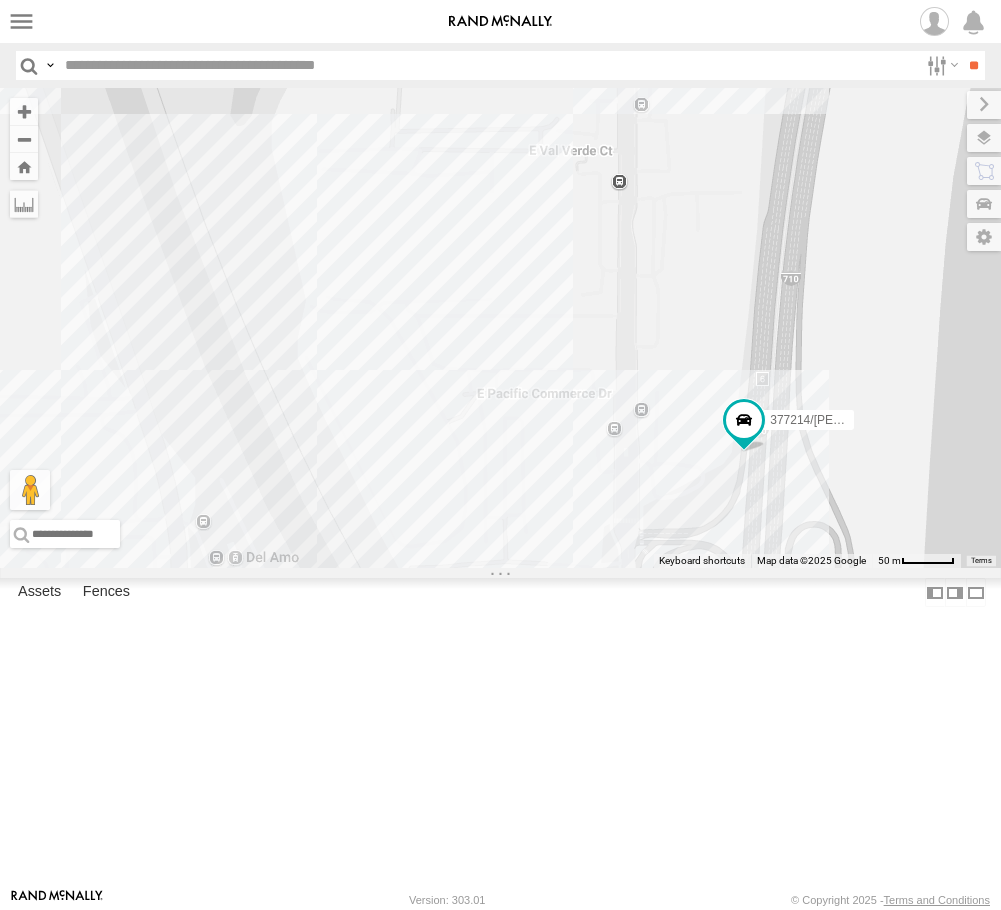 click on "T-1618/BONI NELSON/T-1688 834274/JOY LUIS CAMPOS TAXZ467188 T-1678/ LUIS OSCAR/T-1668 TOMMY/T-1630 DWAYNE/T-1622 MARCIAL/337202 LARS/T-1623 LEVERN/T-1627 CHAPO 254845/QUINN KENNY DANTE TAXZ465585 GILDER MOHAPE/T-1689 TLXZ529402 KEITH/T-1633 NILLS TAXZ467198 FRANKLIN T-1632 ERNEST/T-1667 JOSE P TAXZ467190 ARMANDO/T-1629 KEVIN/T-1656 CARLOS 015910001370934 377214/JOSE SANCHEZ" at bounding box center (500, 328) 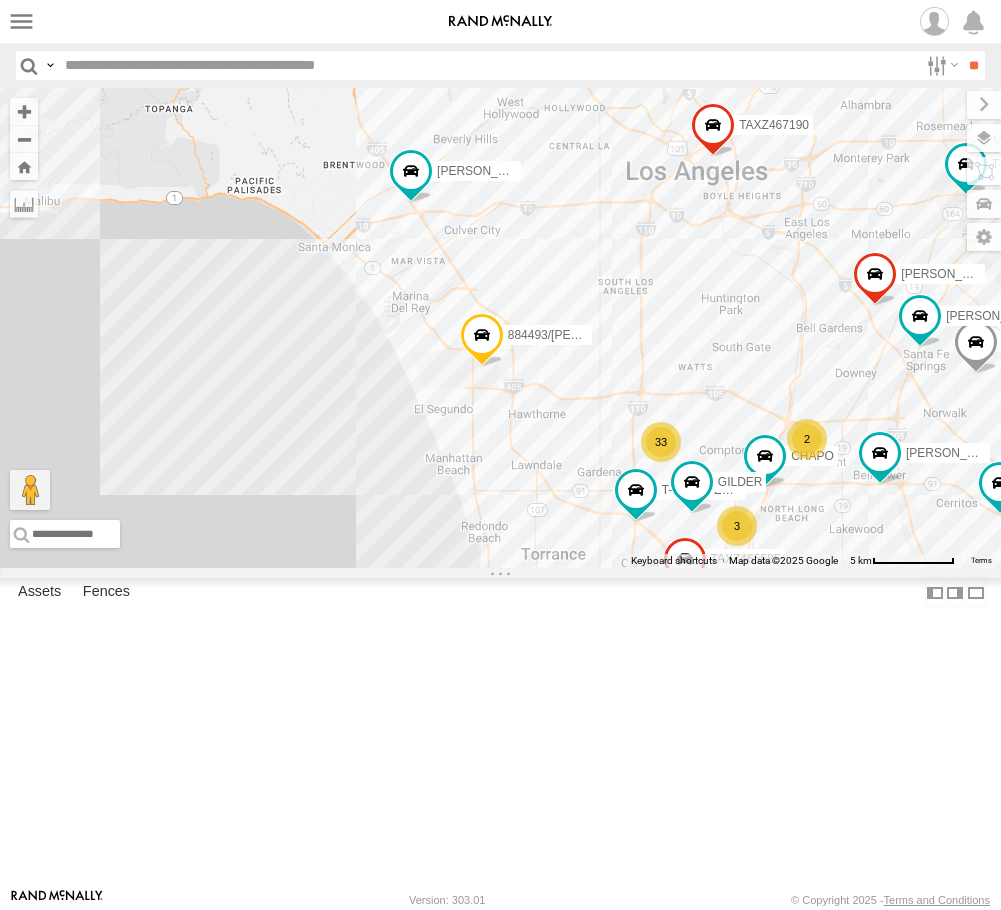 drag, startPoint x: 474, startPoint y: 506, endPoint x: 741, endPoint y: 746, distance: 359.01114 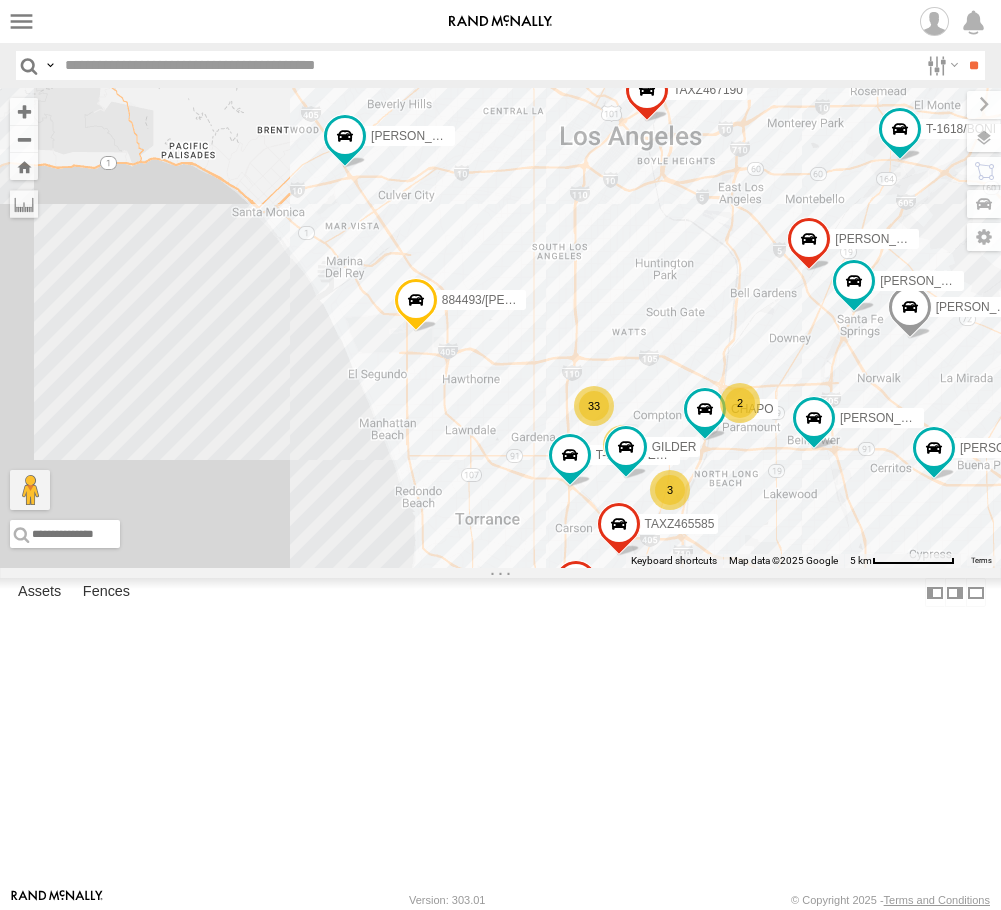 drag, startPoint x: 763, startPoint y: 527, endPoint x: 679, endPoint y: 484, distance: 94.36631 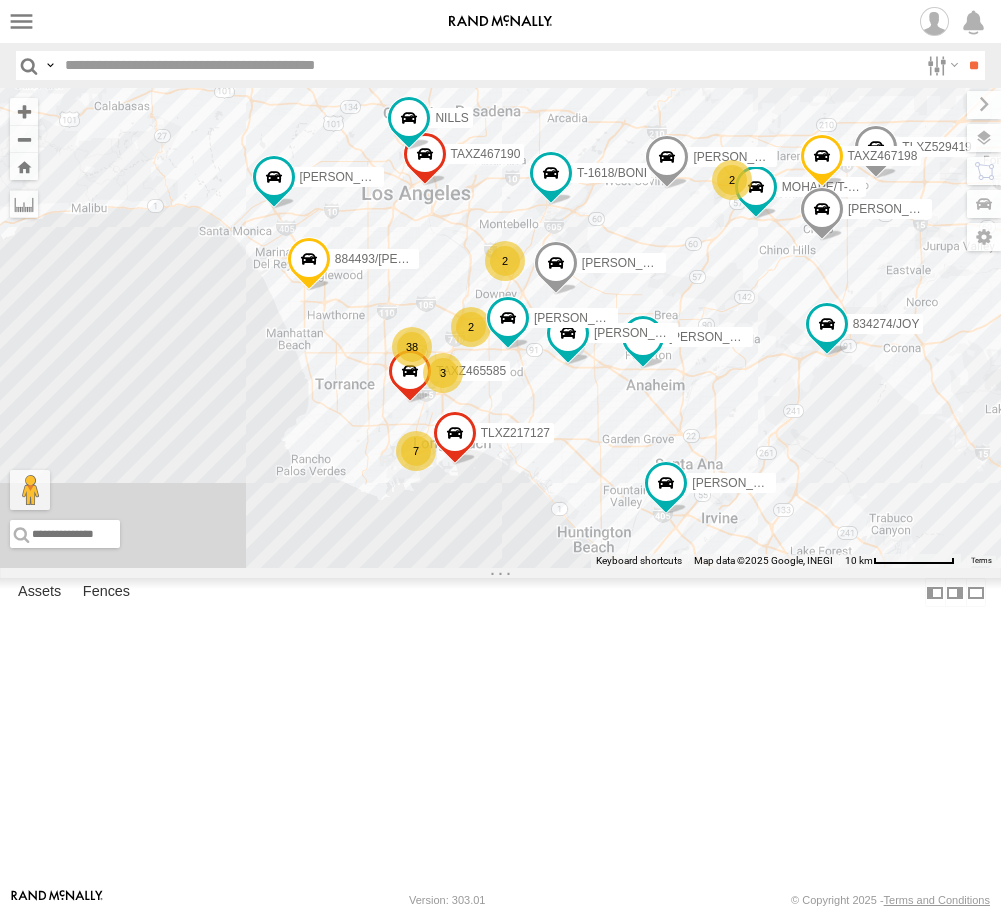 drag, startPoint x: 821, startPoint y: 599, endPoint x: 550, endPoint y: 597, distance: 271.0074 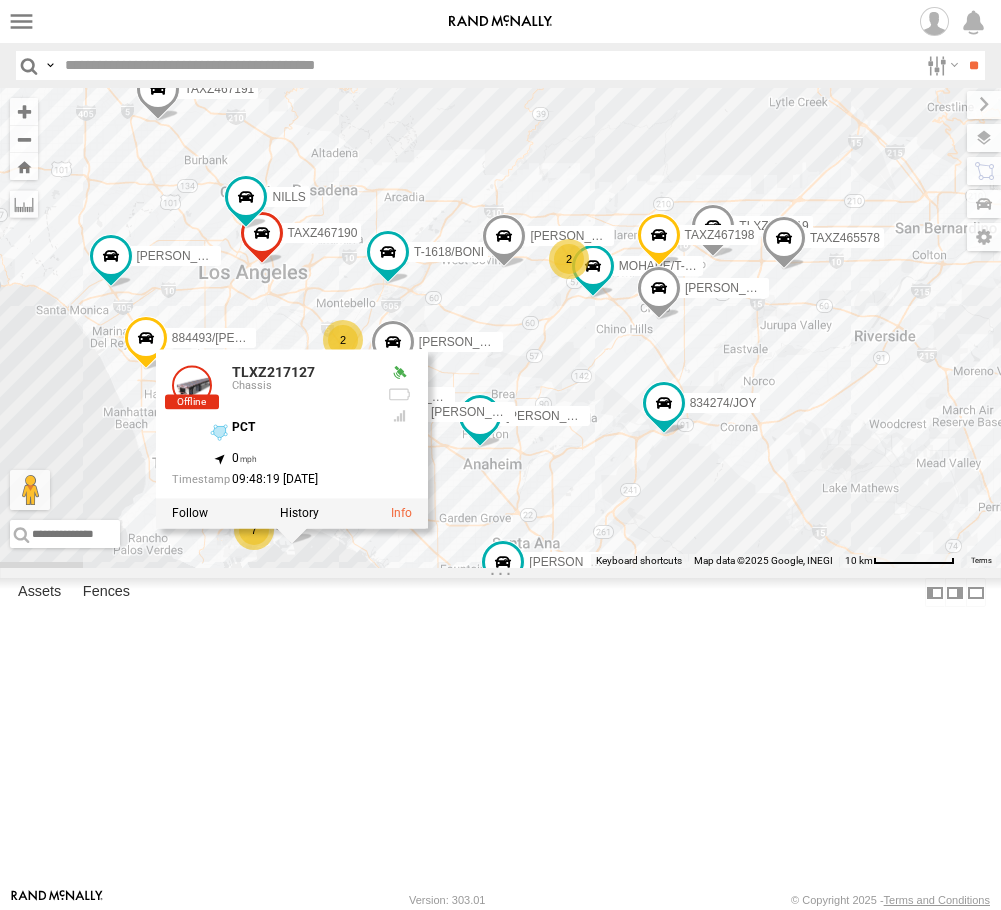drag, startPoint x: 831, startPoint y: 581, endPoint x: 664, endPoint y: 660, distance: 184.74306 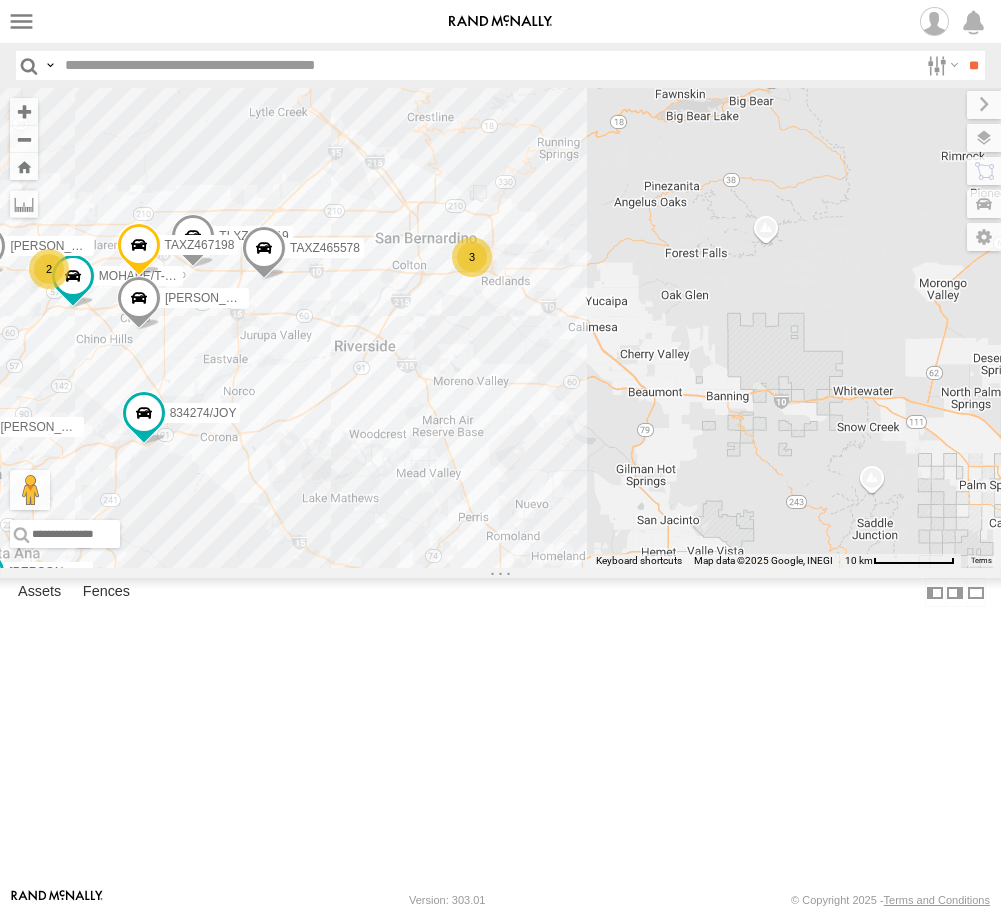 drag, startPoint x: 785, startPoint y: 498, endPoint x: 255, endPoint y: 509, distance: 530.11414 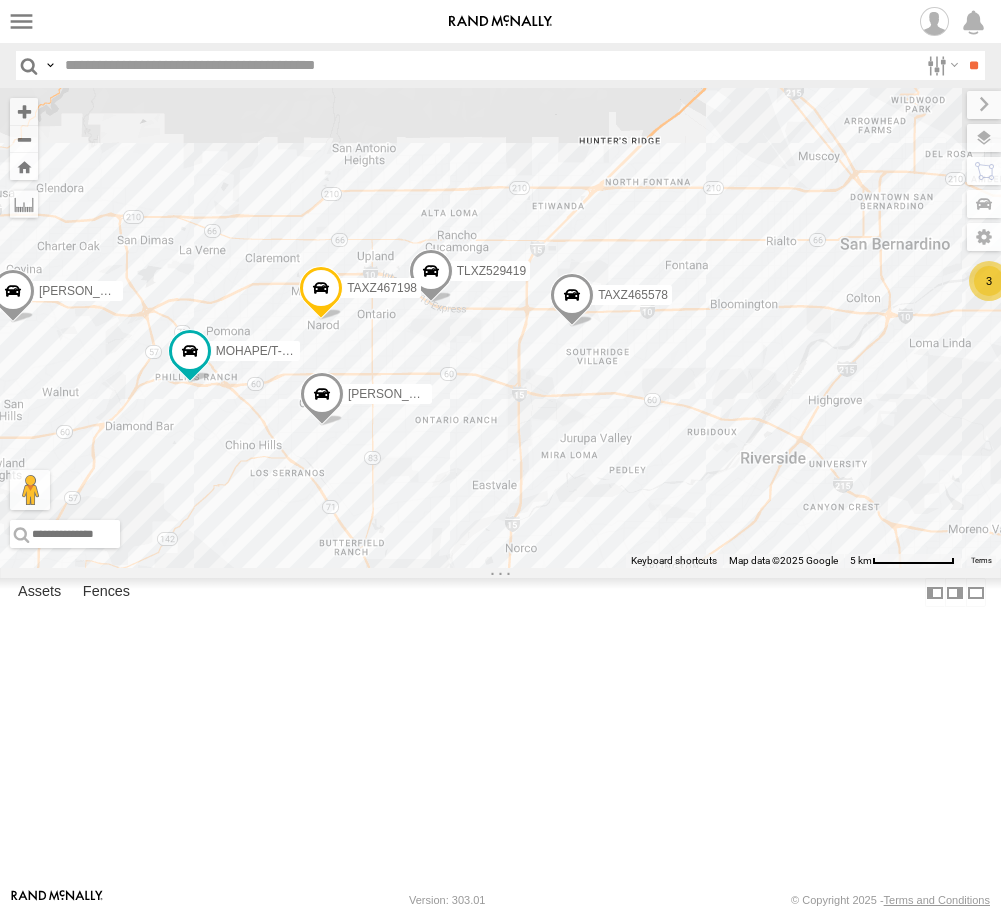 drag, startPoint x: 320, startPoint y: 626, endPoint x: 782, endPoint y: 621, distance: 462.02707 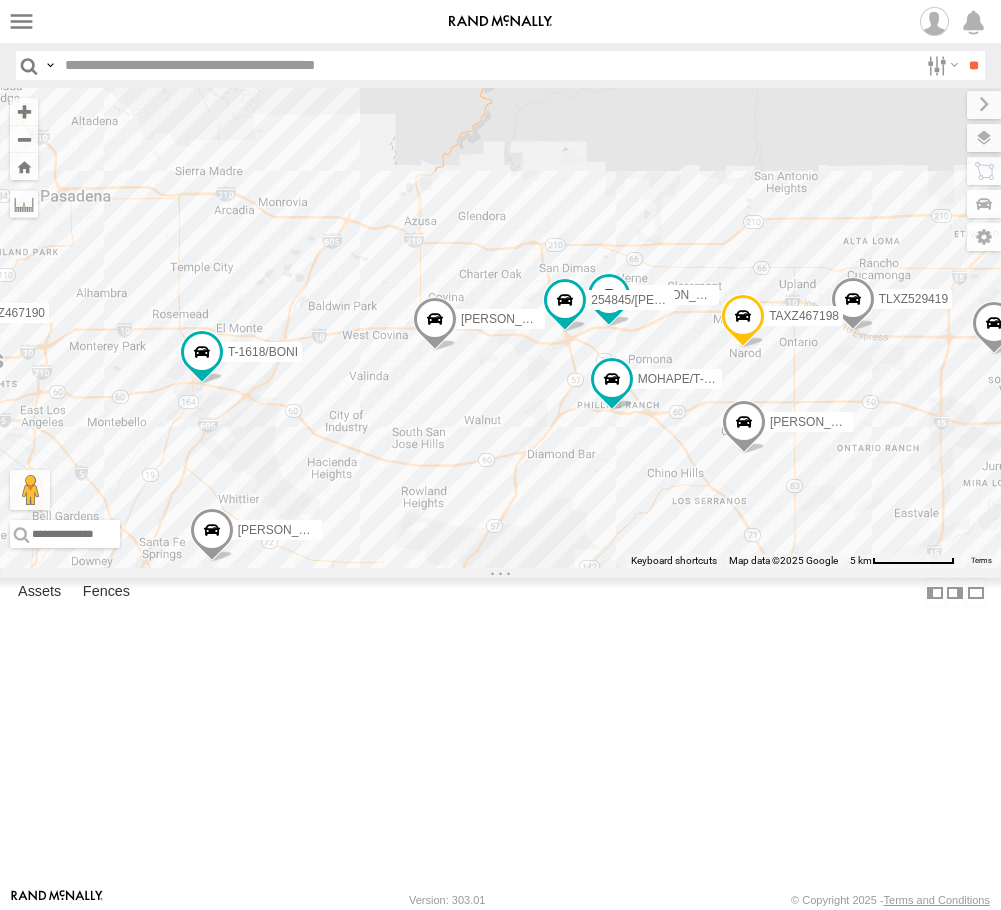 drag, startPoint x: 329, startPoint y: 570, endPoint x: 760, endPoint y: 587, distance: 431.33514 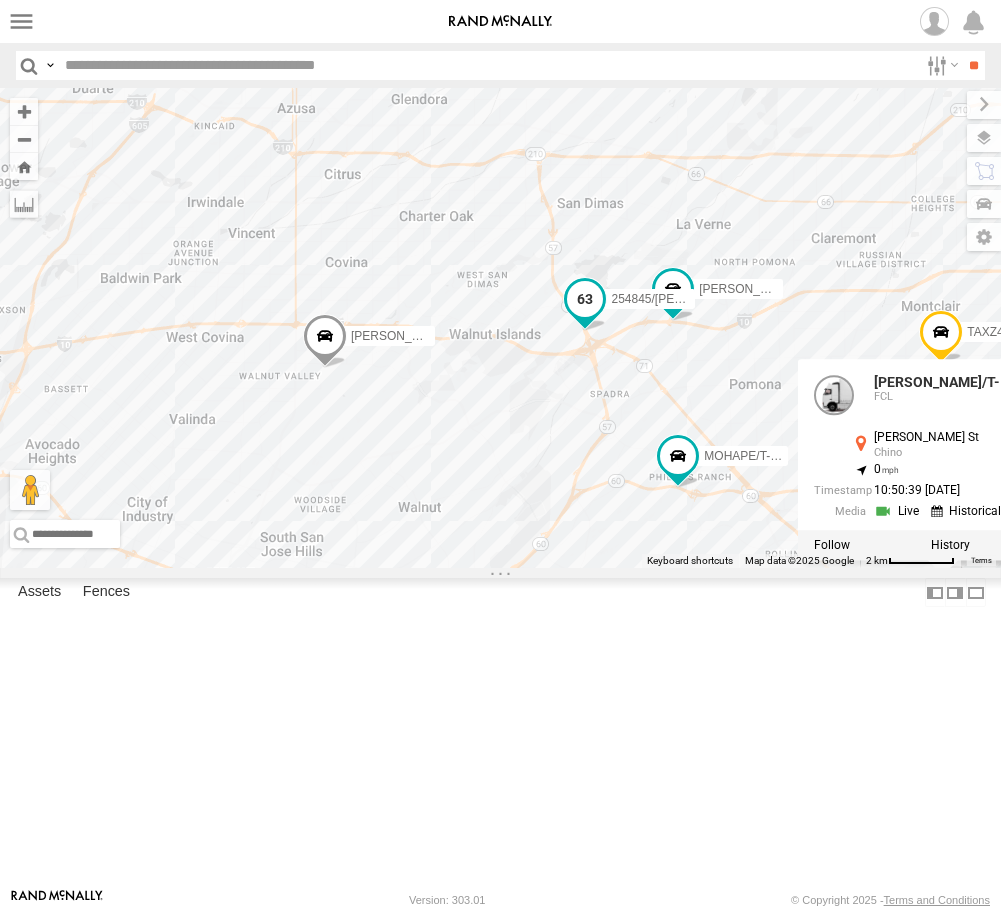 click on "254845/[PERSON_NAME]" at bounding box center (682, 299) 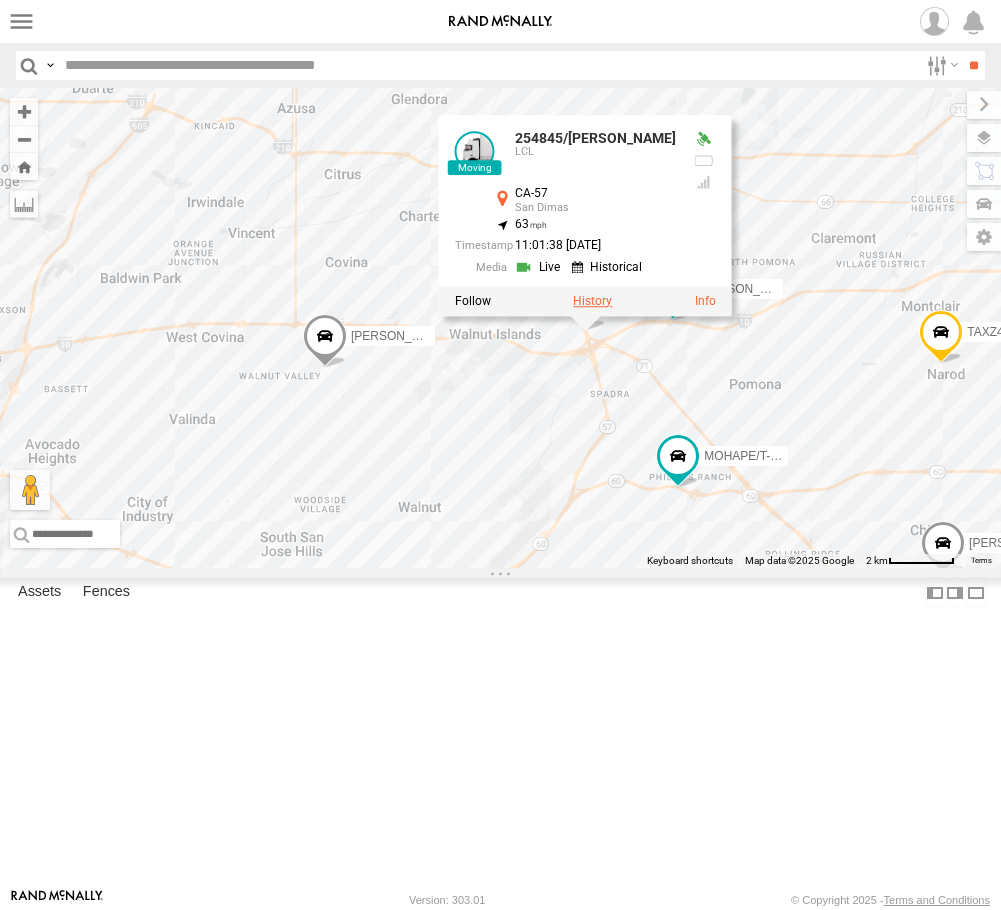 click at bounding box center (592, 301) 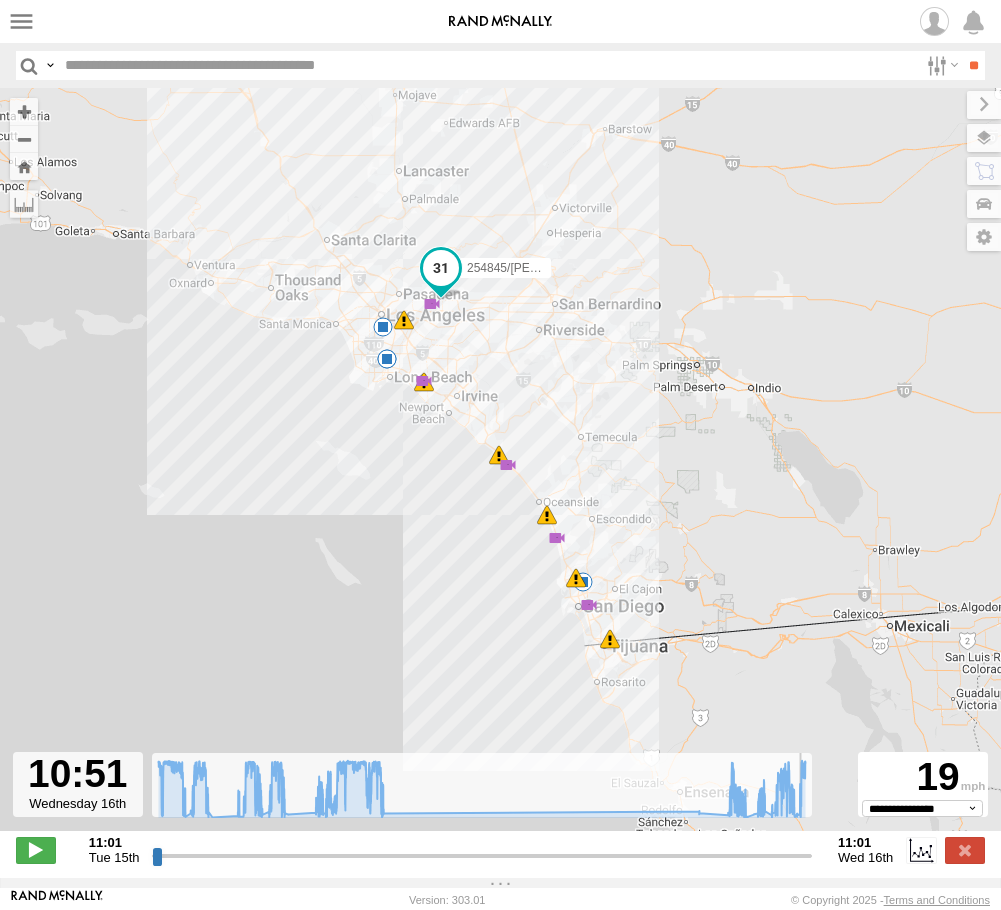 drag, startPoint x: 158, startPoint y: 857, endPoint x: 801, endPoint y: 791, distance: 646.37836 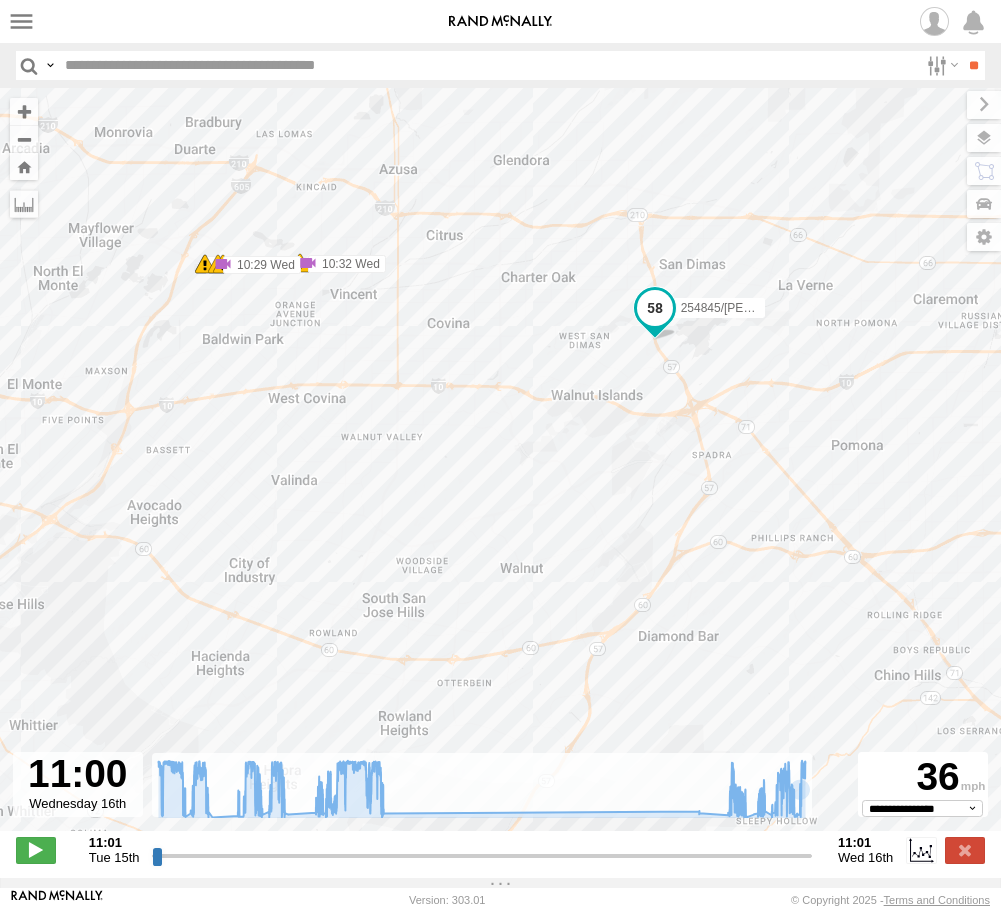 drag, startPoint x: 563, startPoint y: 257, endPoint x: 563, endPoint y: 483, distance: 226 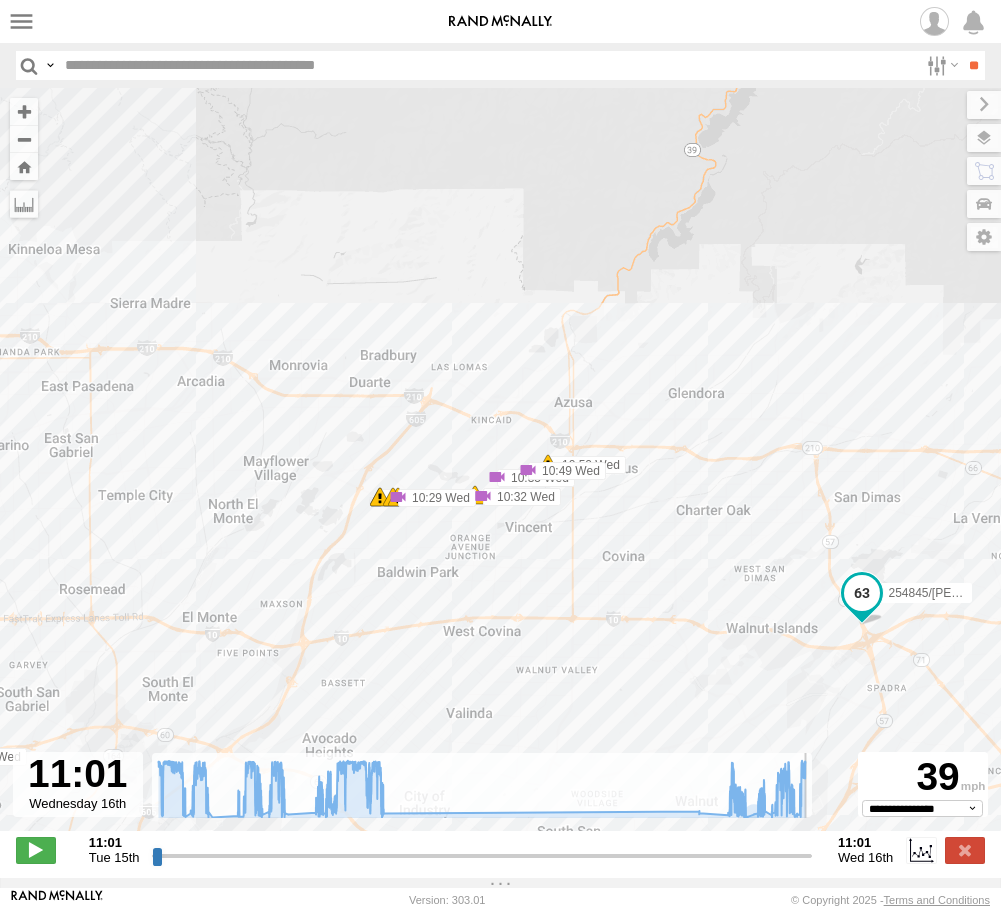 drag, startPoint x: 803, startPoint y: 860, endPoint x: 849, endPoint y: 854, distance: 46.389652 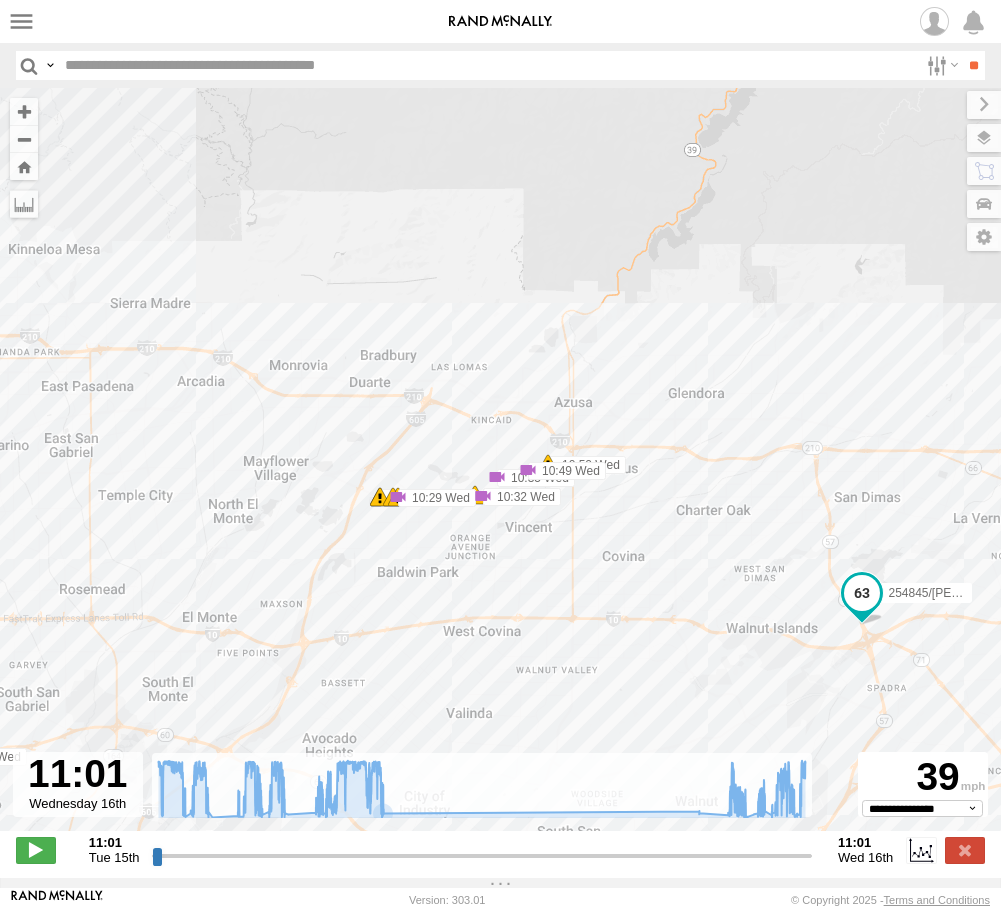 click at bounding box center (501, 21) 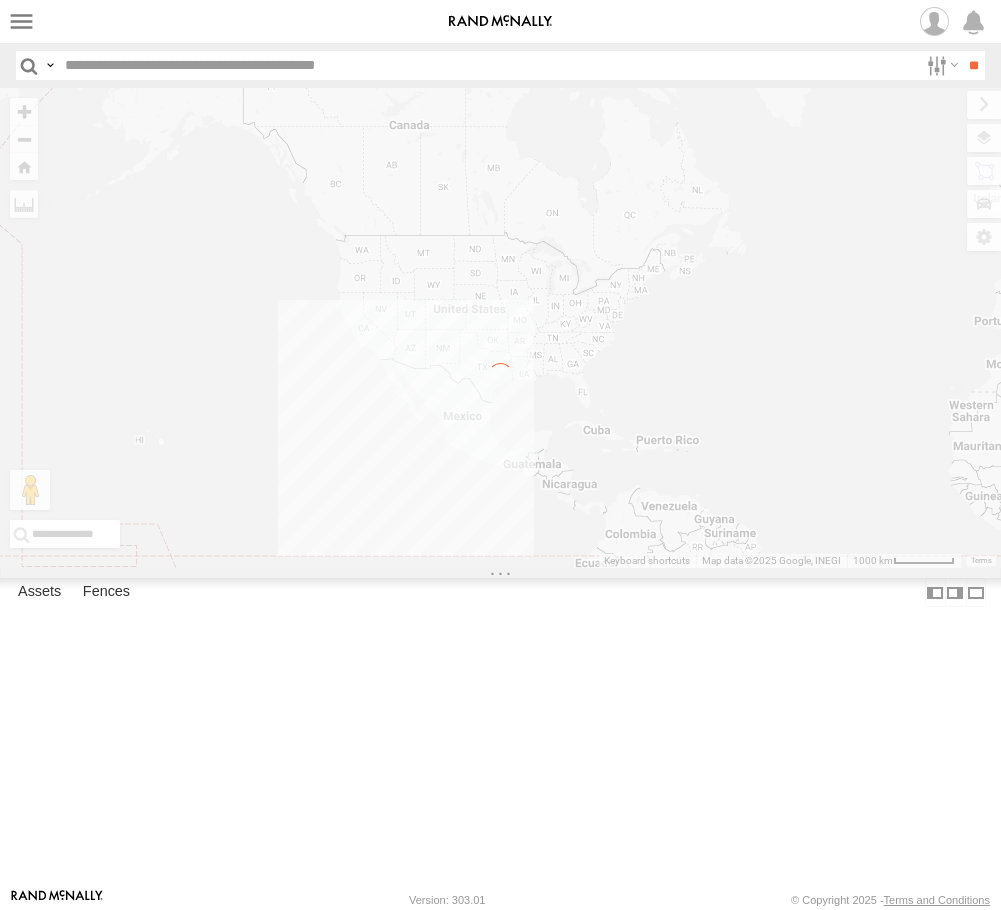 scroll, scrollTop: 0, scrollLeft: 0, axis: both 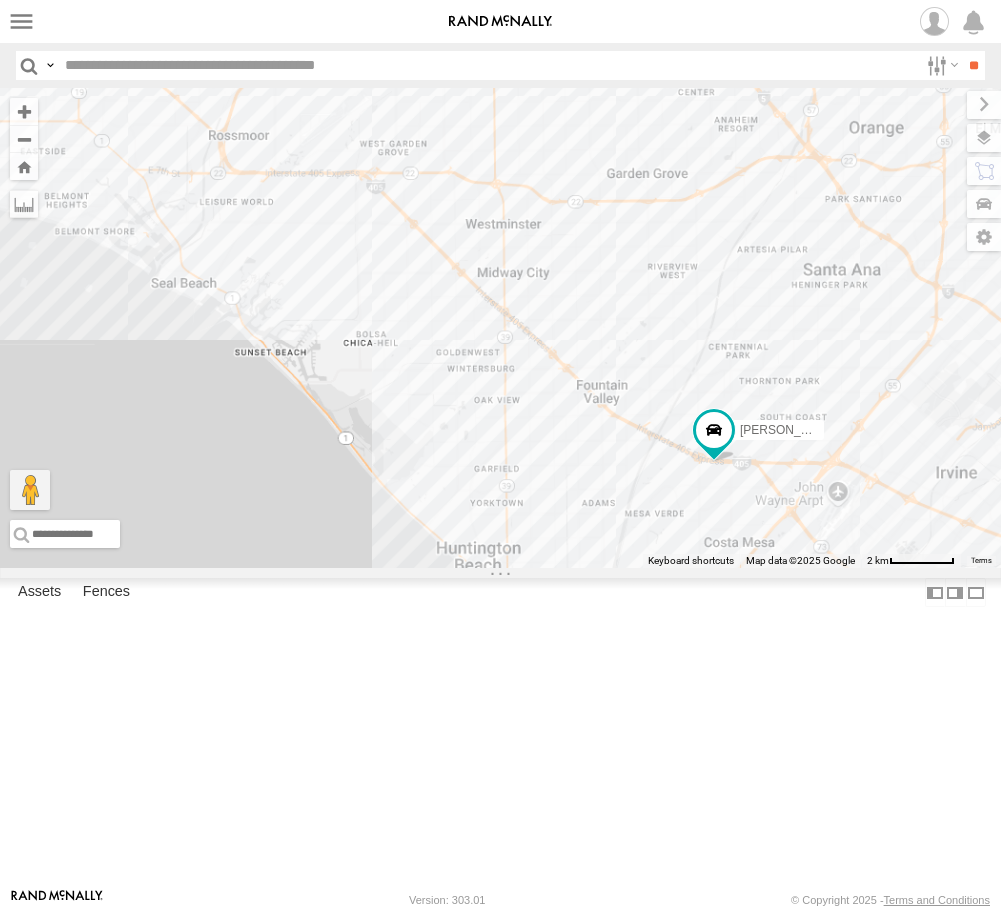 drag, startPoint x: 381, startPoint y: 280, endPoint x: 802, endPoint y: 734, distance: 619.1583 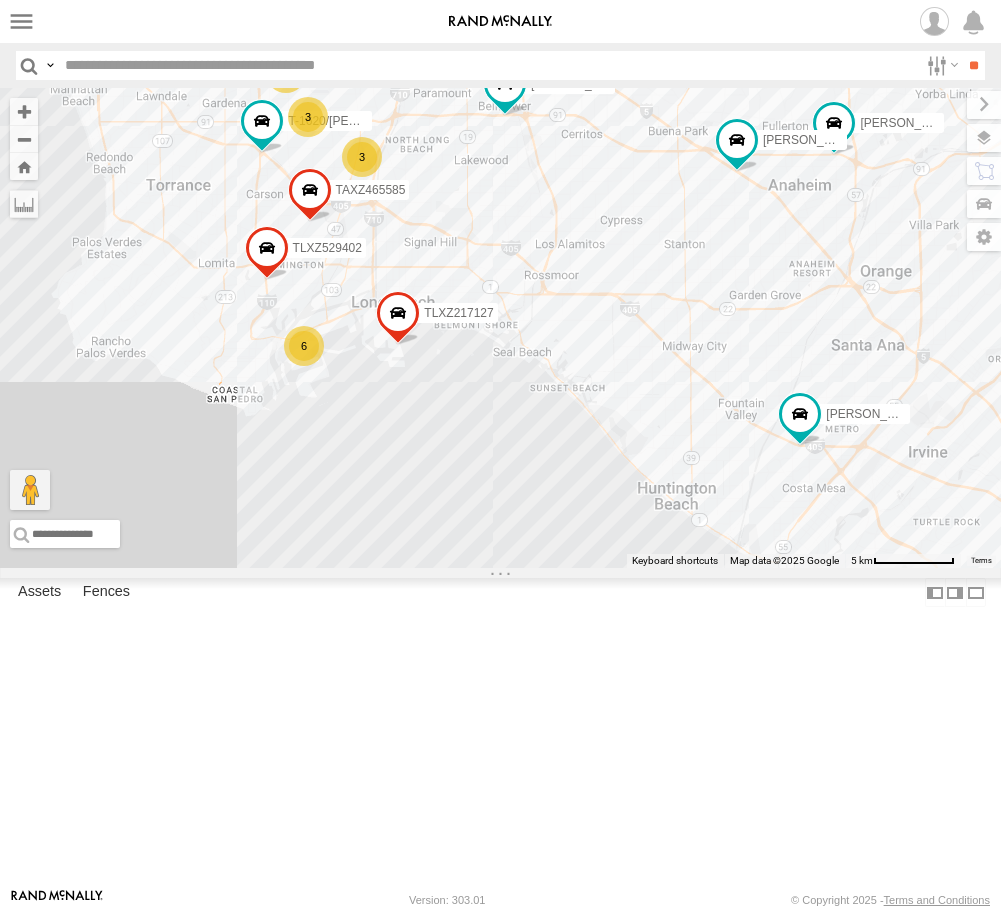 drag, startPoint x: 326, startPoint y: 348, endPoint x: 669, endPoint y: 480, distance: 367.5228 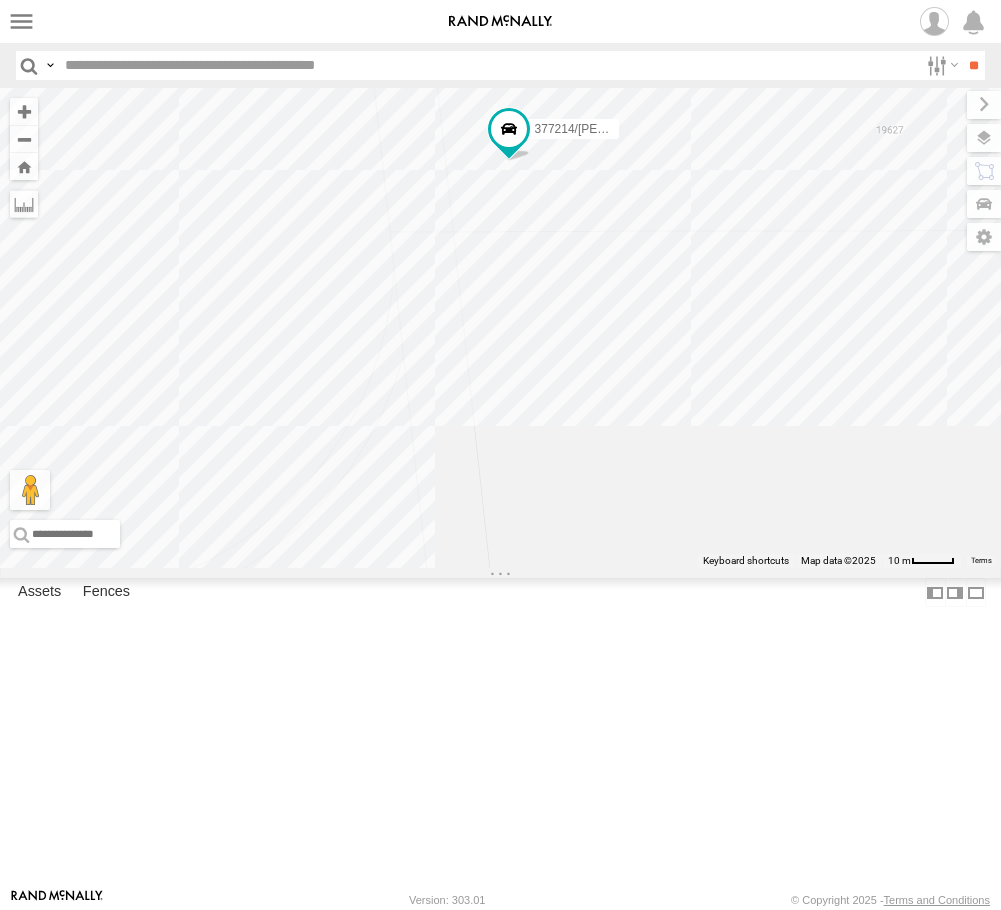 drag, startPoint x: 607, startPoint y: 428, endPoint x: 768, endPoint y: 199, distance: 279.93213 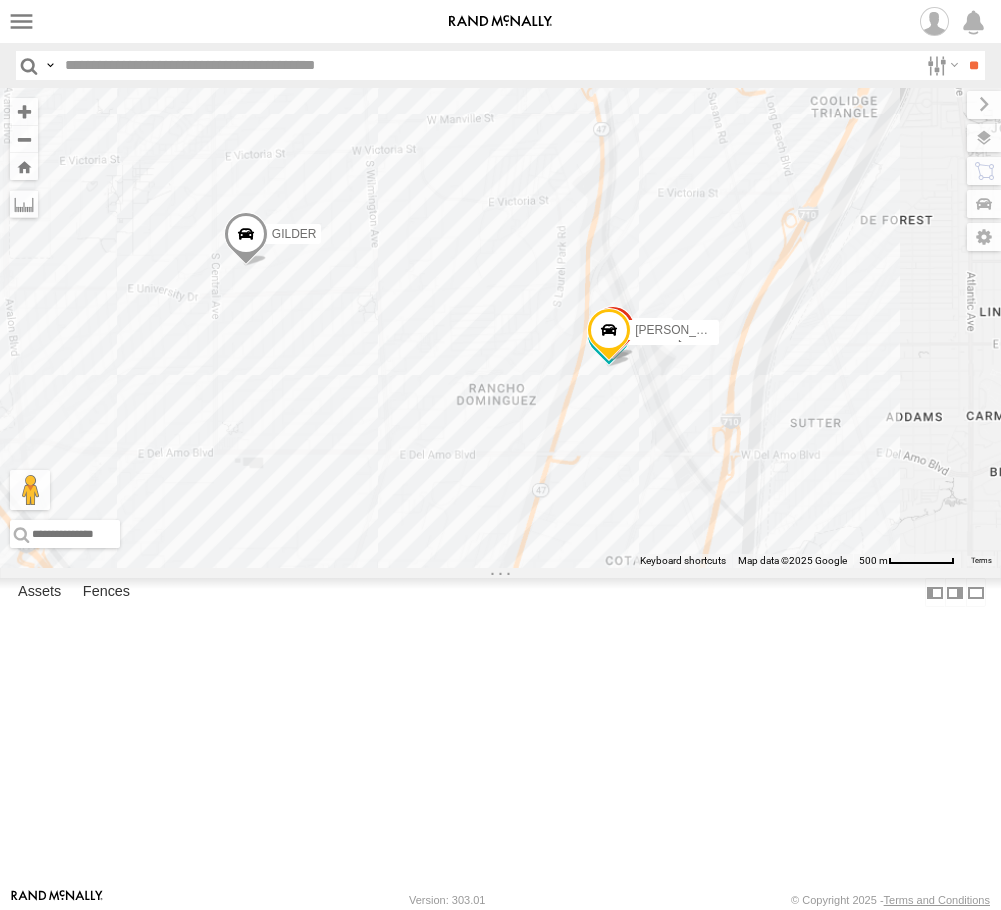 drag, startPoint x: 744, startPoint y: 389, endPoint x: 570, endPoint y: 681, distance: 339.91174 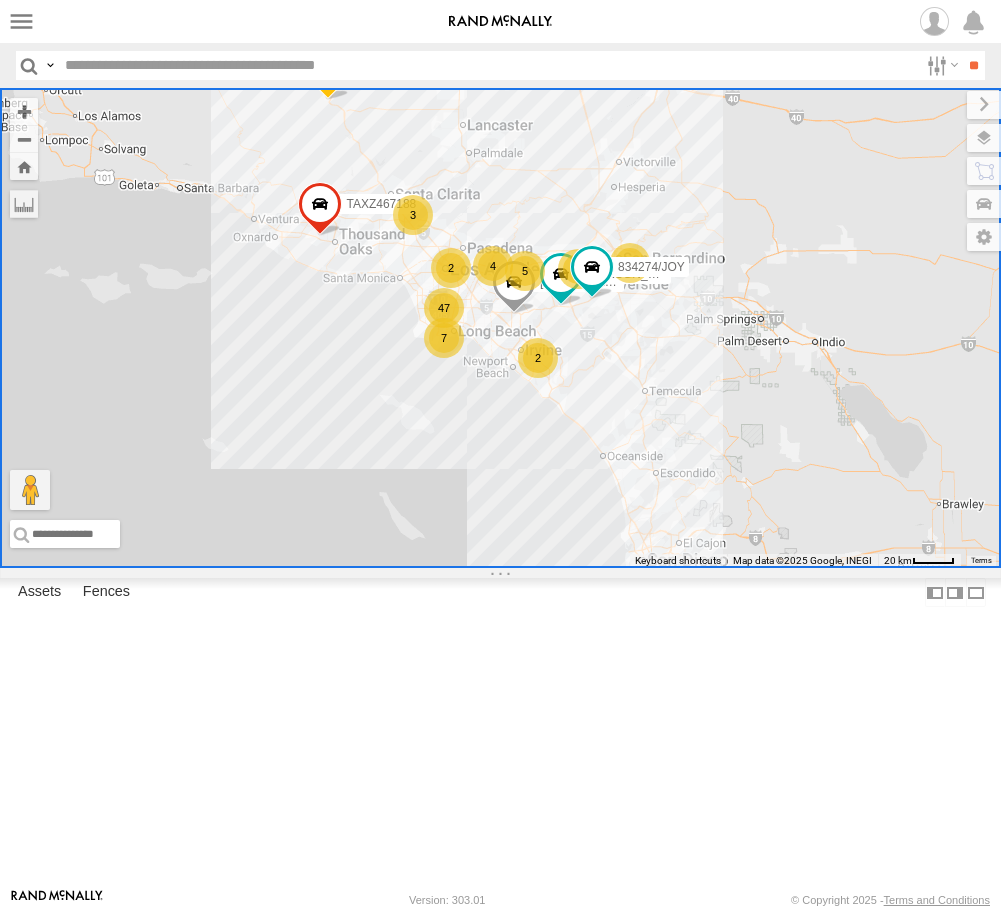 drag, startPoint x: 655, startPoint y: 565, endPoint x: 636, endPoint y: 563, distance: 19.104973 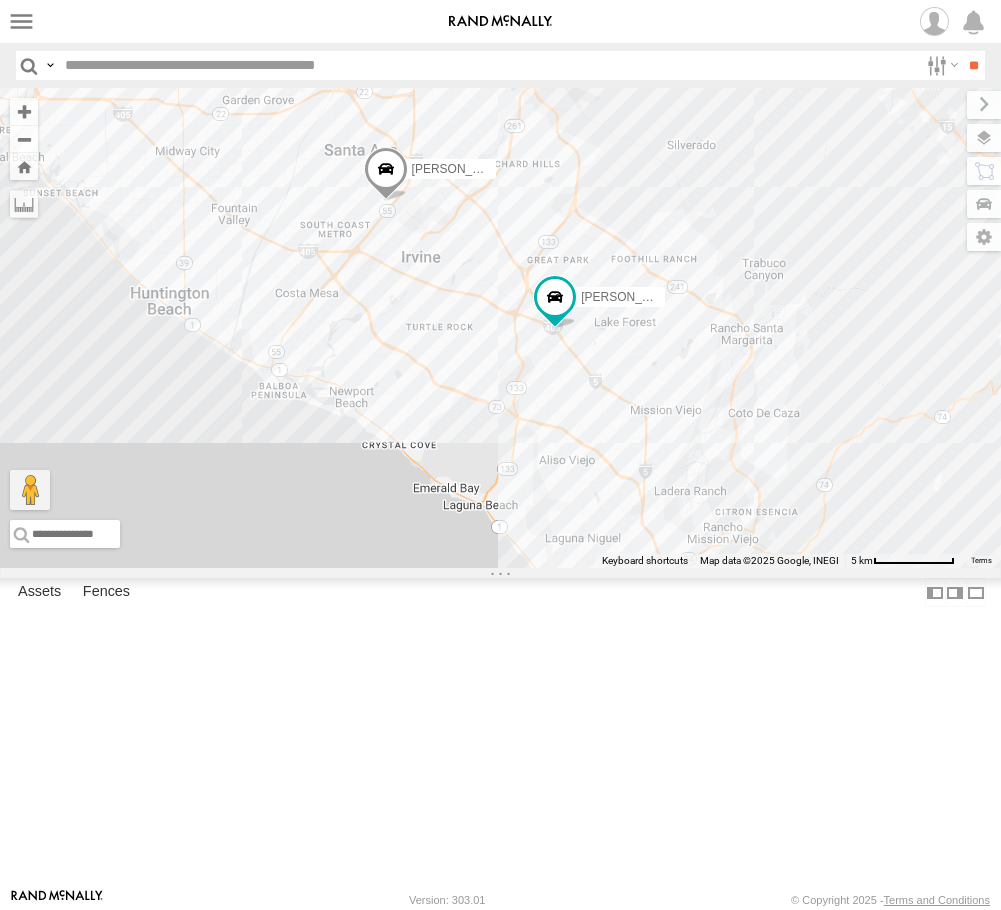click on "TAXZ467188 OSCAR/T-1668 DWAYNE/T-1622 015910001370934 DANTE 834274/JOY 884493/RUDYS FRANKLIN T-1632 LUIS CAMPOS TAXZ467191 LARS/T-1623 KENNY KEITH/T-1633 JOSE P" at bounding box center [500, 328] 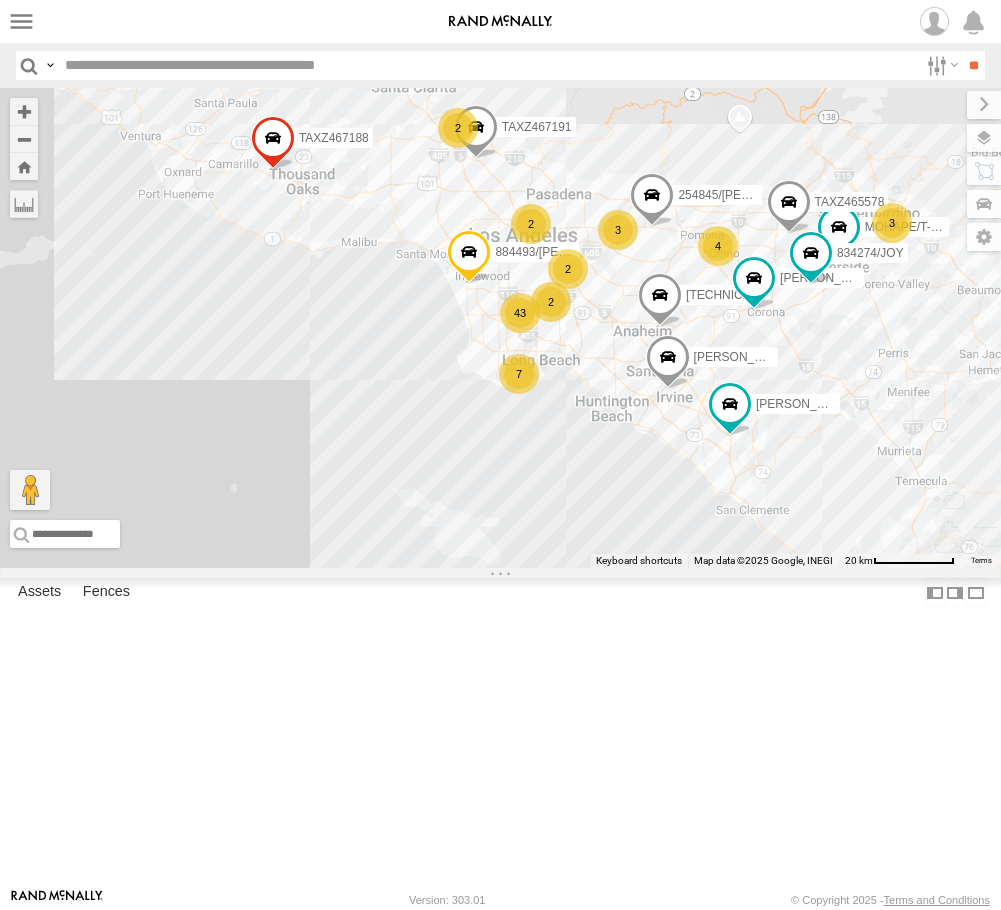 drag, startPoint x: 551, startPoint y: 561, endPoint x: 688, endPoint y: 605, distance: 143.89232 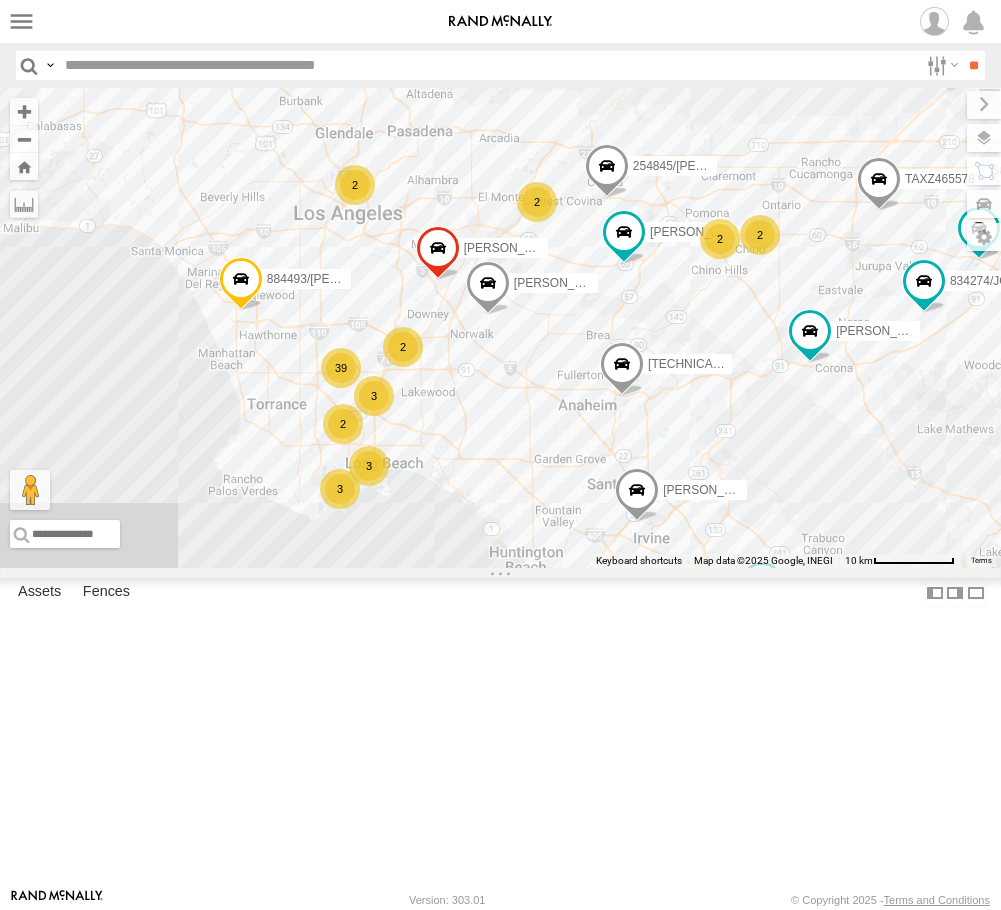 drag, startPoint x: 701, startPoint y: 541, endPoint x: 598, endPoint y: 604, distance: 120.73939 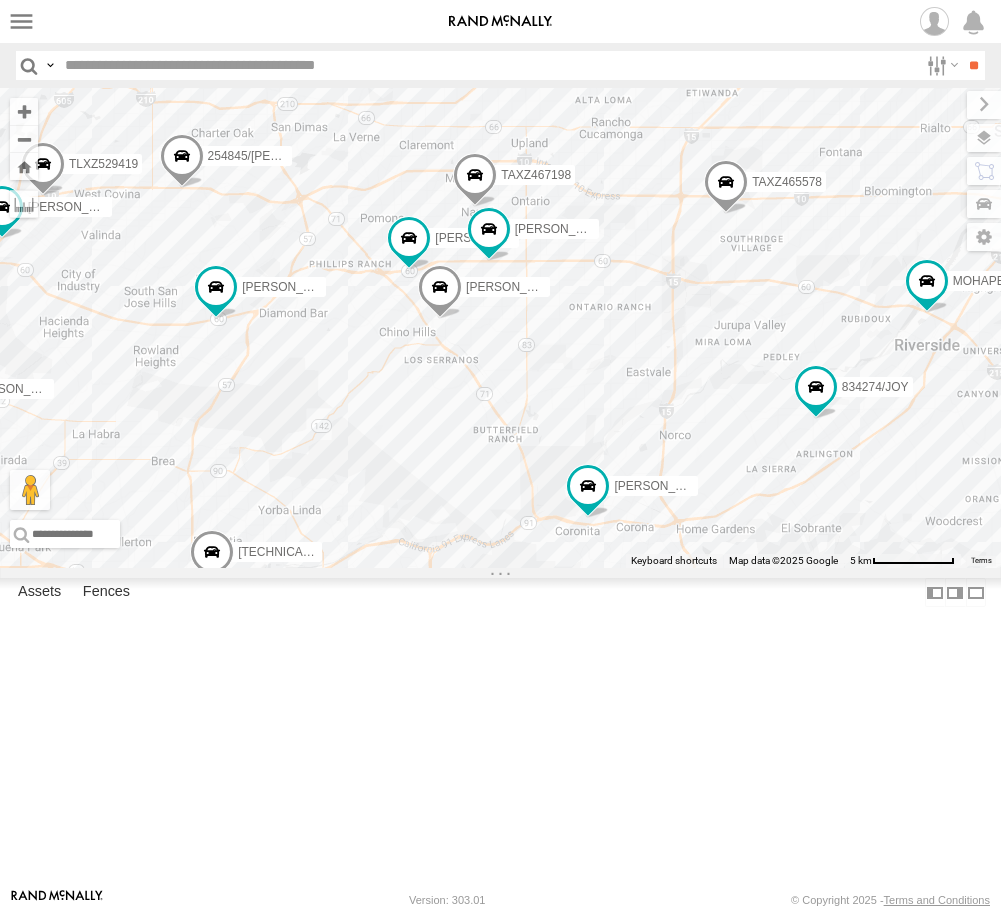 drag, startPoint x: 442, startPoint y: 529, endPoint x: 261, endPoint y: 504, distance: 182.71837 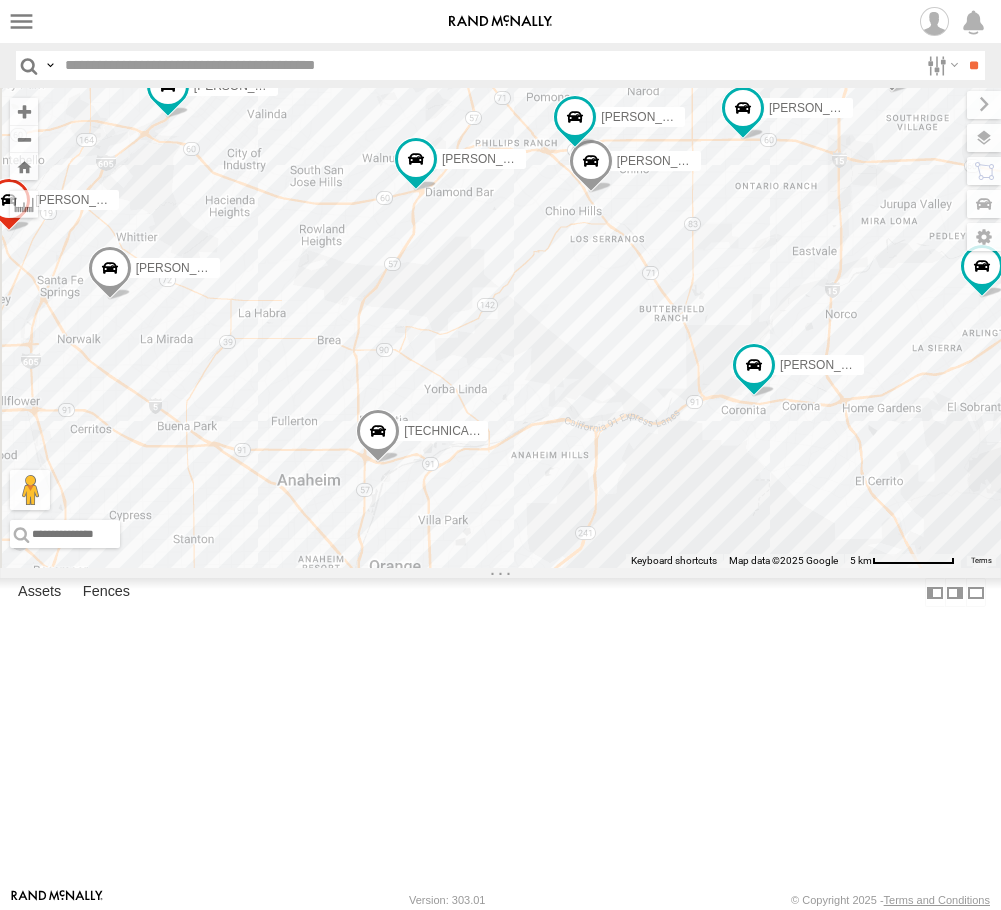 drag, startPoint x: 305, startPoint y: 583, endPoint x: 854, endPoint y: 625, distance: 550.6042 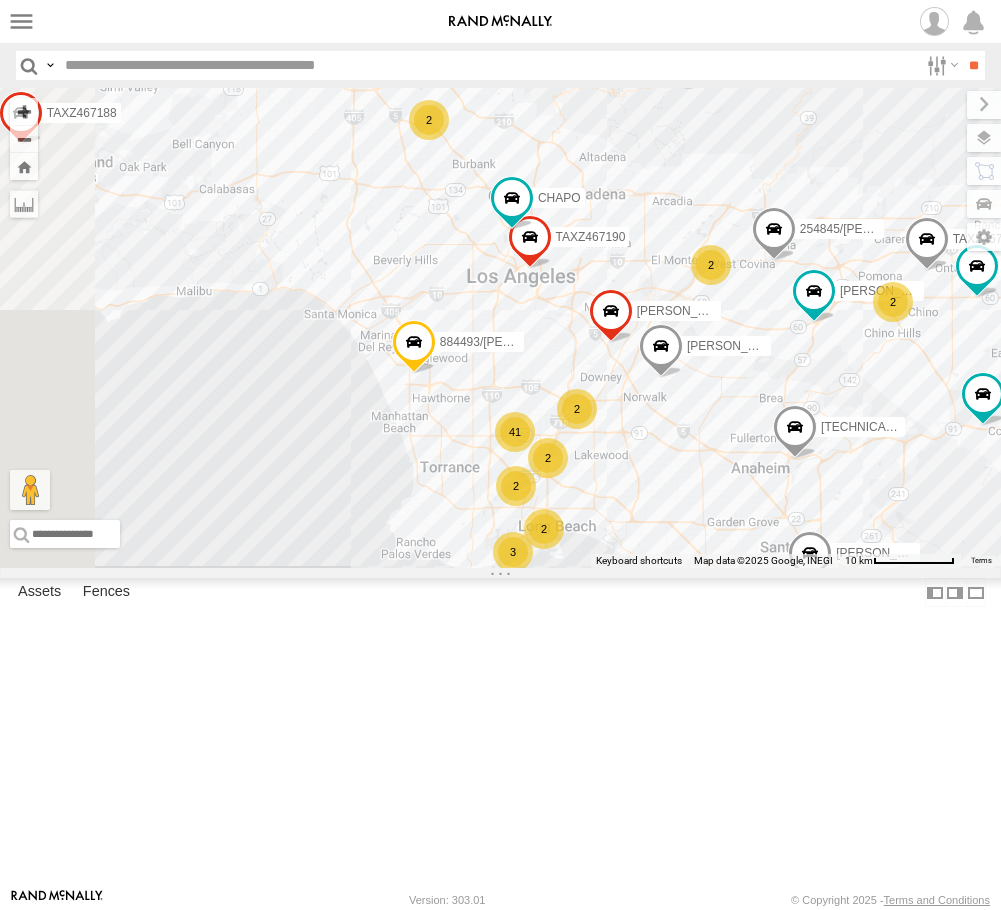 drag, startPoint x: 343, startPoint y: 586, endPoint x: 623, endPoint y: 586, distance: 280 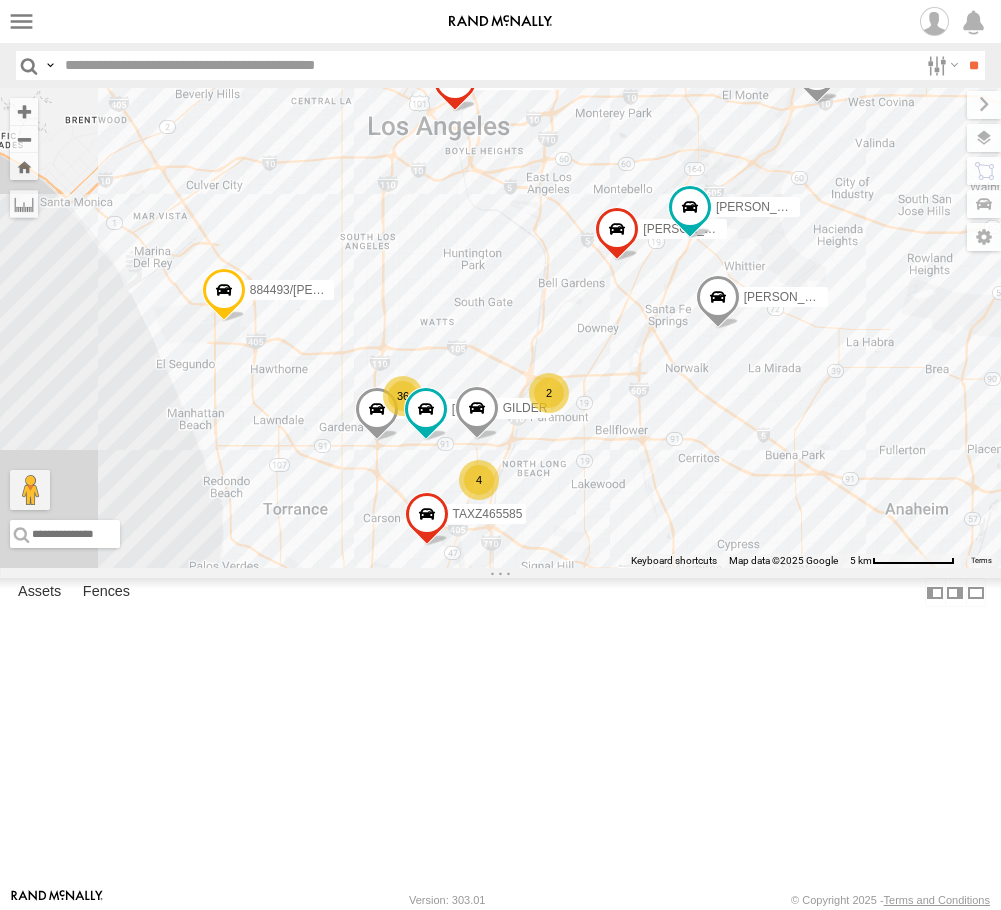 drag, startPoint x: 694, startPoint y: 560, endPoint x: 769, endPoint y: 565, distance: 75.16648 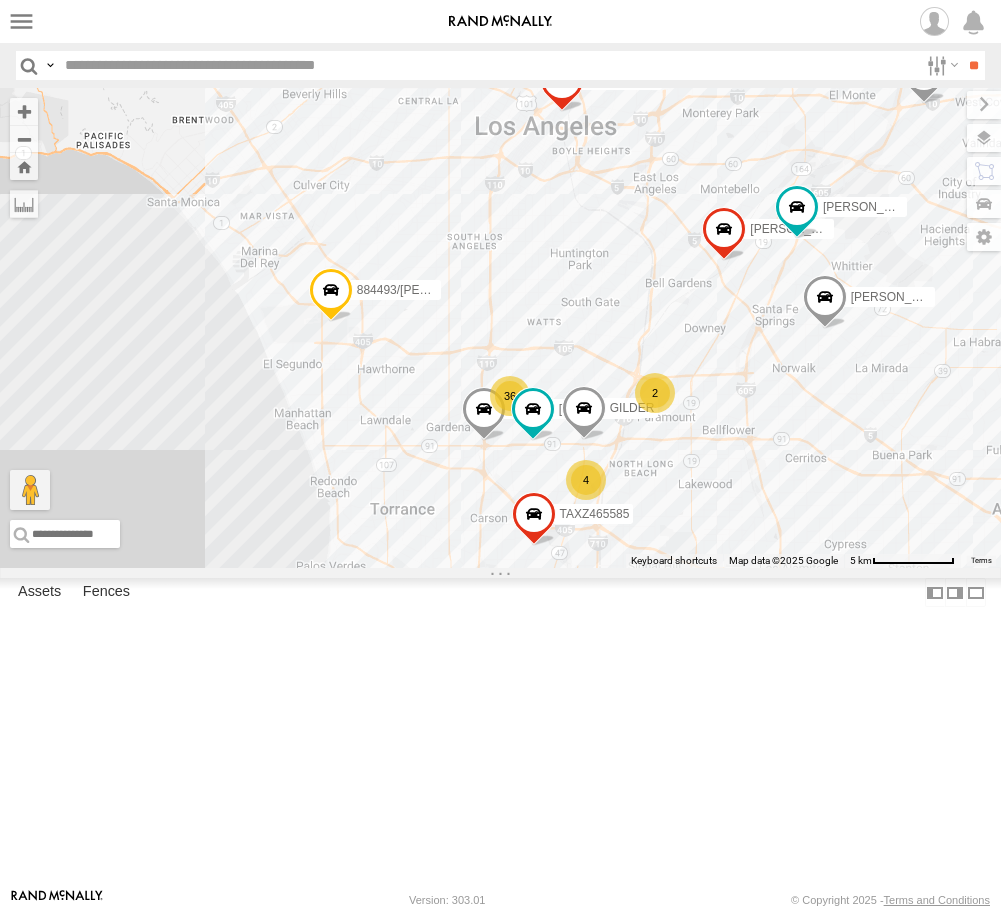 drag, startPoint x: 592, startPoint y: 631, endPoint x: 702, endPoint y: 629, distance: 110.01818 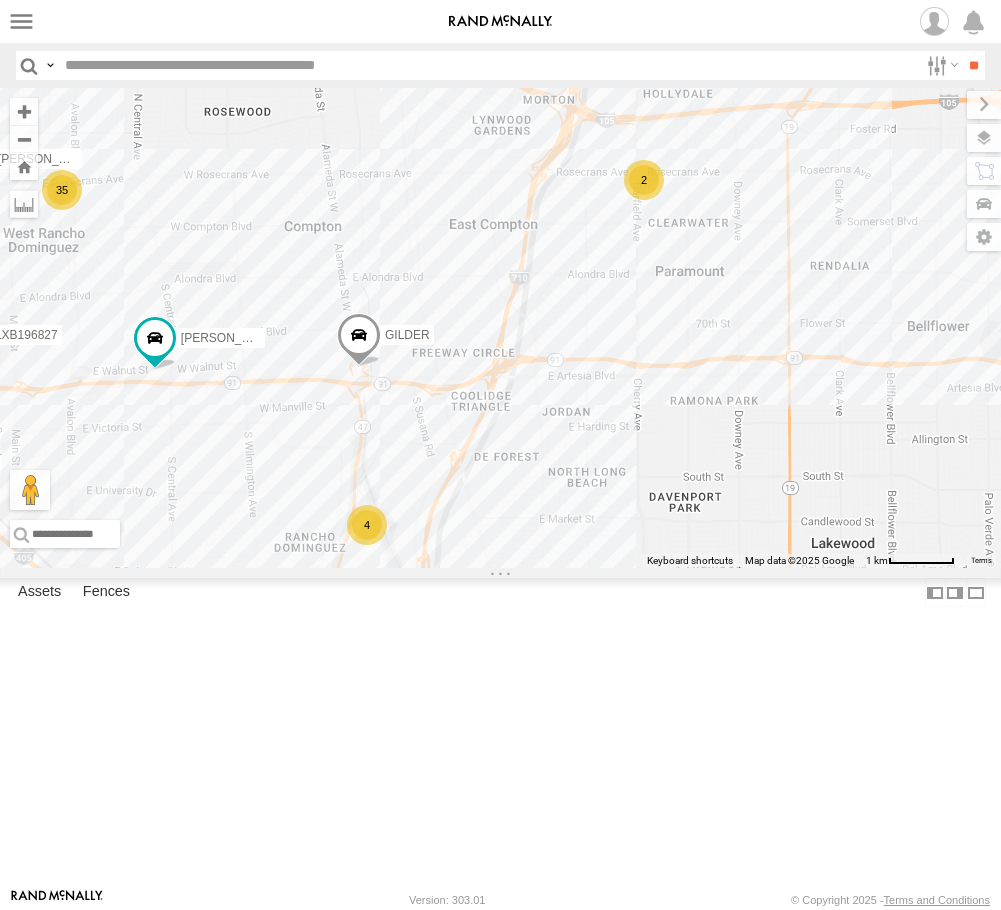 drag, startPoint x: 712, startPoint y: 468, endPoint x: 380, endPoint y: 590, distance: 353.7061 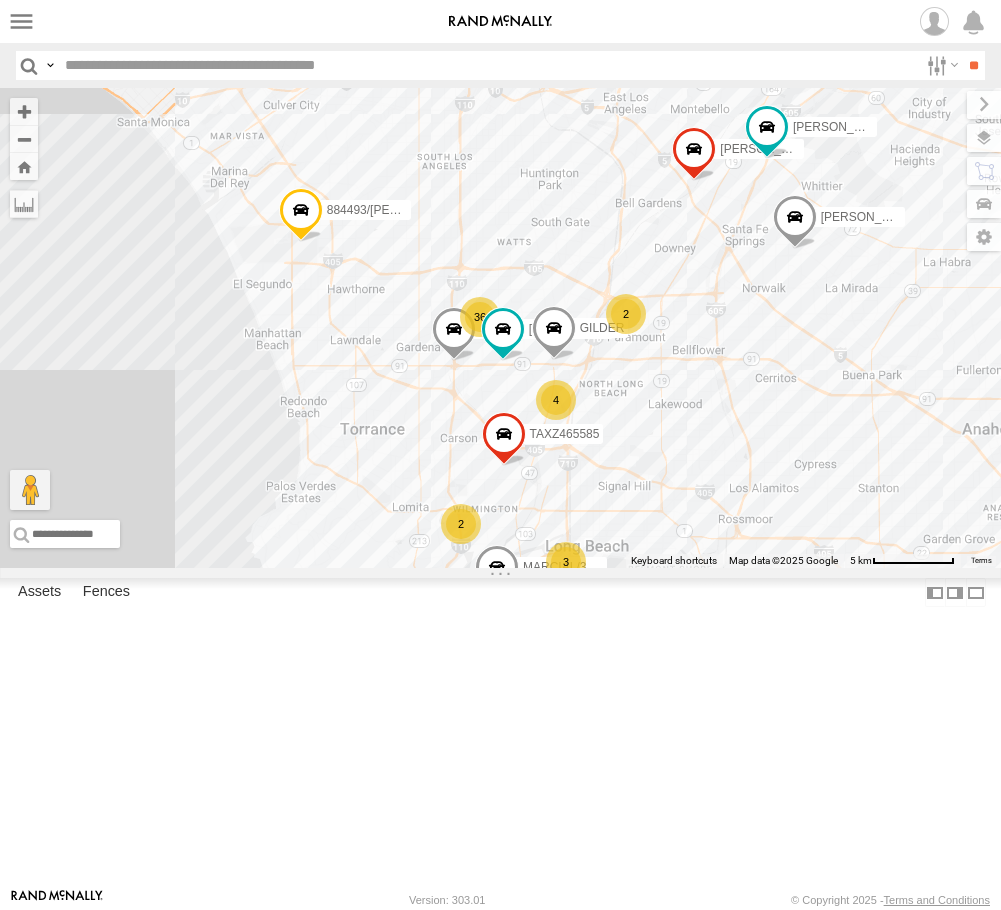 drag, startPoint x: 477, startPoint y: 486, endPoint x: 566, endPoint y: 594, distance: 139.94641 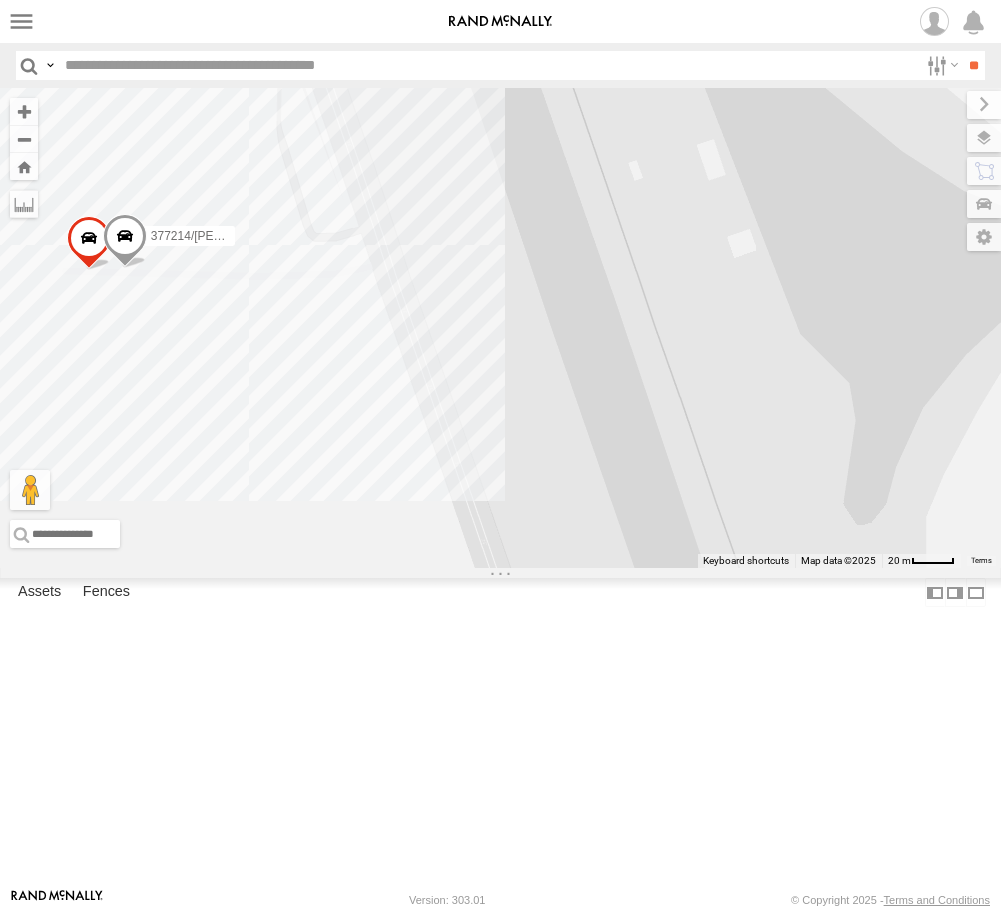 drag, startPoint x: 347, startPoint y: 494, endPoint x: 665, endPoint y: 468, distance: 319.06113 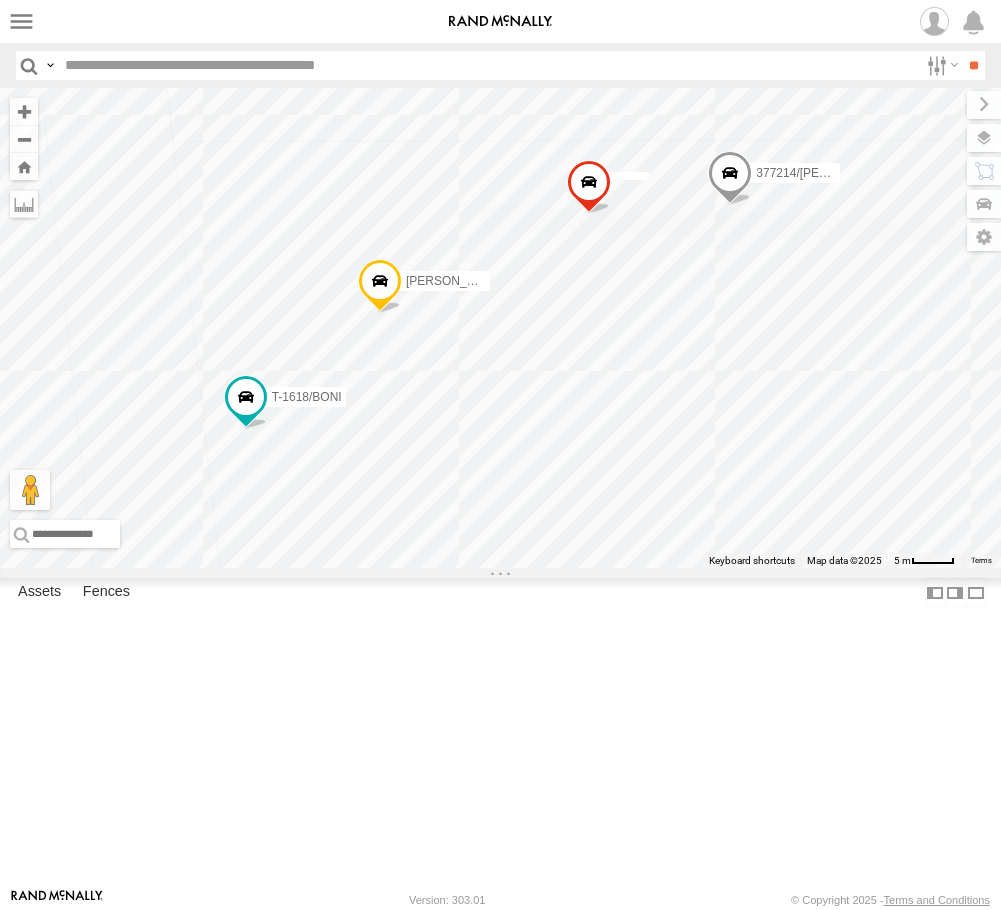 drag, startPoint x: 335, startPoint y: 461, endPoint x: 811, endPoint y: 440, distance: 476.463 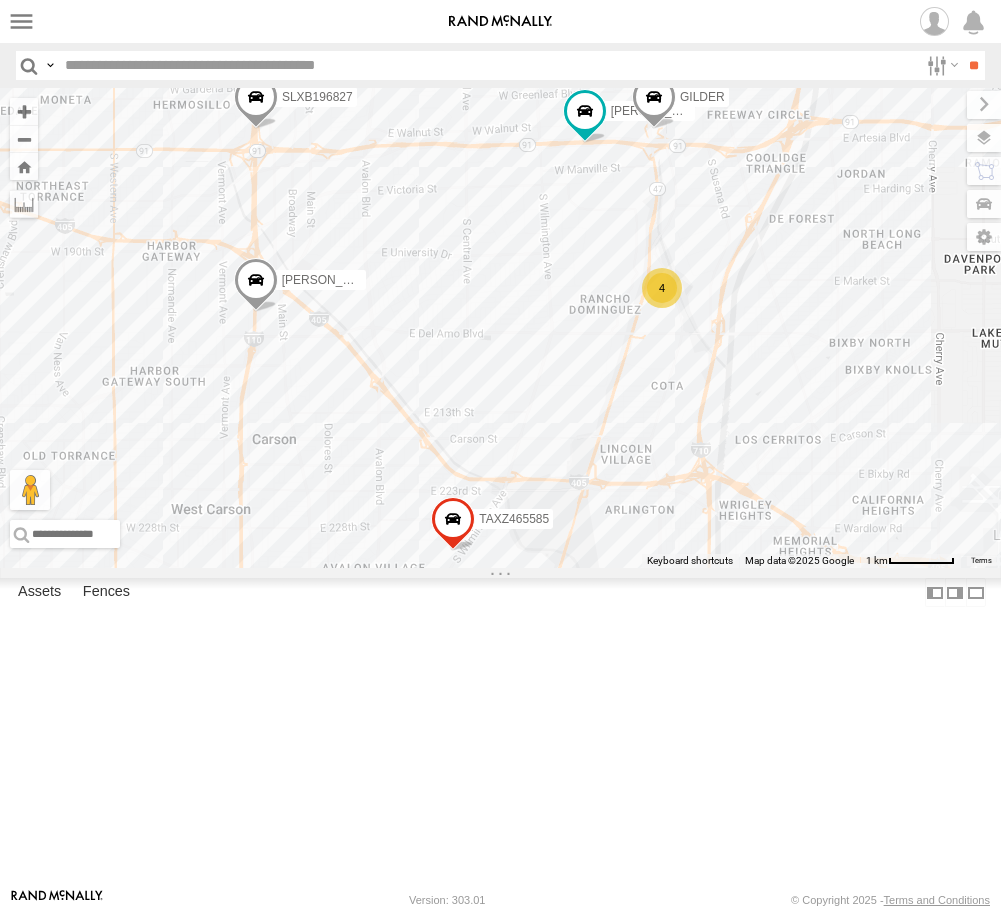 drag, startPoint x: 833, startPoint y: 466, endPoint x: 709, endPoint y: 552, distance: 150.90395 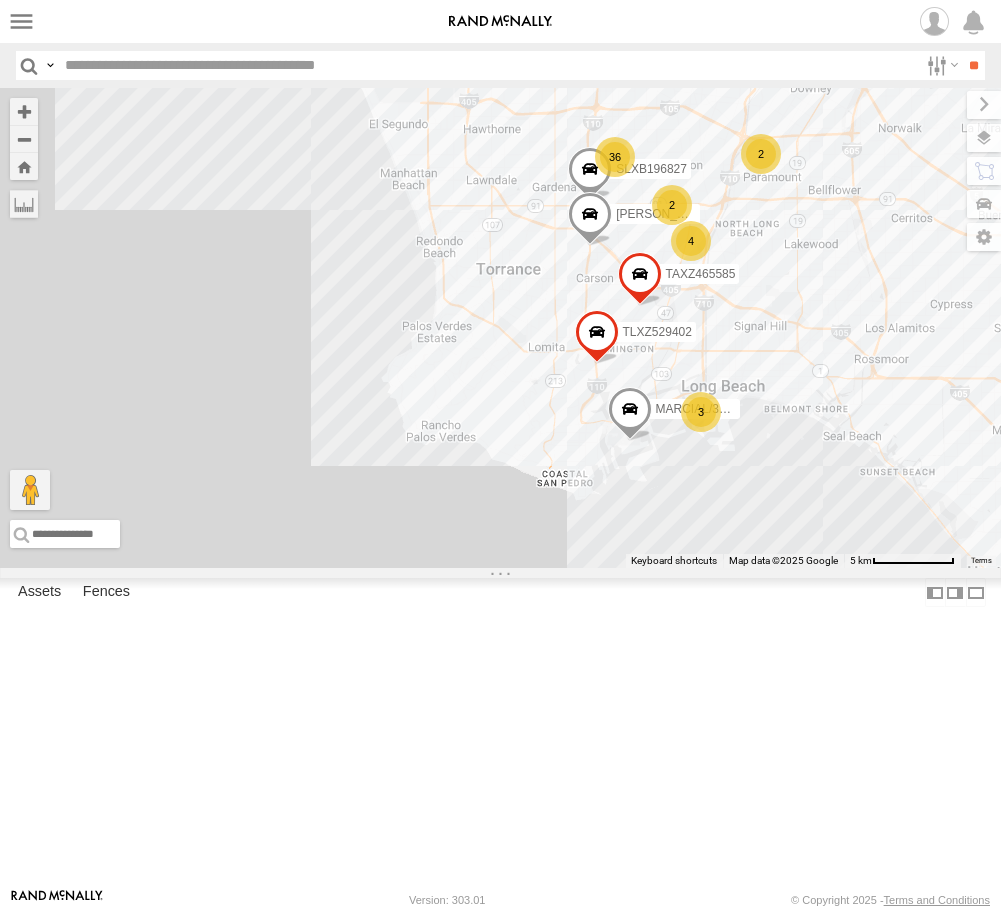 drag, startPoint x: 542, startPoint y: 292, endPoint x: 563, endPoint y: 447, distance: 156.4161 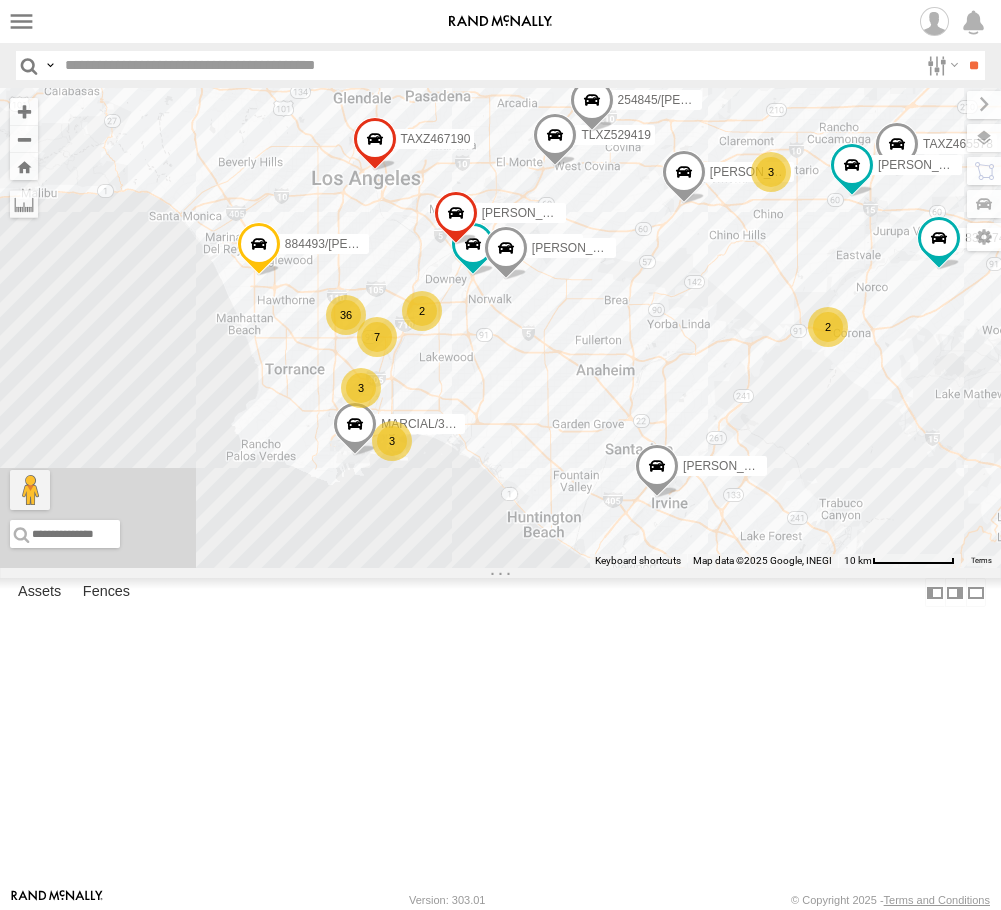 drag, startPoint x: 339, startPoint y: 637, endPoint x: 292, endPoint y: 377, distance: 264.21393 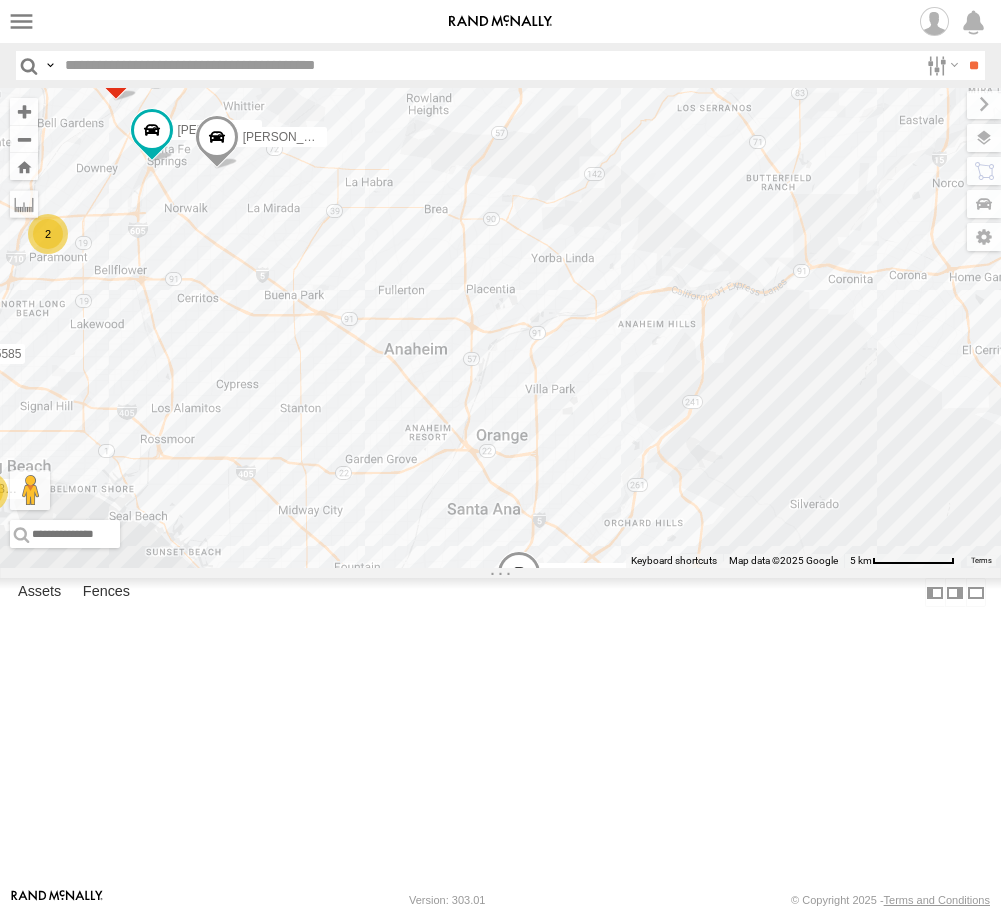 drag, startPoint x: 724, startPoint y: 541, endPoint x: 379, endPoint y: 488, distance: 349.04727 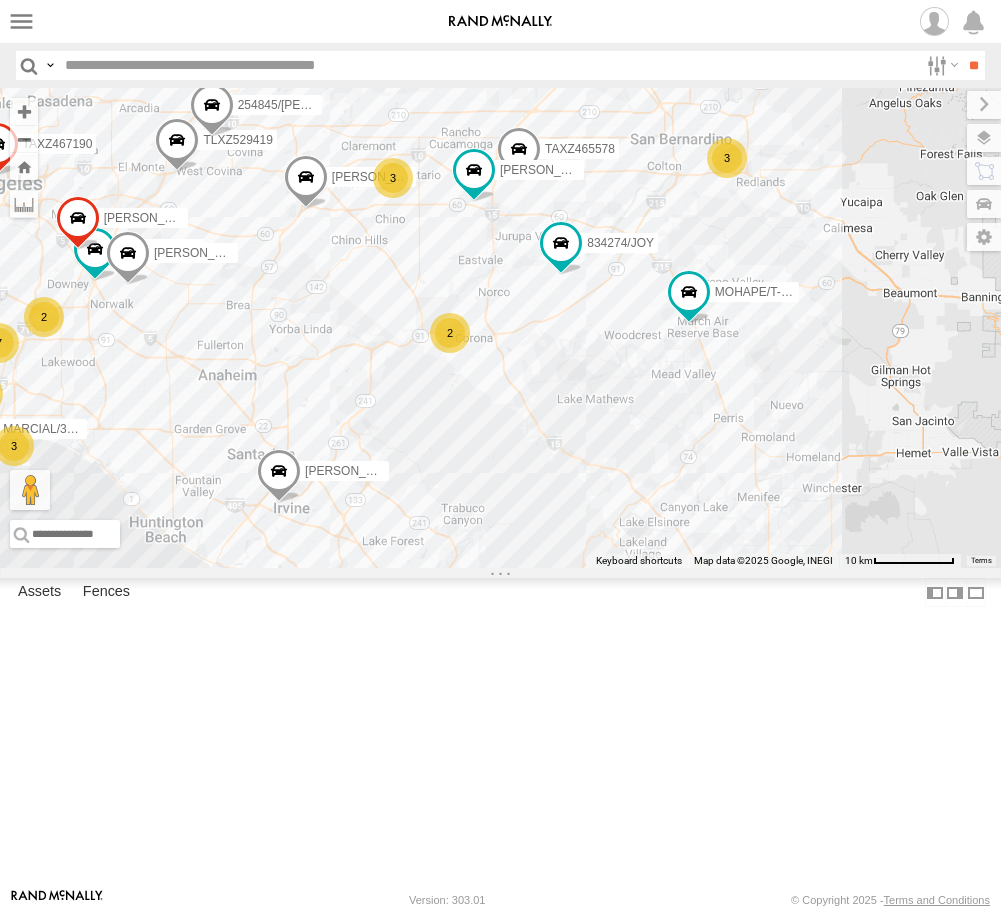 drag, startPoint x: 805, startPoint y: 294, endPoint x: 515, endPoint y: 378, distance: 301.92053 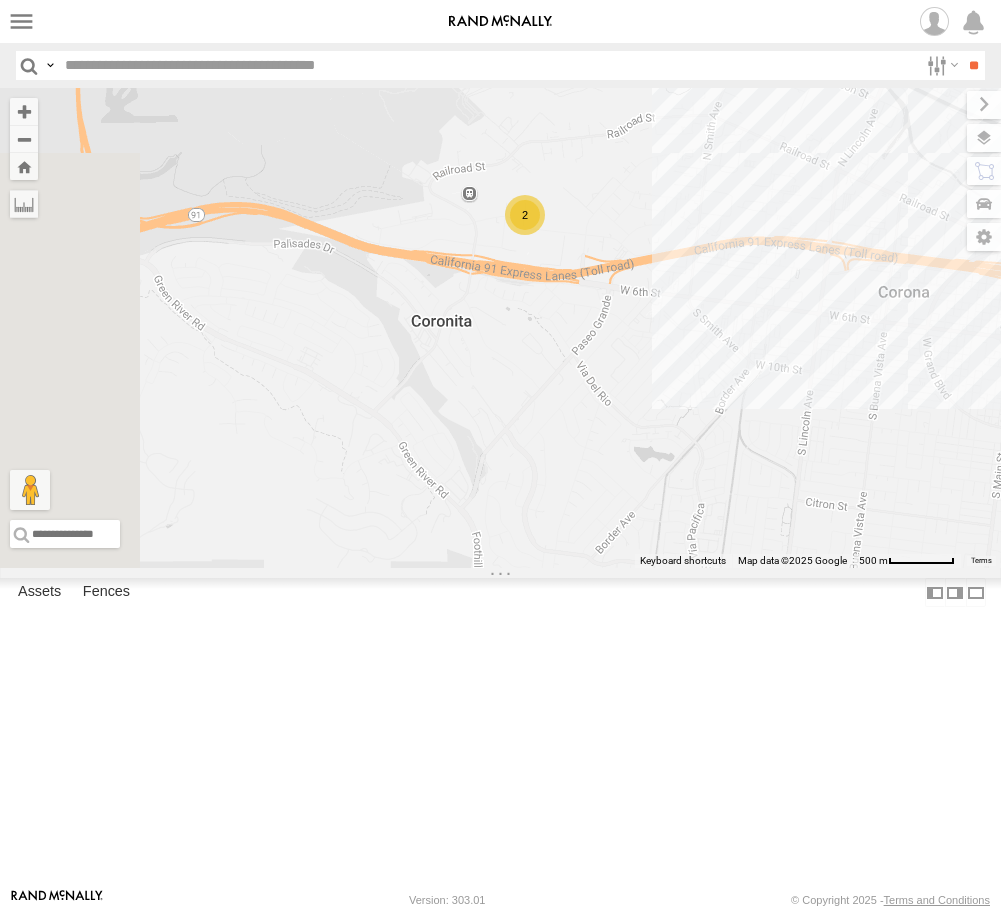 drag, startPoint x: 541, startPoint y: 366, endPoint x: 647, endPoint y: 539, distance: 202.8916 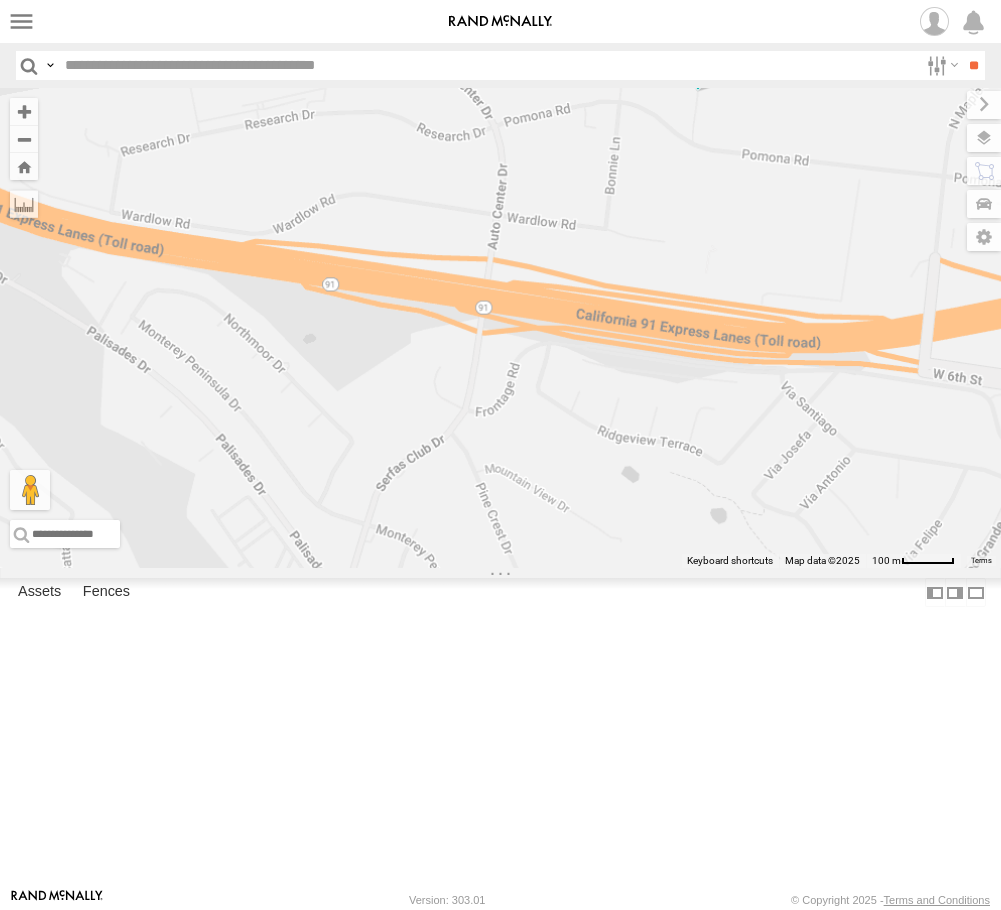 drag, startPoint x: 339, startPoint y: 465, endPoint x: 296, endPoint y: 465, distance: 43 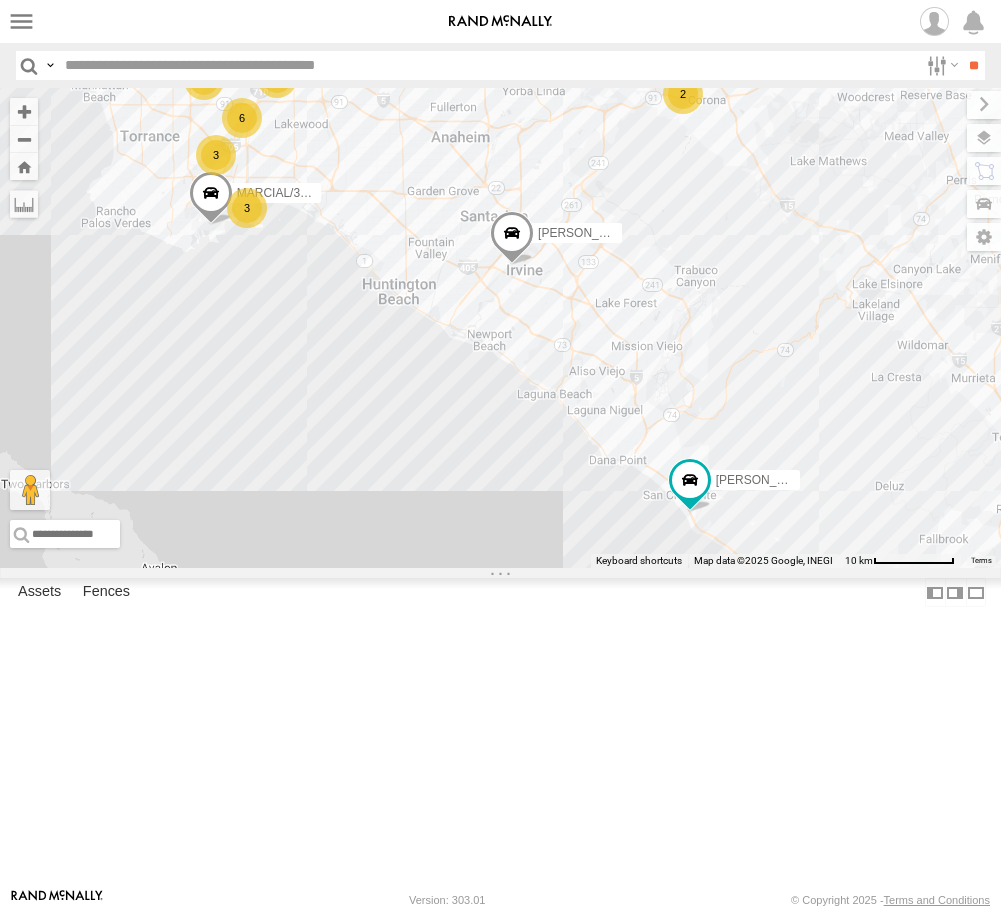 drag, startPoint x: 757, startPoint y: 720, endPoint x: 811, endPoint y: 394, distance: 330.44214 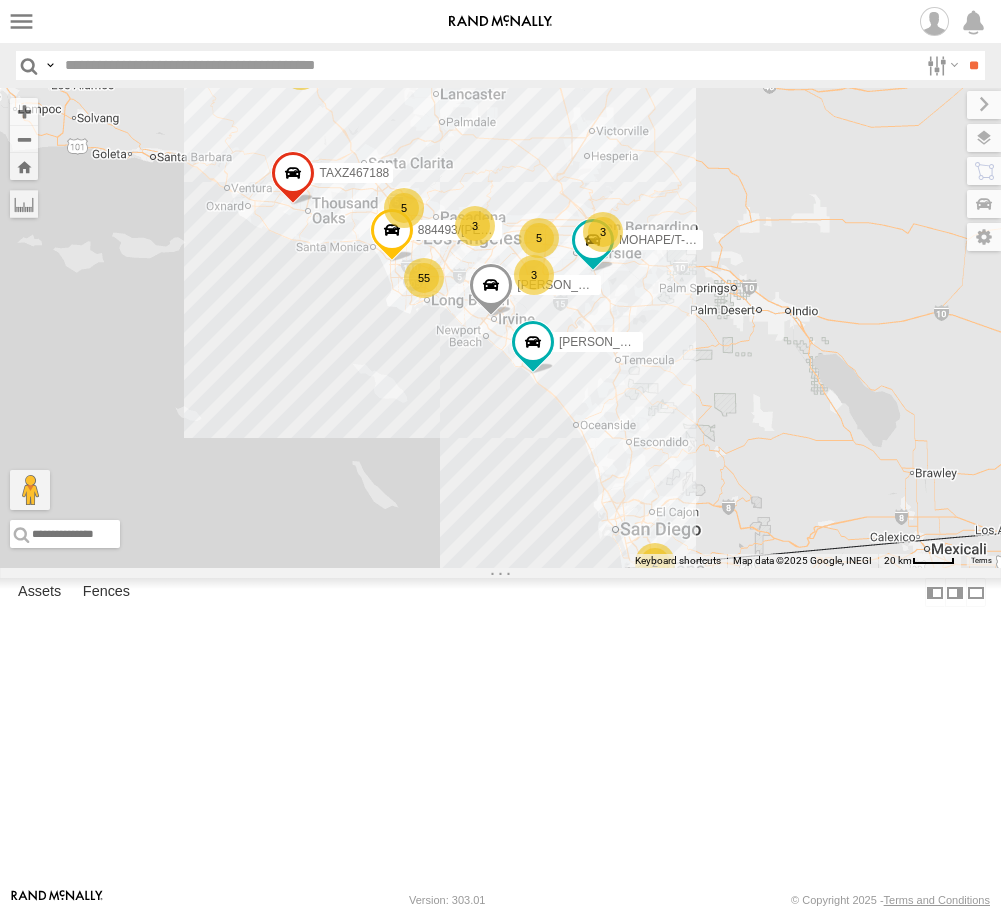drag, startPoint x: 671, startPoint y: 688, endPoint x: 615, endPoint y: 653, distance: 66.037865 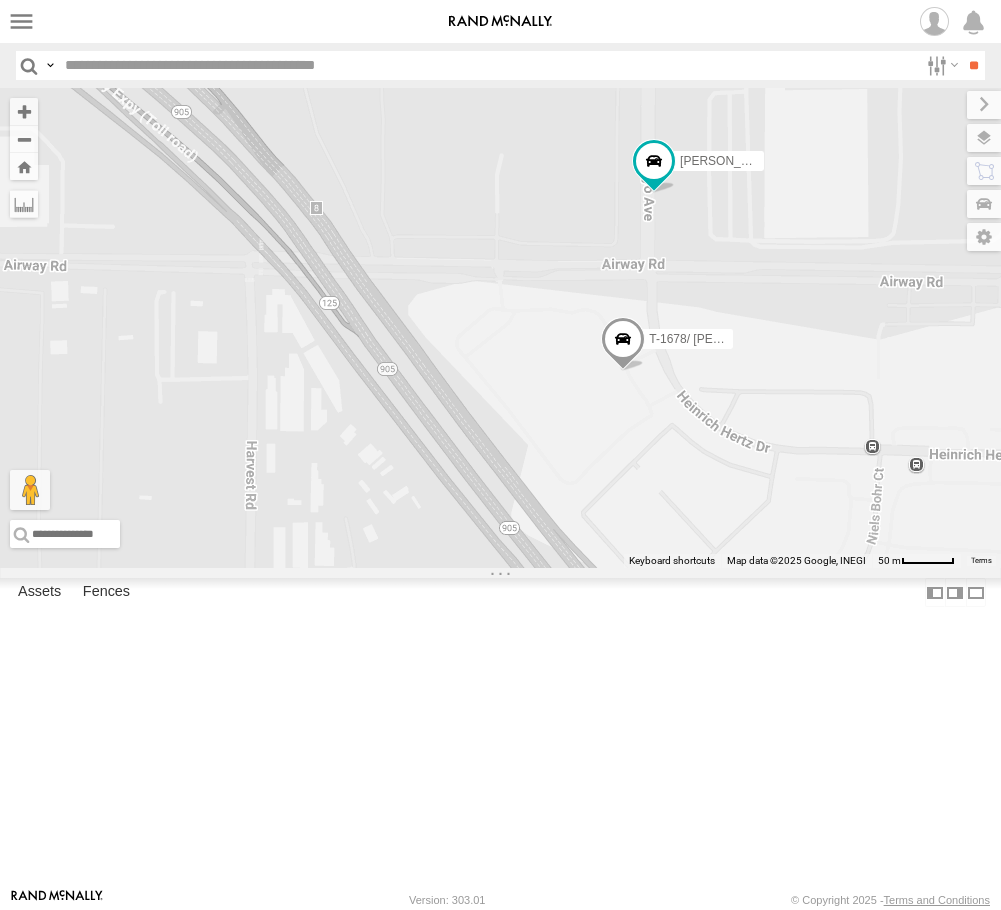 click at bounding box center [623, 344] 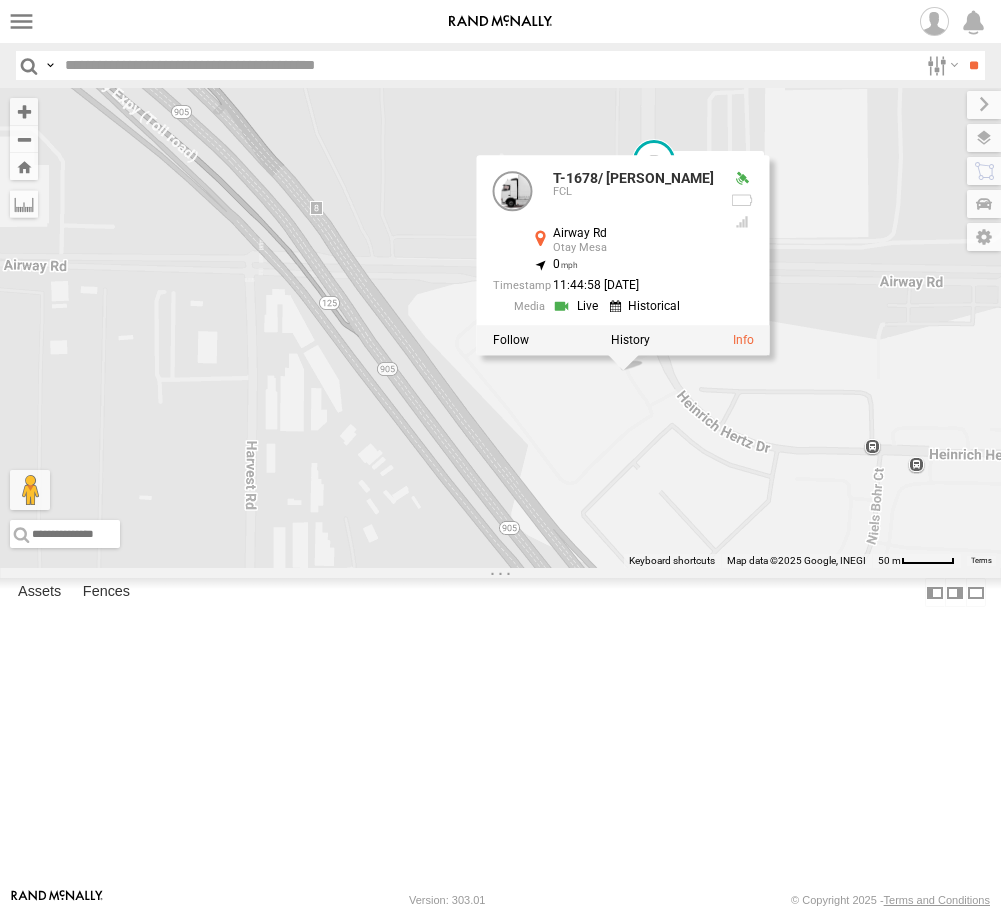 click at bounding box center (622, 341) 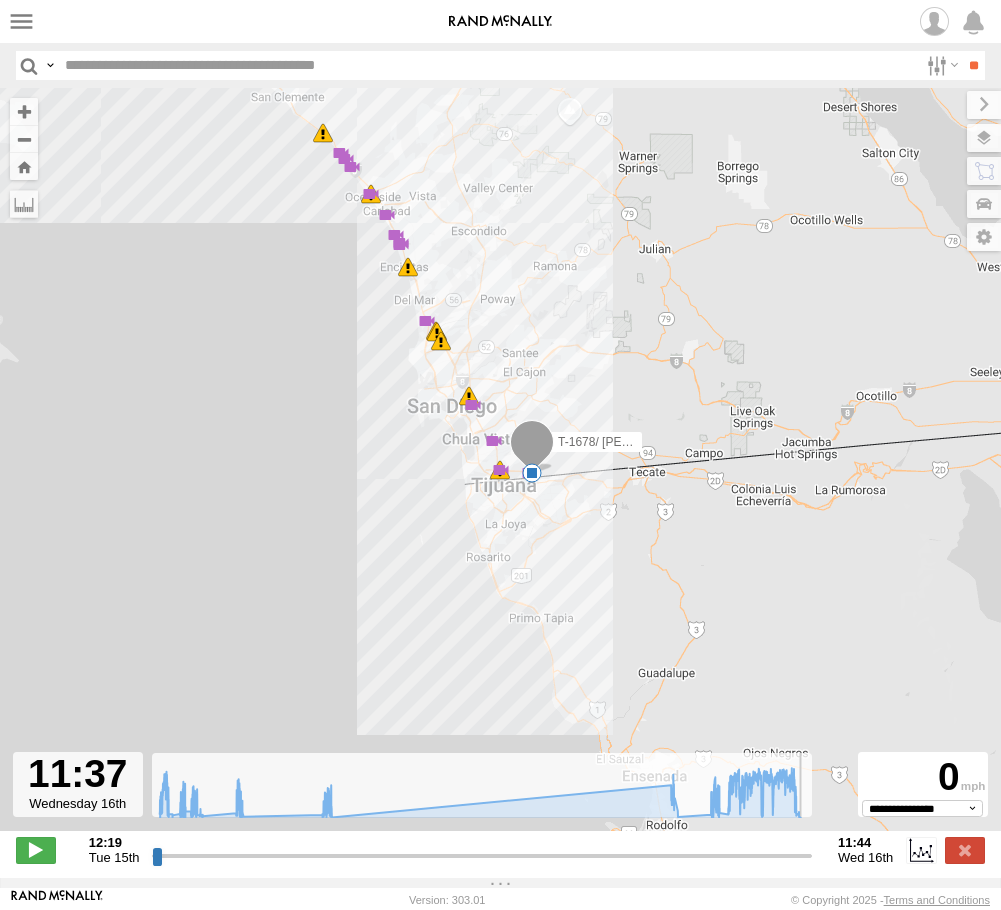drag, startPoint x: 163, startPoint y: 857, endPoint x: 802, endPoint y: 835, distance: 639.3786 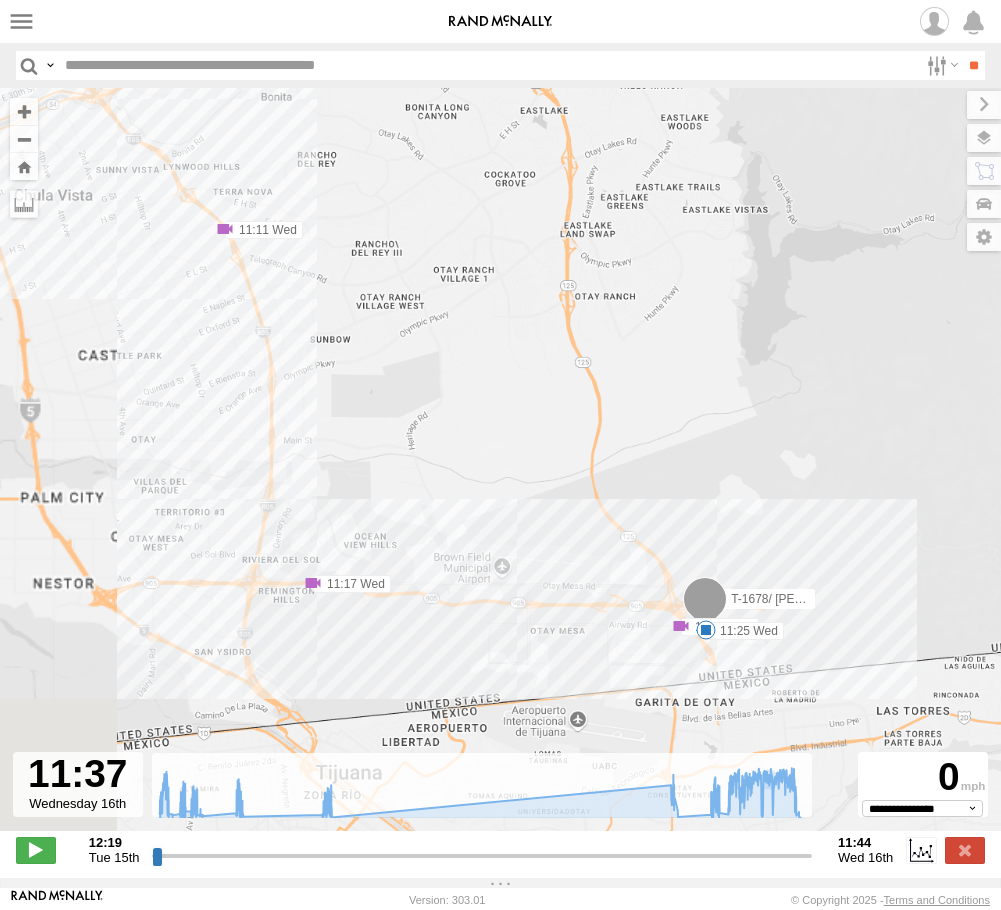 drag, startPoint x: 666, startPoint y: 599, endPoint x: 466, endPoint y: -36, distance: 665.75146 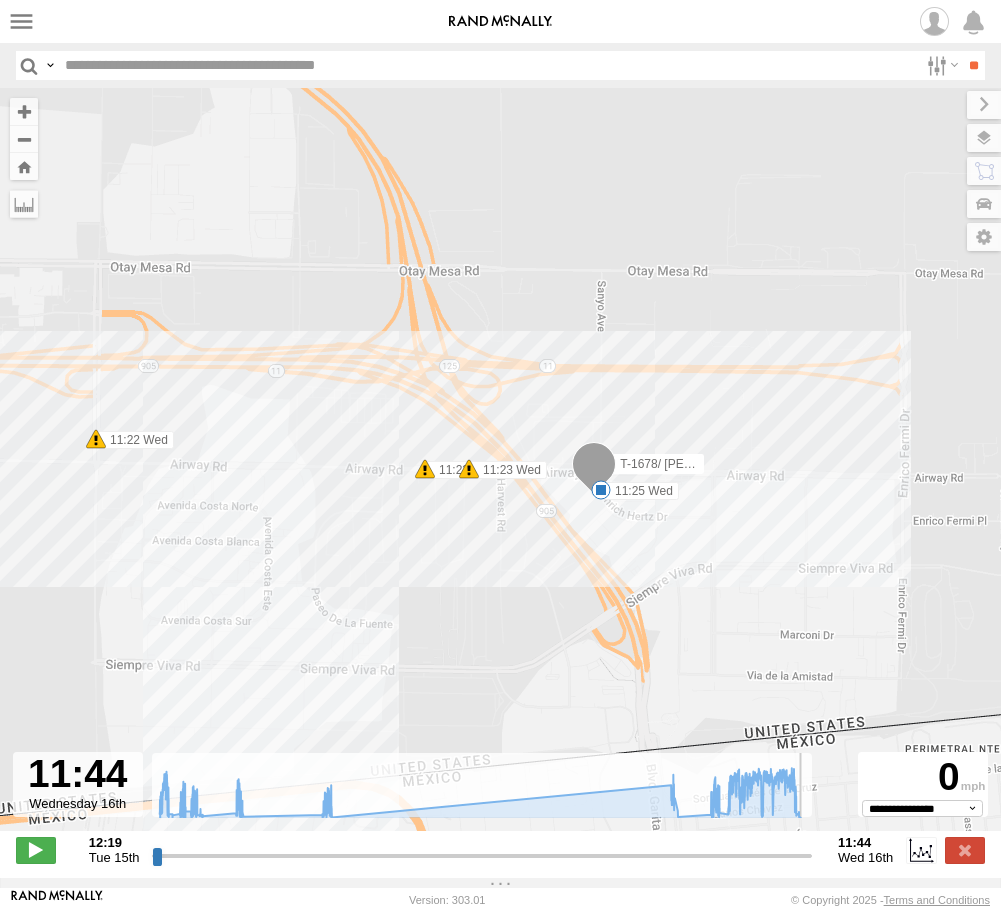 drag, startPoint x: 797, startPoint y: 857, endPoint x: 852, endPoint y: 831, distance: 60.835846 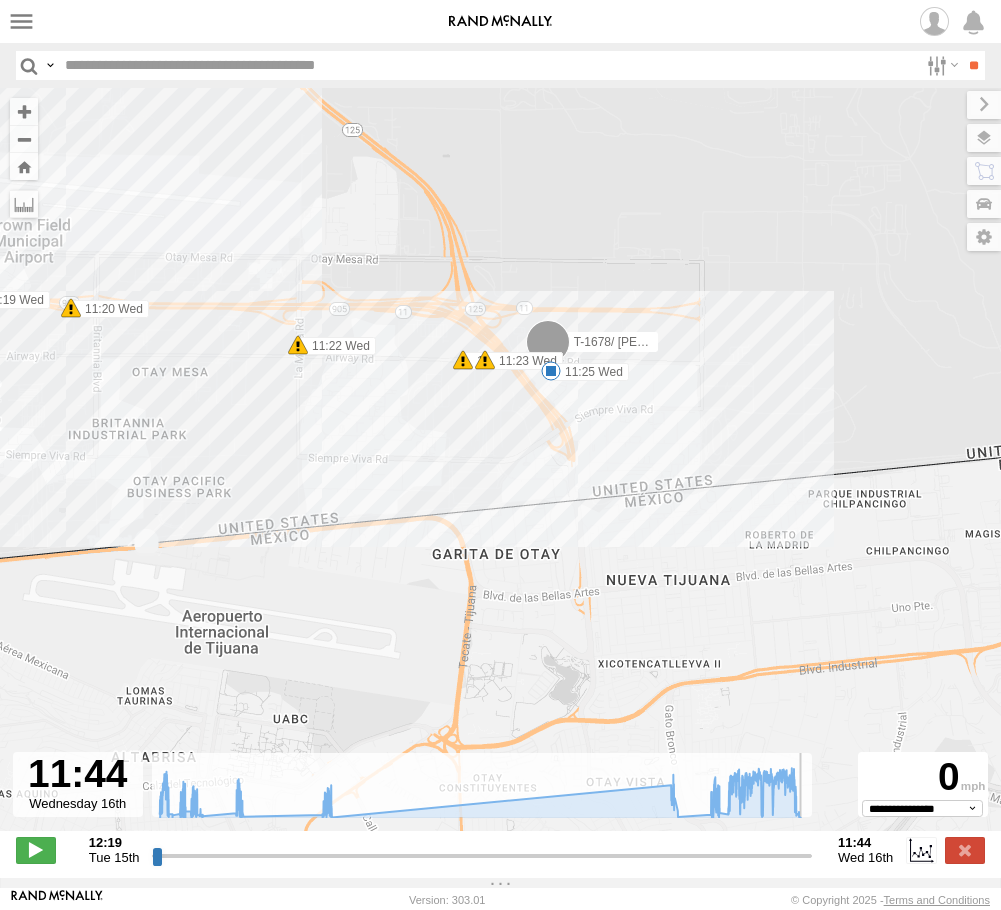 click at bounding box center [501, 22] 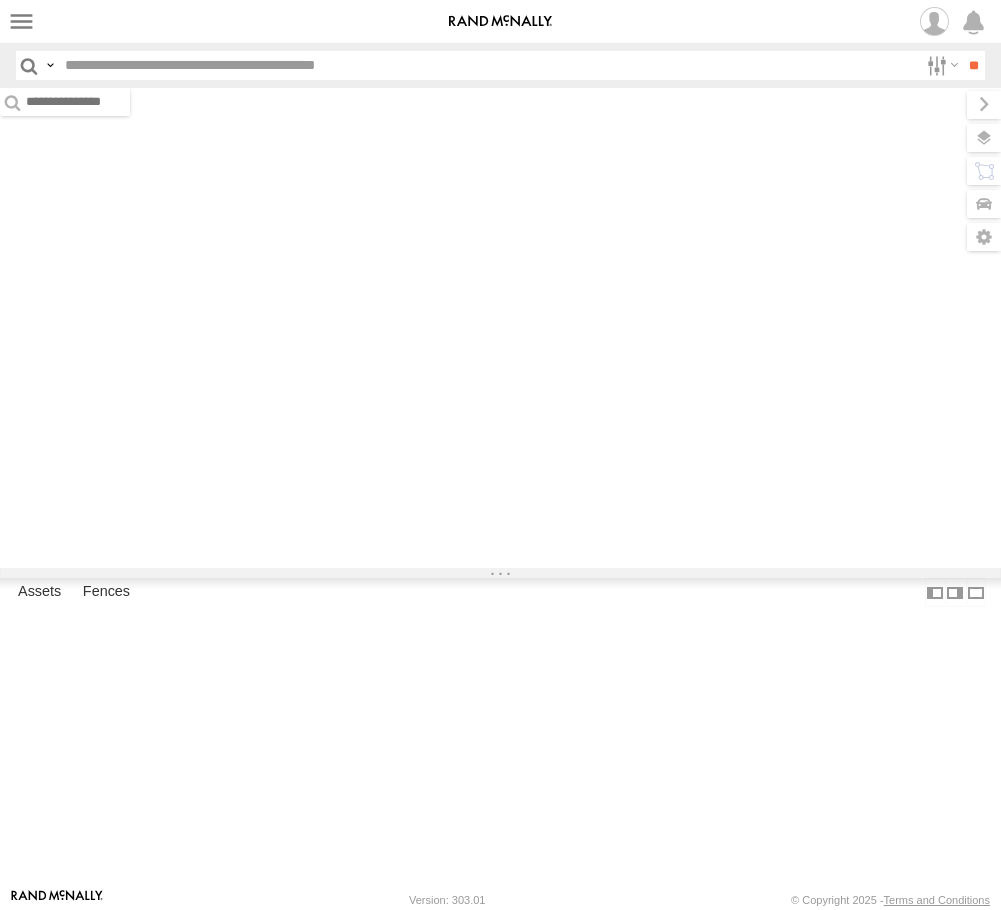 scroll, scrollTop: 0, scrollLeft: 0, axis: both 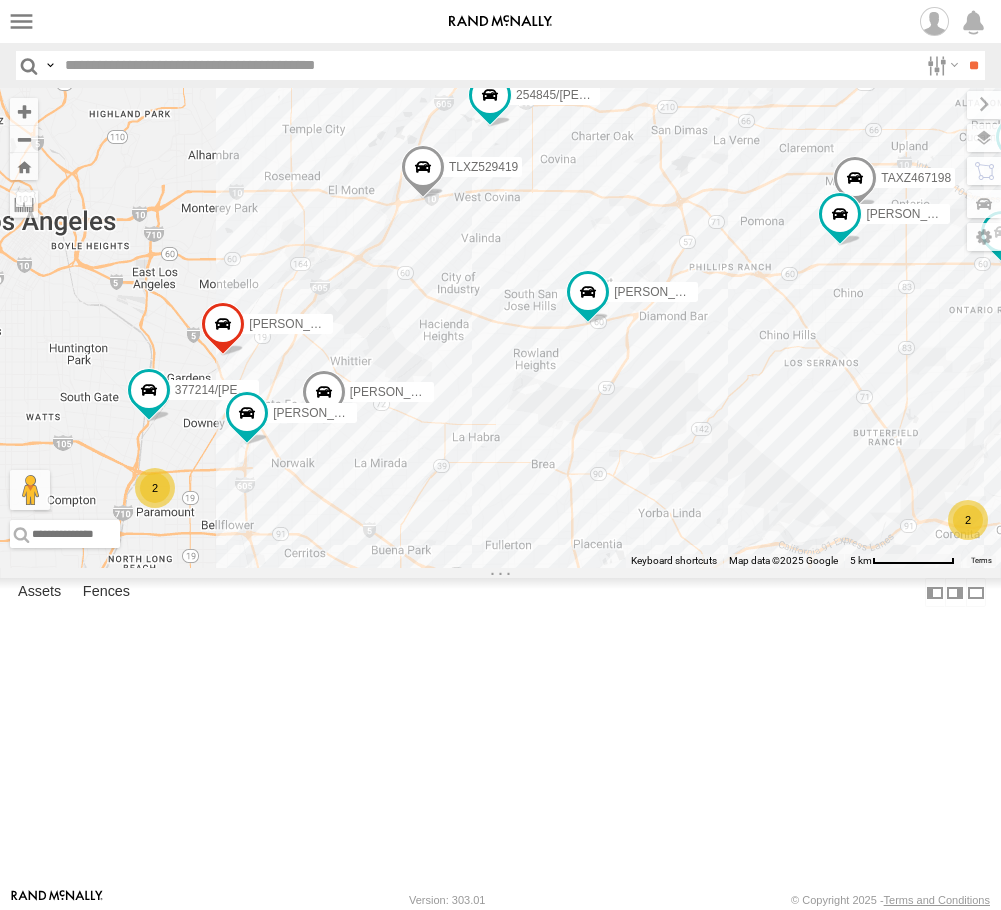 drag, startPoint x: 749, startPoint y: 445, endPoint x: 908, endPoint y: 496, distance: 166.97903 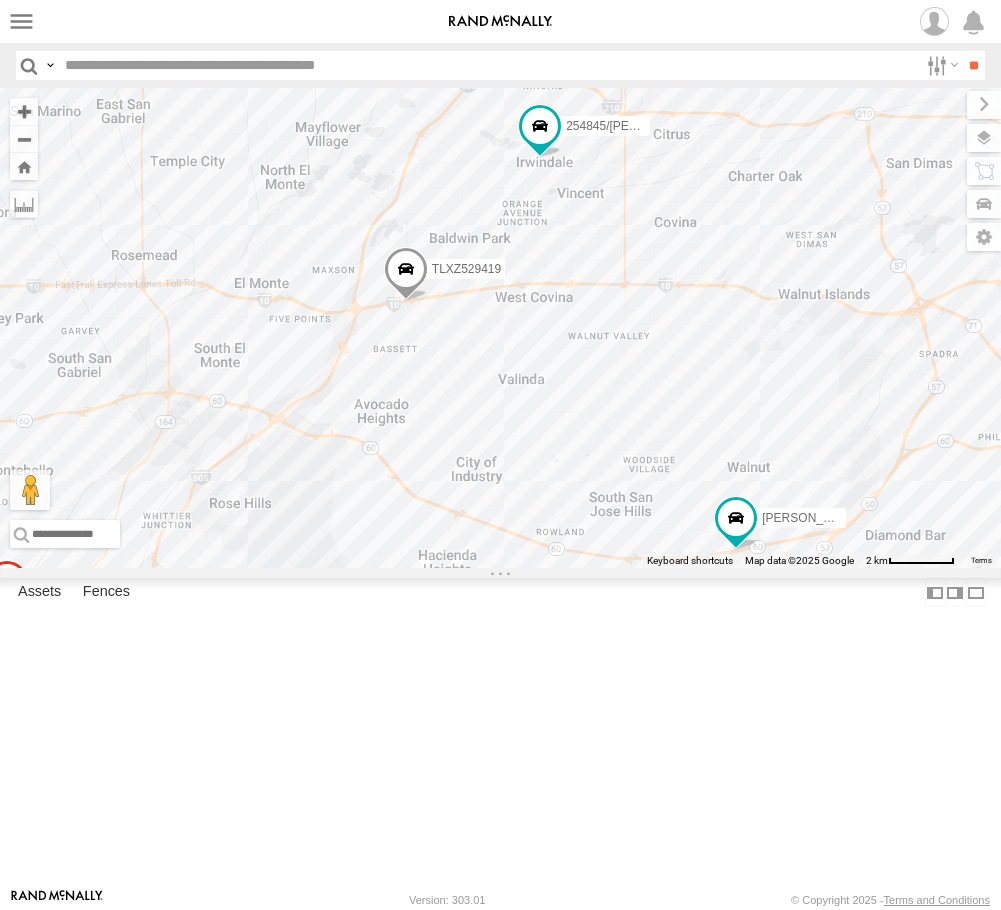 drag, startPoint x: 439, startPoint y: 346, endPoint x: 520, endPoint y: 375, distance: 86.034874 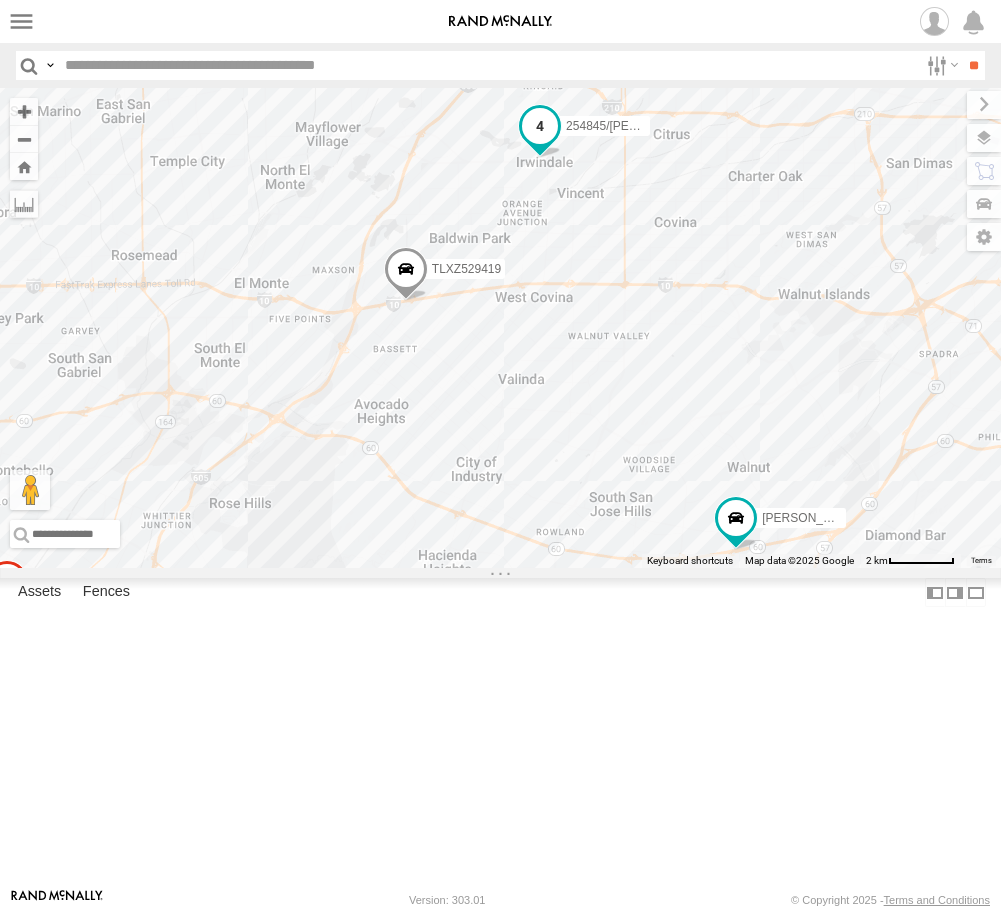 click on "254845/[PERSON_NAME]" at bounding box center (637, 126) 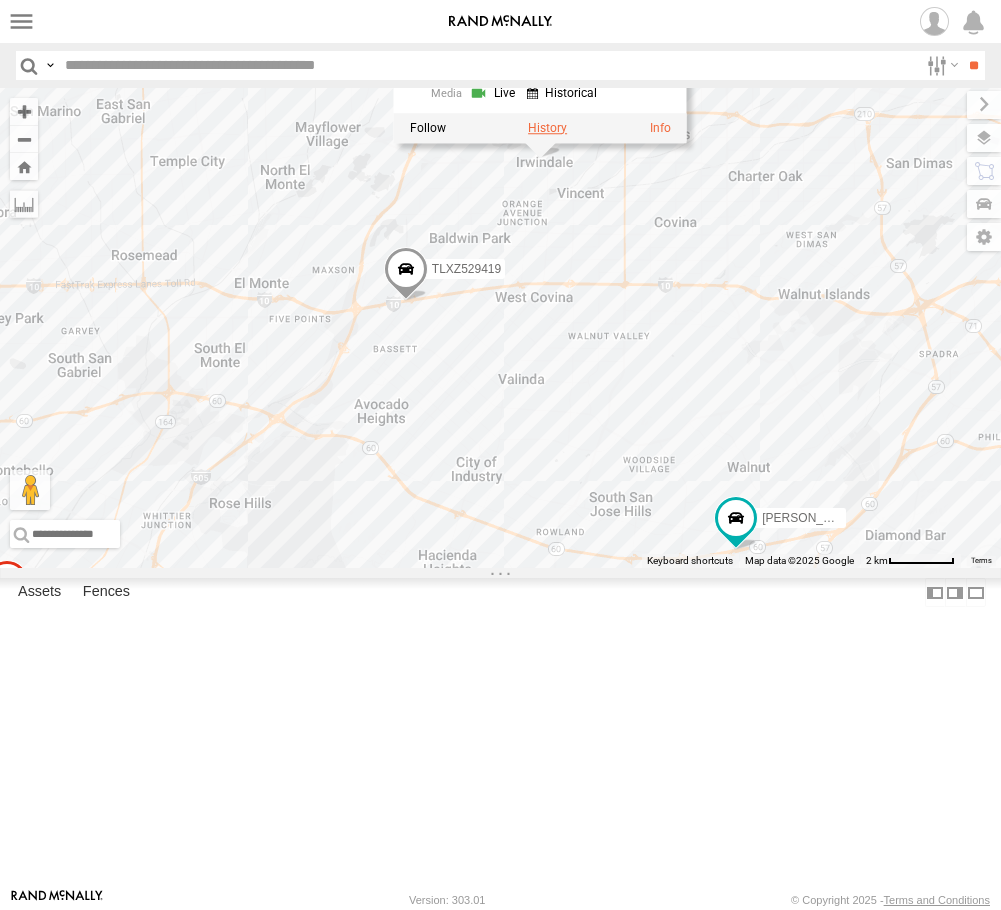 click at bounding box center (547, 128) 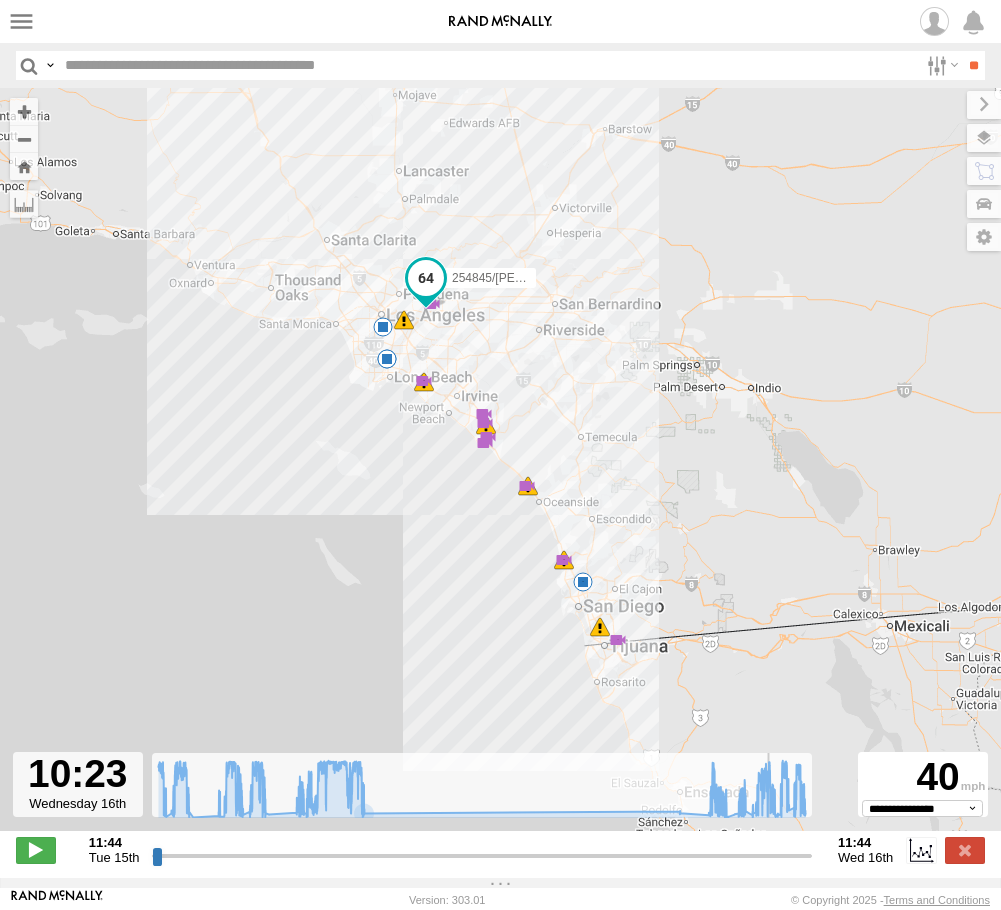 drag, startPoint x: 156, startPoint y: 859, endPoint x: 392, endPoint y: 358, distance: 553.8023 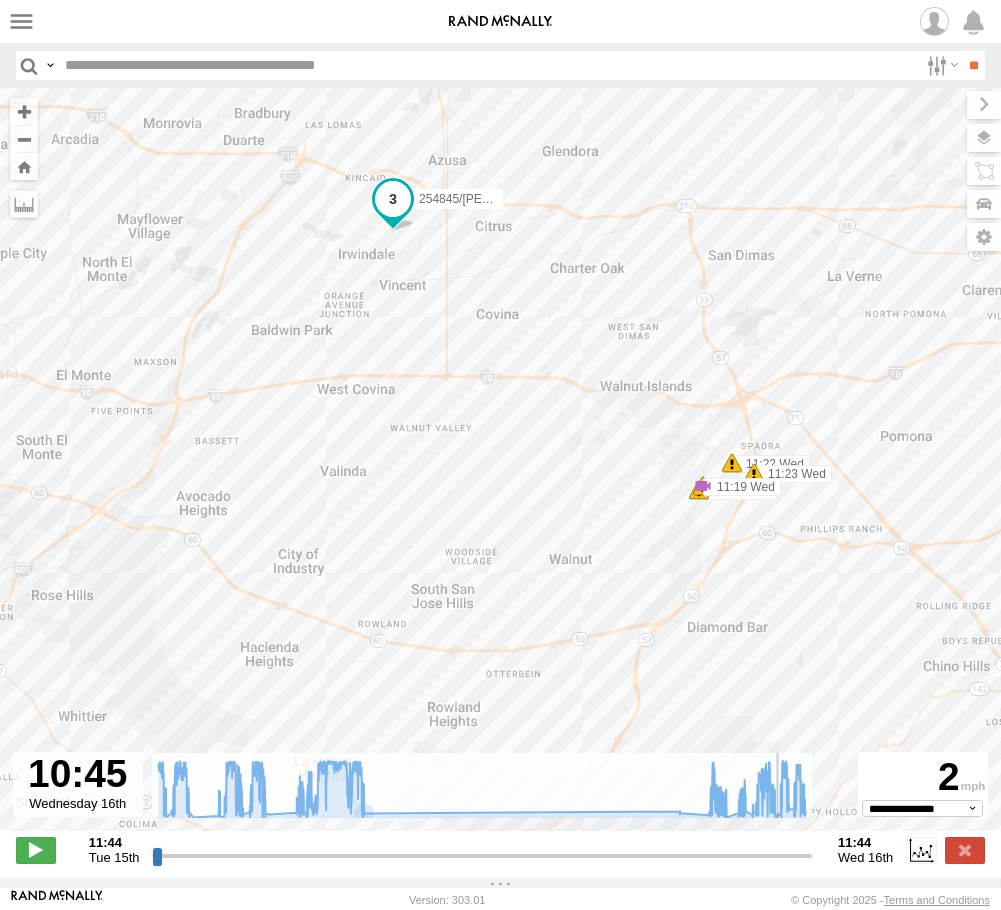 drag, startPoint x: 505, startPoint y: 317, endPoint x: 558, endPoint y: 701, distance: 387.6403 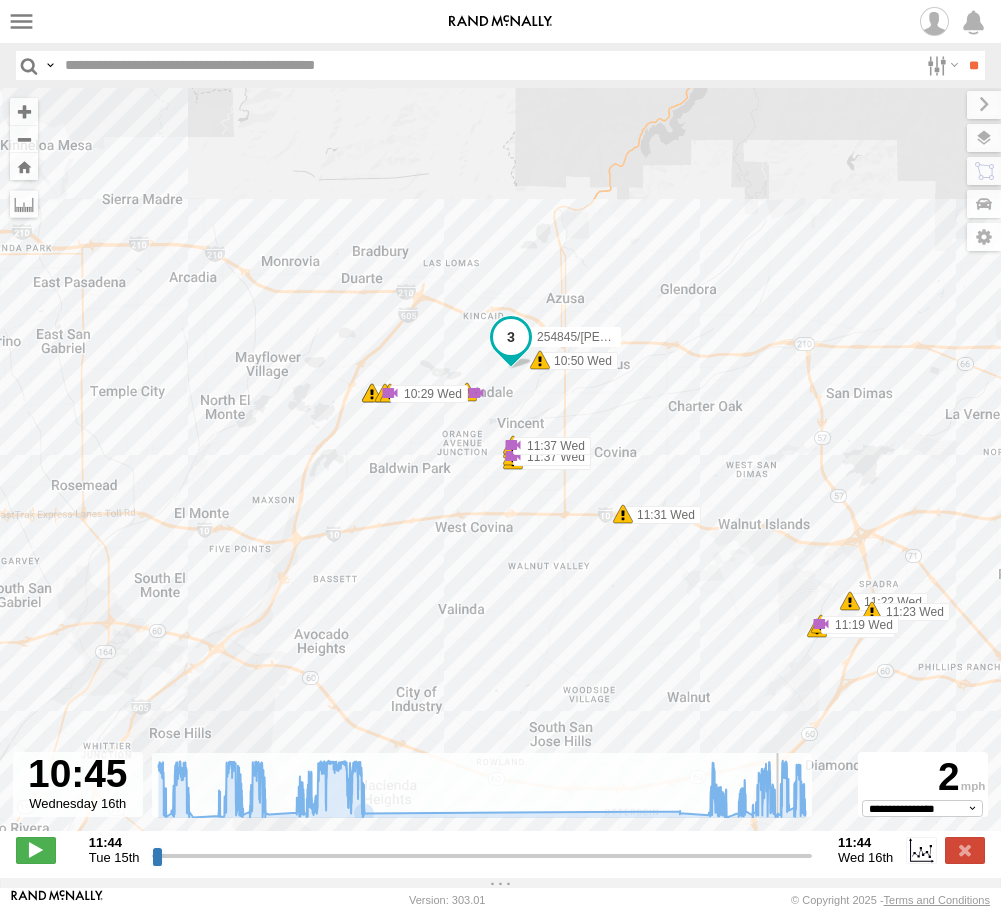 drag, startPoint x: 491, startPoint y: 494, endPoint x: 663, endPoint y: 658, distance: 237.65521 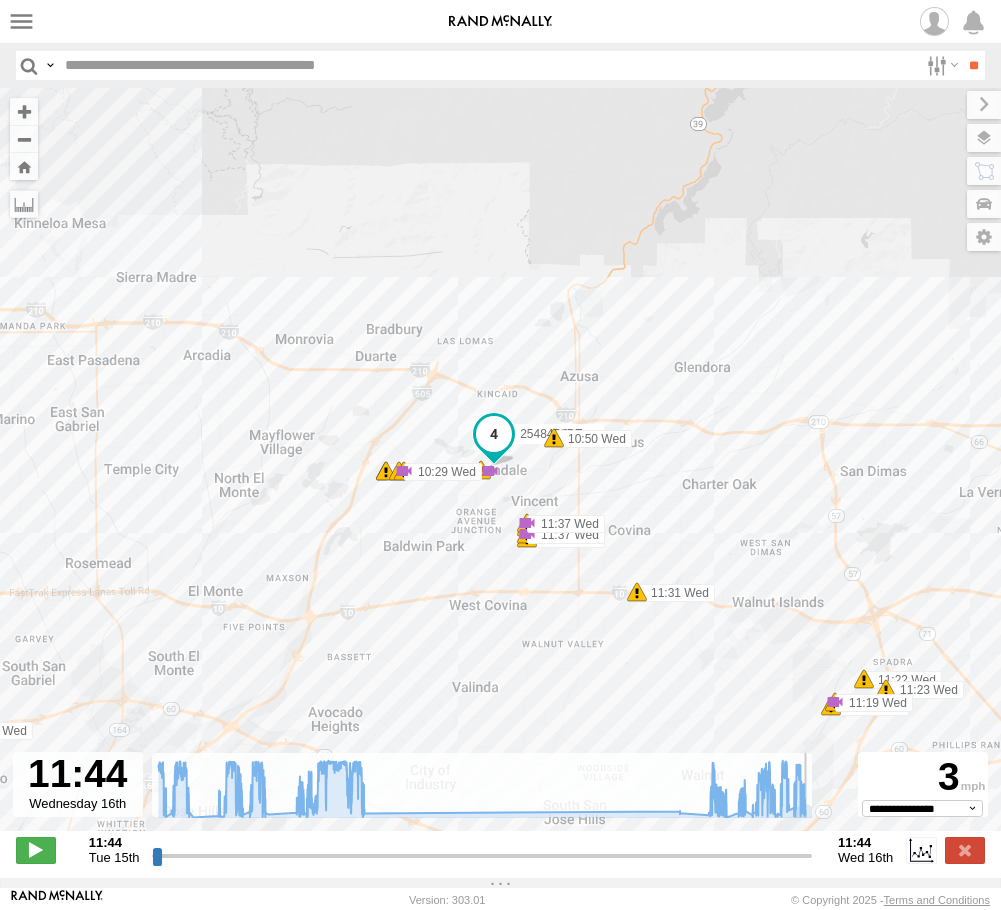 drag, startPoint x: 785, startPoint y: 855, endPoint x: 838, endPoint y: 850, distance: 53.235325 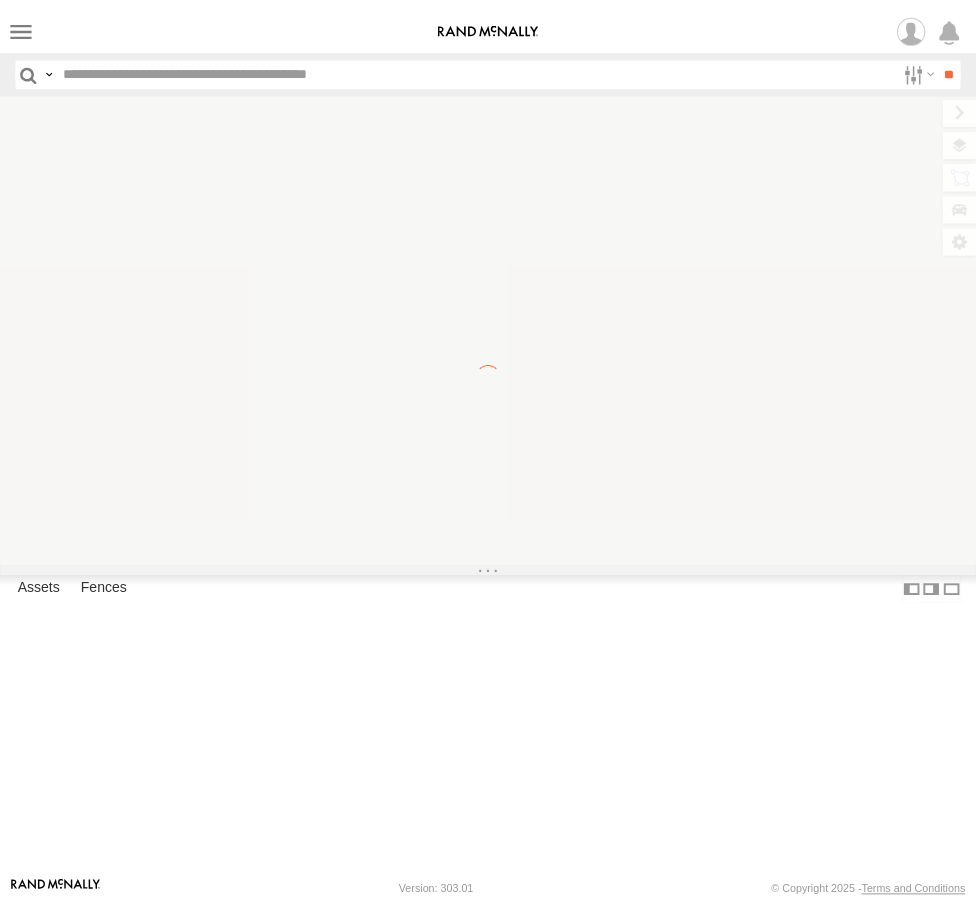 scroll, scrollTop: 0, scrollLeft: 0, axis: both 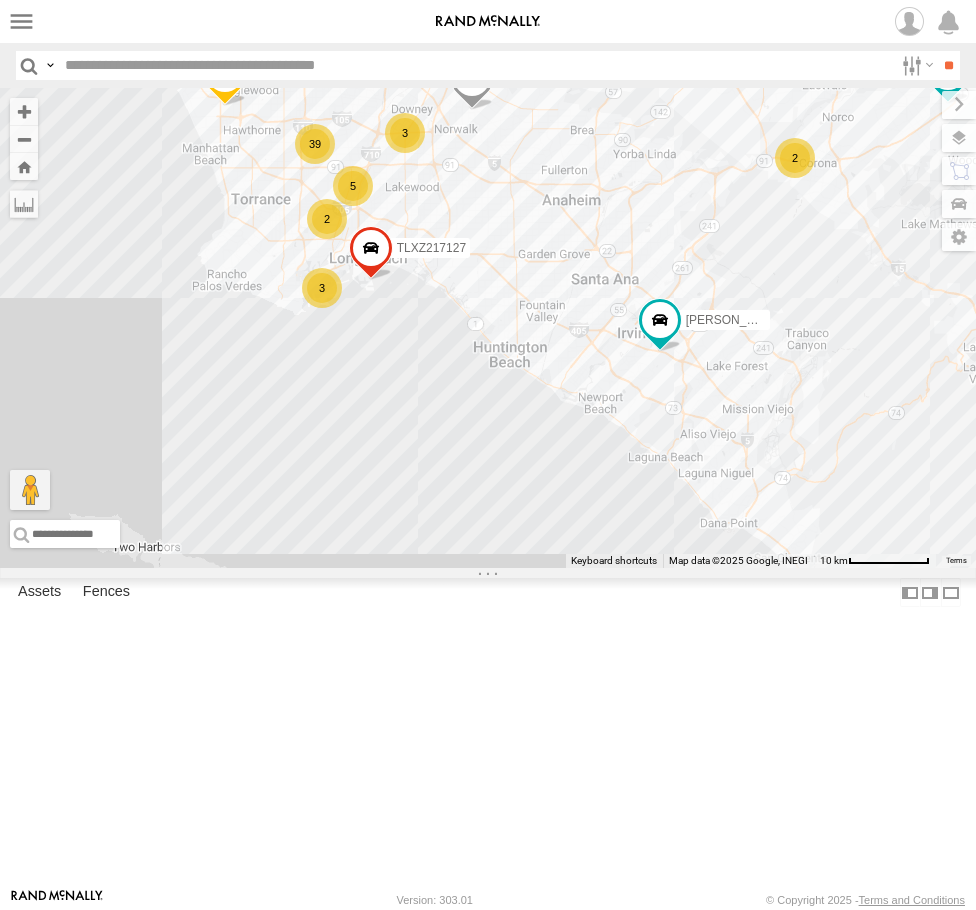drag, startPoint x: 313, startPoint y: 477, endPoint x: 609, endPoint y: 575, distance: 311.8012 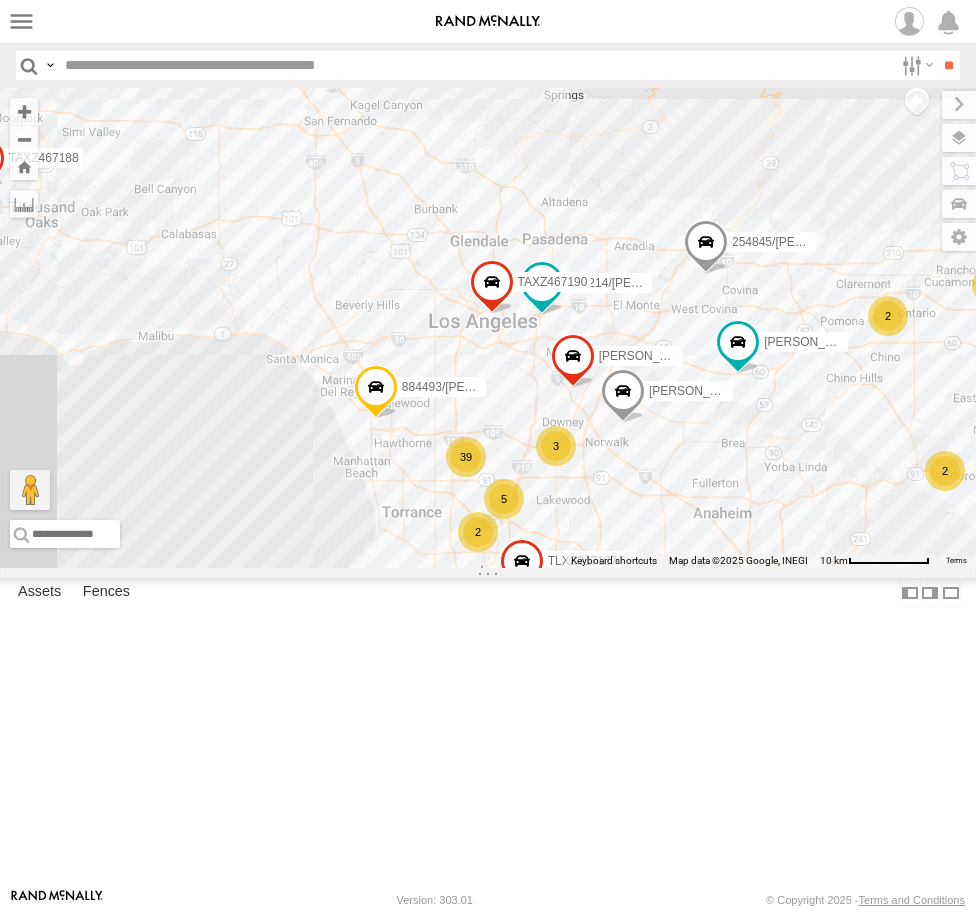 drag, startPoint x: 628, startPoint y: 290, endPoint x: 783, endPoint y: 609, distance: 354.6632 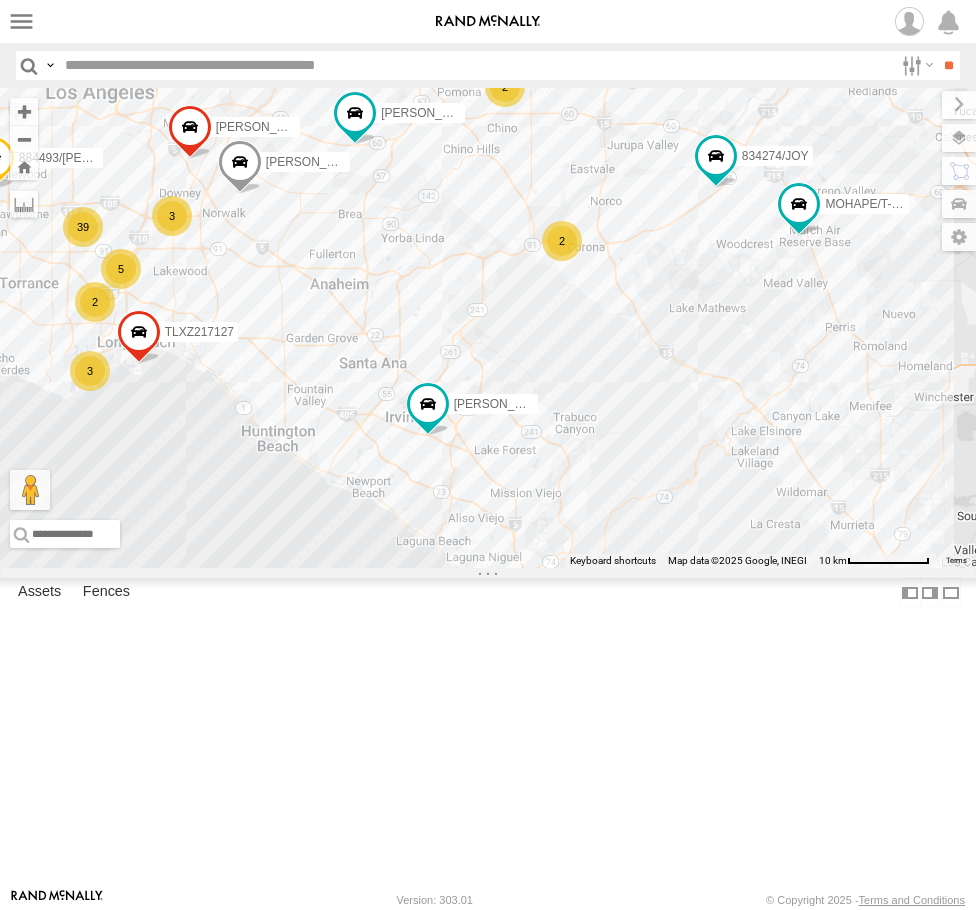 drag, startPoint x: 819, startPoint y: 631, endPoint x: 422, endPoint y: 388, distance: 465.46536 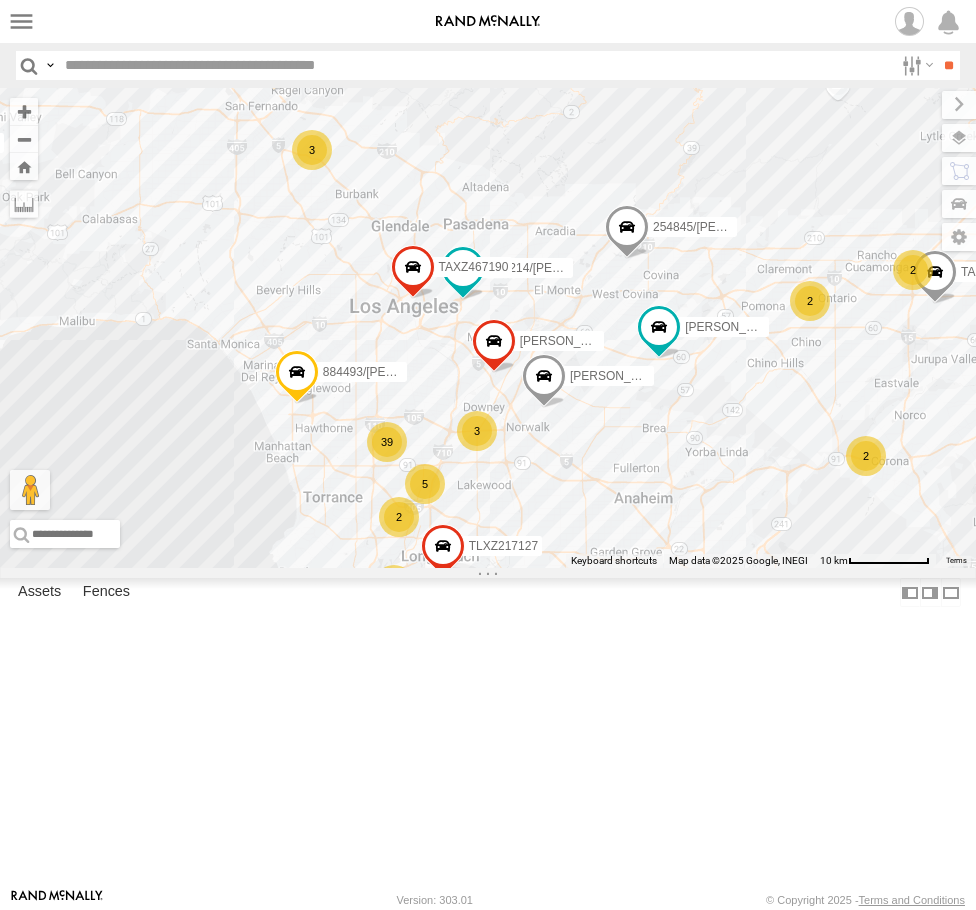 drag, startPoint x: 500, startPoint y: 450, endPoint x: 812, endPoint y: 665, distance: 378.905 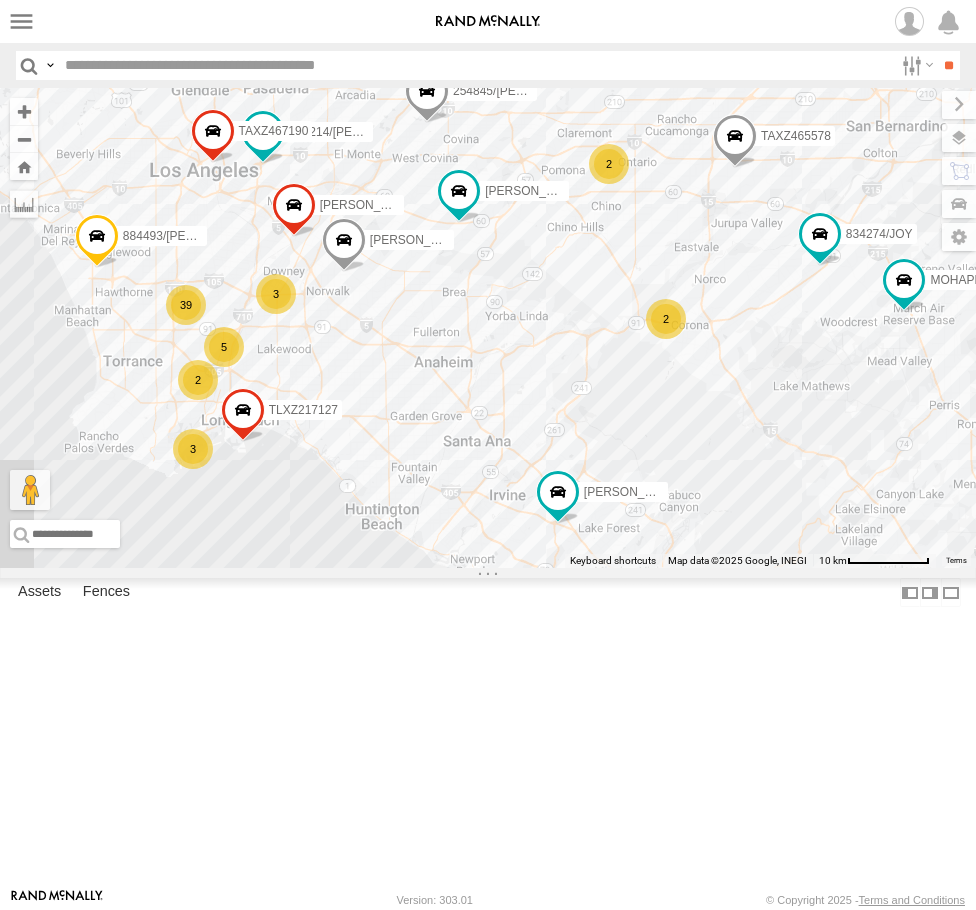 drag, startPoint x: 801, startPoint y: 680, endPoint x: 463, endPoint y: 482, distance: 391.7244 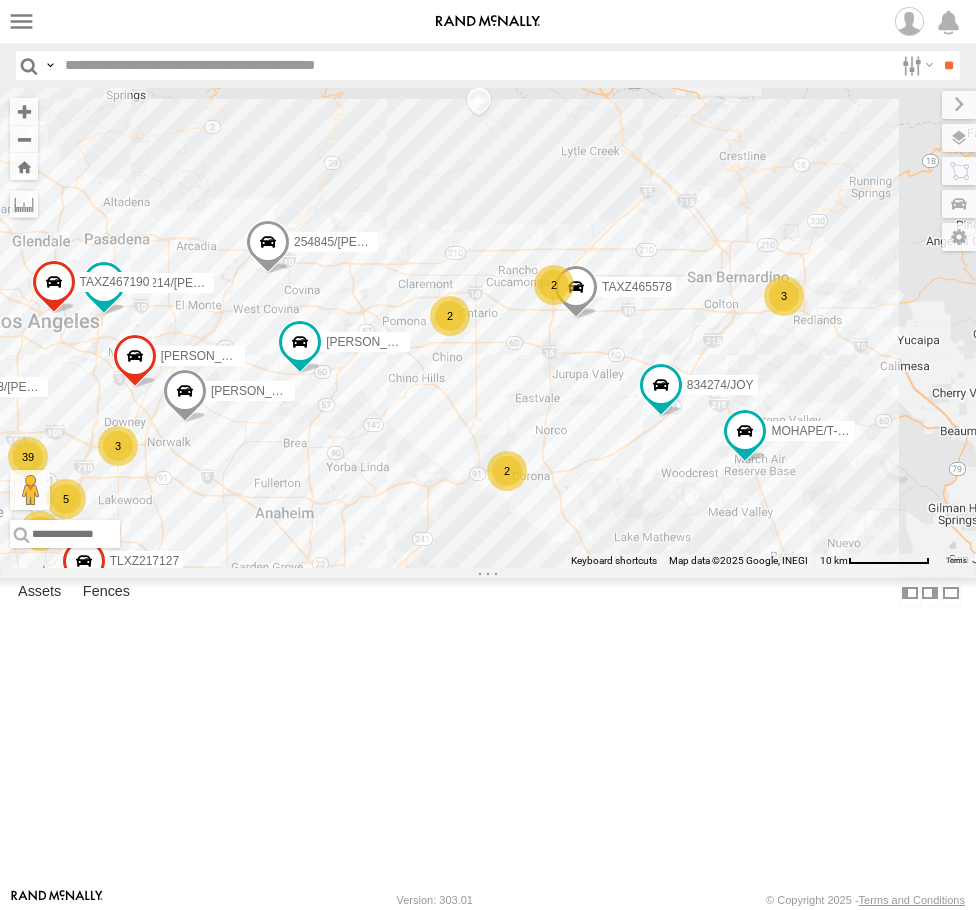 drag, startPoint x: 772, startPoint y: 570, endPoint x: 679, endPoint y: 665, distance: 132.9436 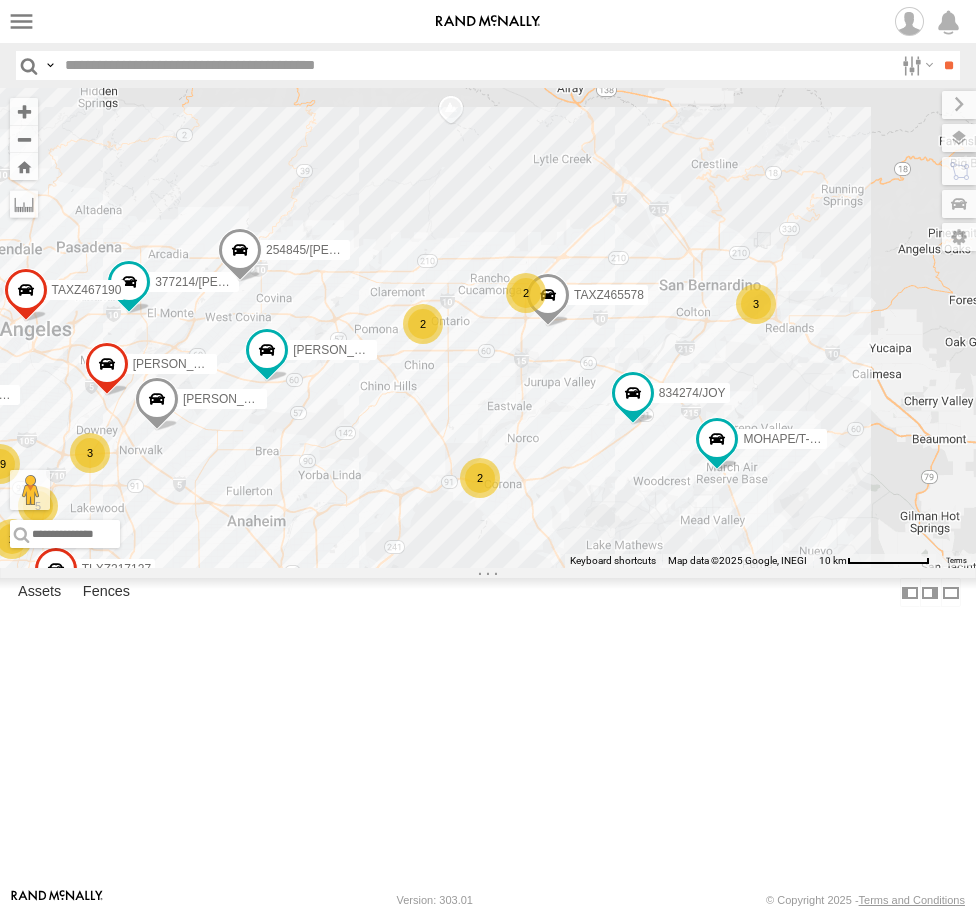 drag, startPoint x: 501, startPoint y: 357, endPoint x: 603, endPoint y: 572, distance: 237.96849 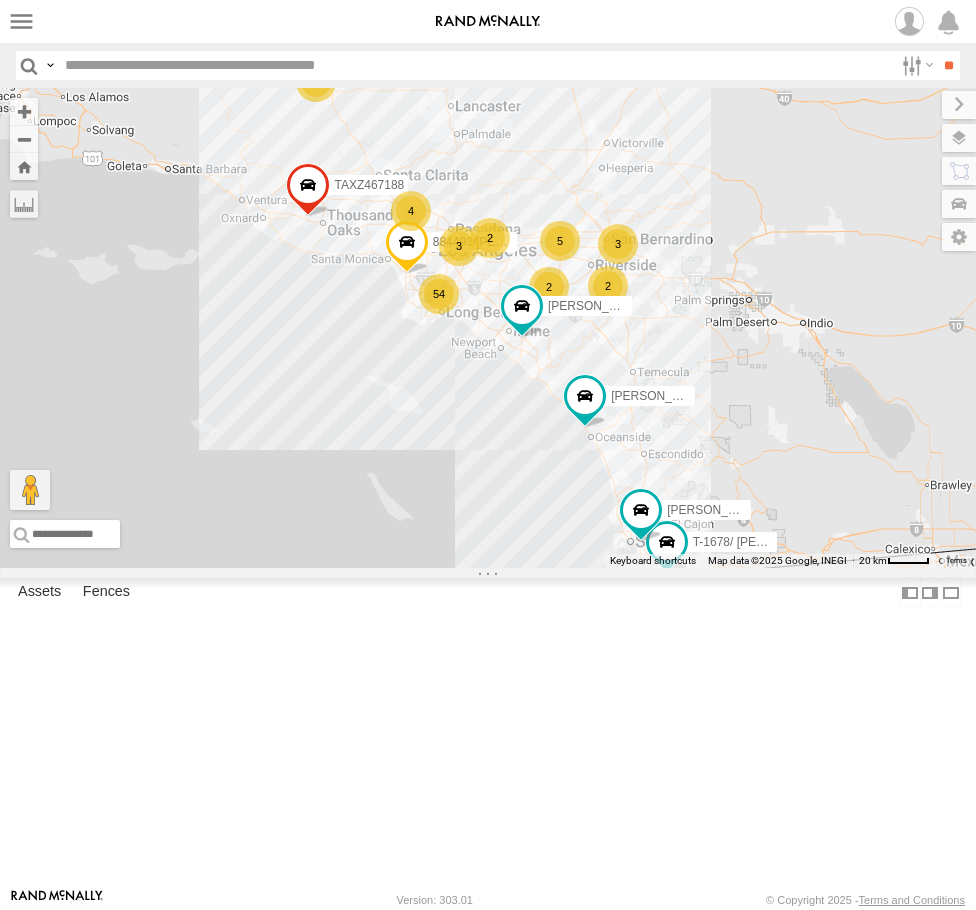 scroll, scrollTop: 0, scrollLeft: 0, axis: both 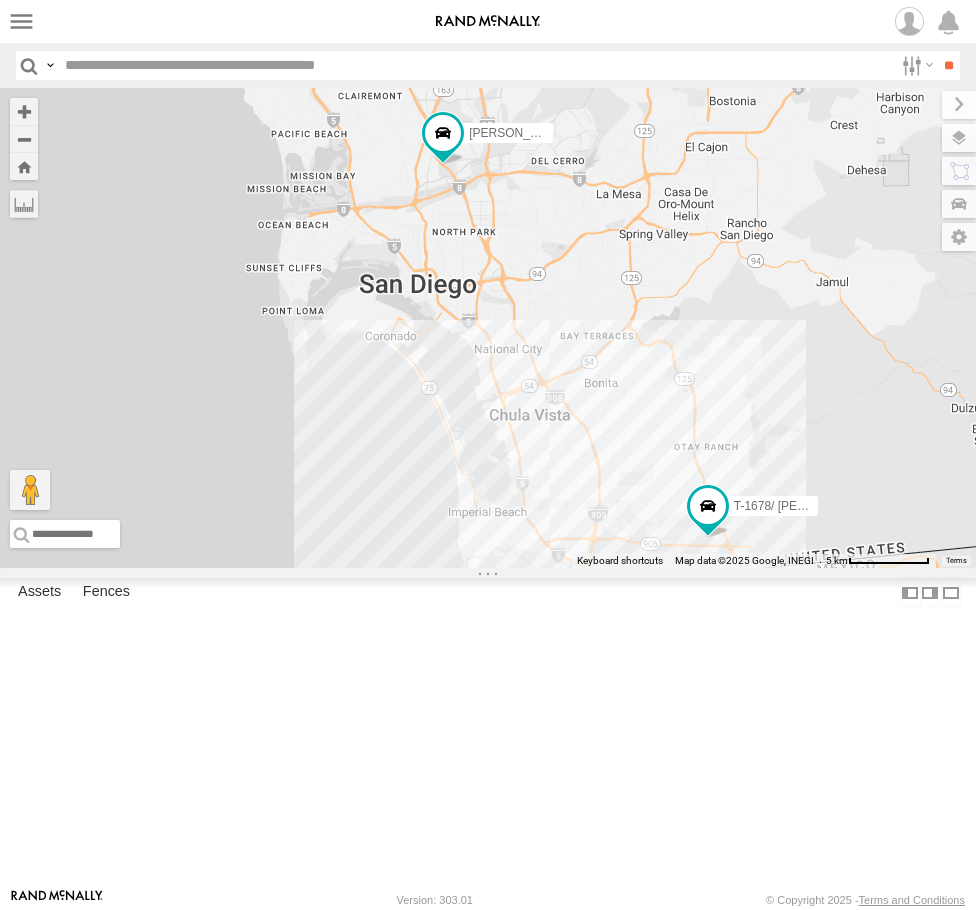 drag, startPoint x: 475, startPoint y: 441, endPoint x: 578, endPoint y: 380, distance: 119.70798 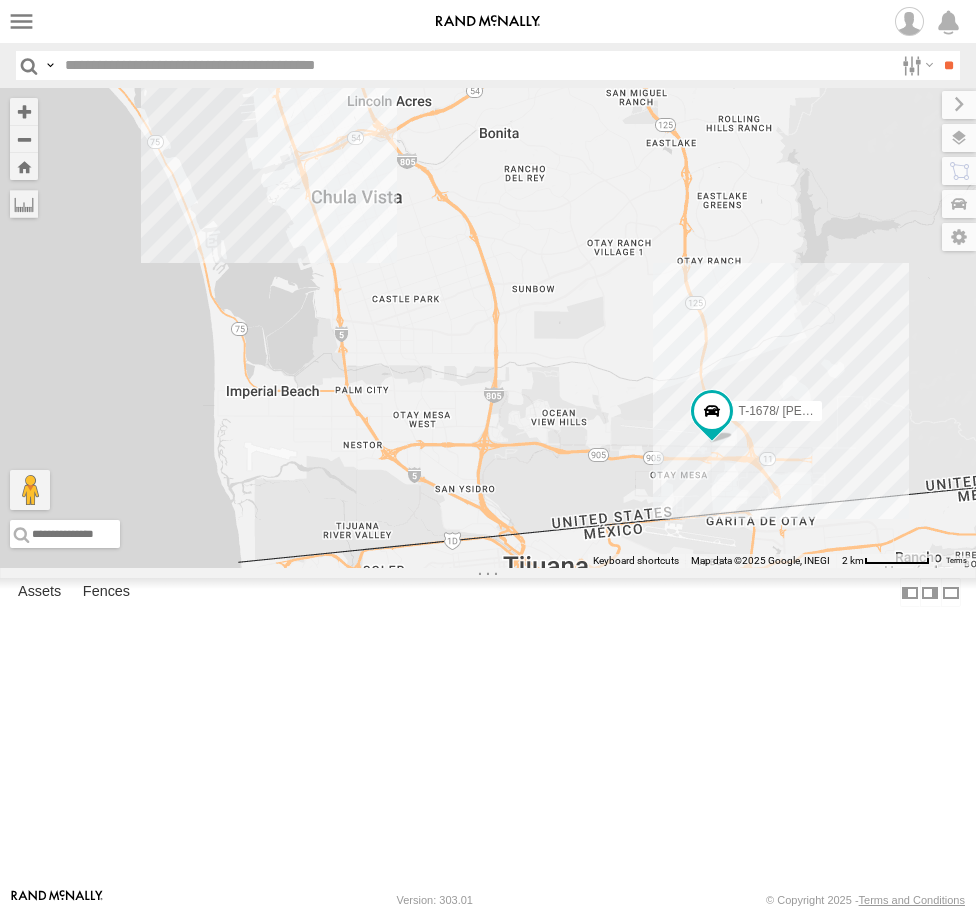 click on "TAXZ467188 884493/[PERSON_NAME]-1678/ [PERSON_NAME]/T-1630 [PERSON_NAME]-1632 [PERSON_NAME] 377214/[PERSON_NAME] 254845/[PERSON_NAME] TAXZ467190 [PERSON_NAME]/T-1656" at bounding box center (488, 328) 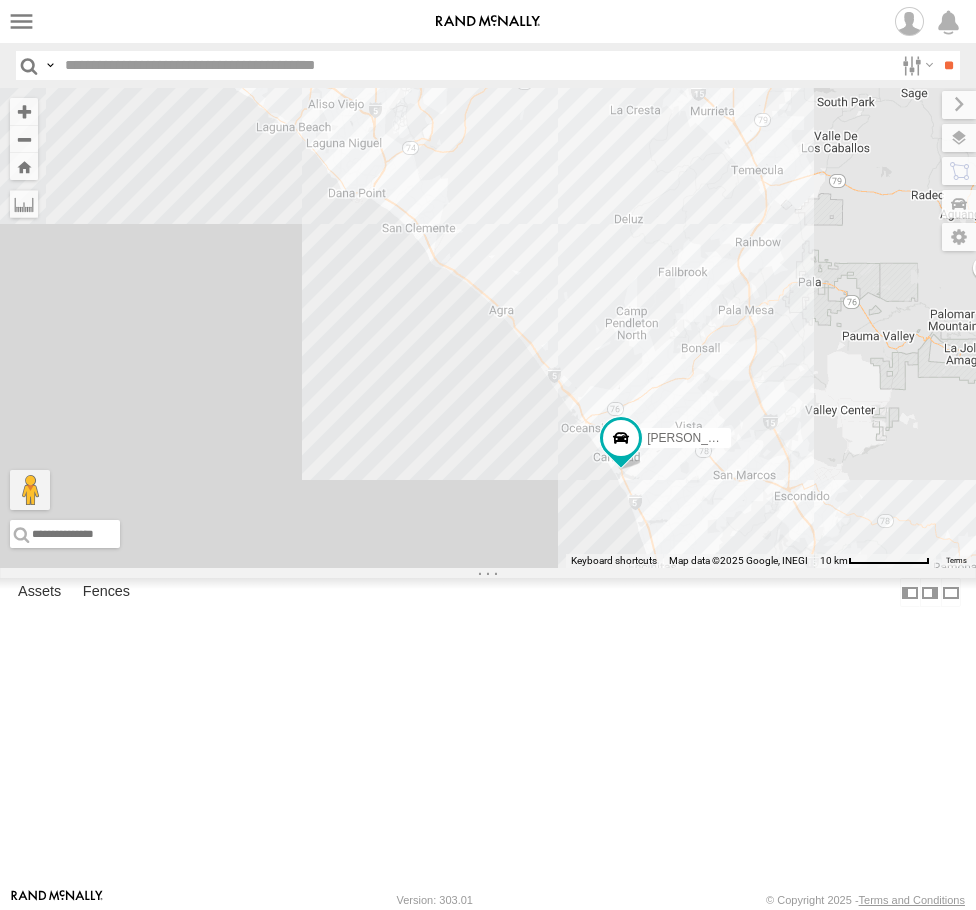 drag, startPoint x: 763, startPoint y: 729, endPoint x: 774, endPoint y: 838, distance: 109.55364 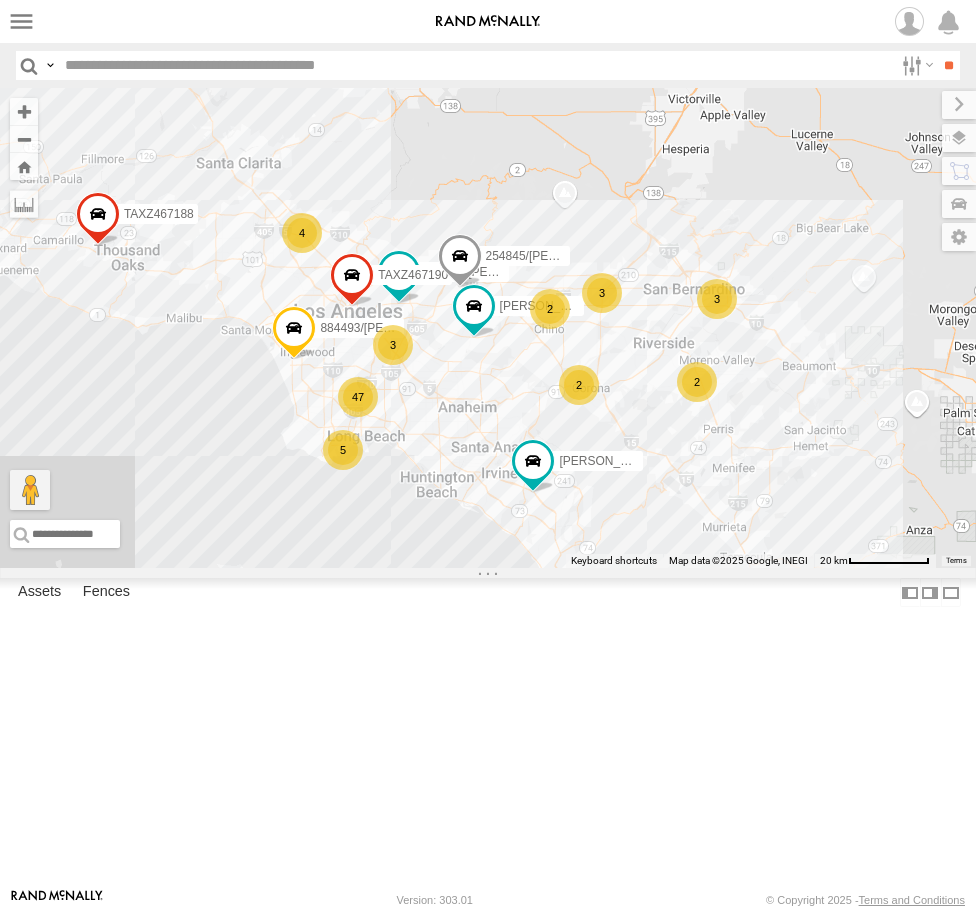 drag, startPoint x: 282, startPoint y: 247, endPoint x: 238, endPoint y: 200, distance: 64.381676 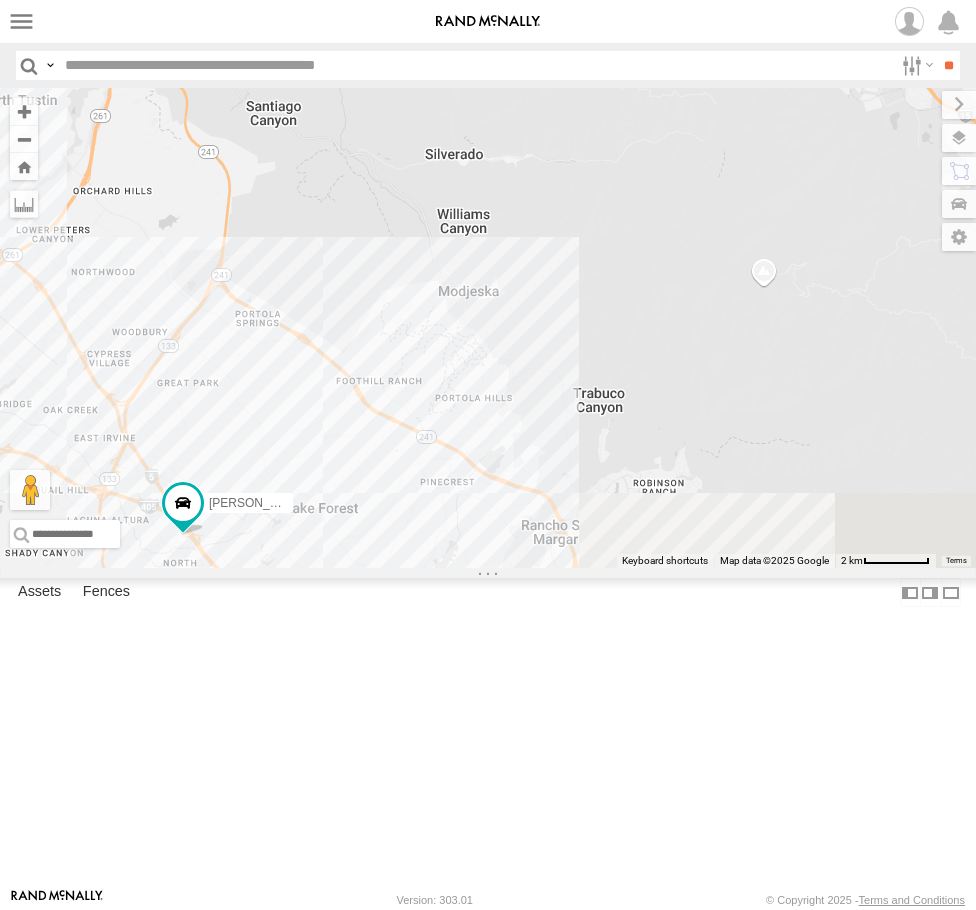 drag, startPoint x: 451, startPoint y: 748, endPoint x: 747, endPoint y: 321, distance: 519.5623 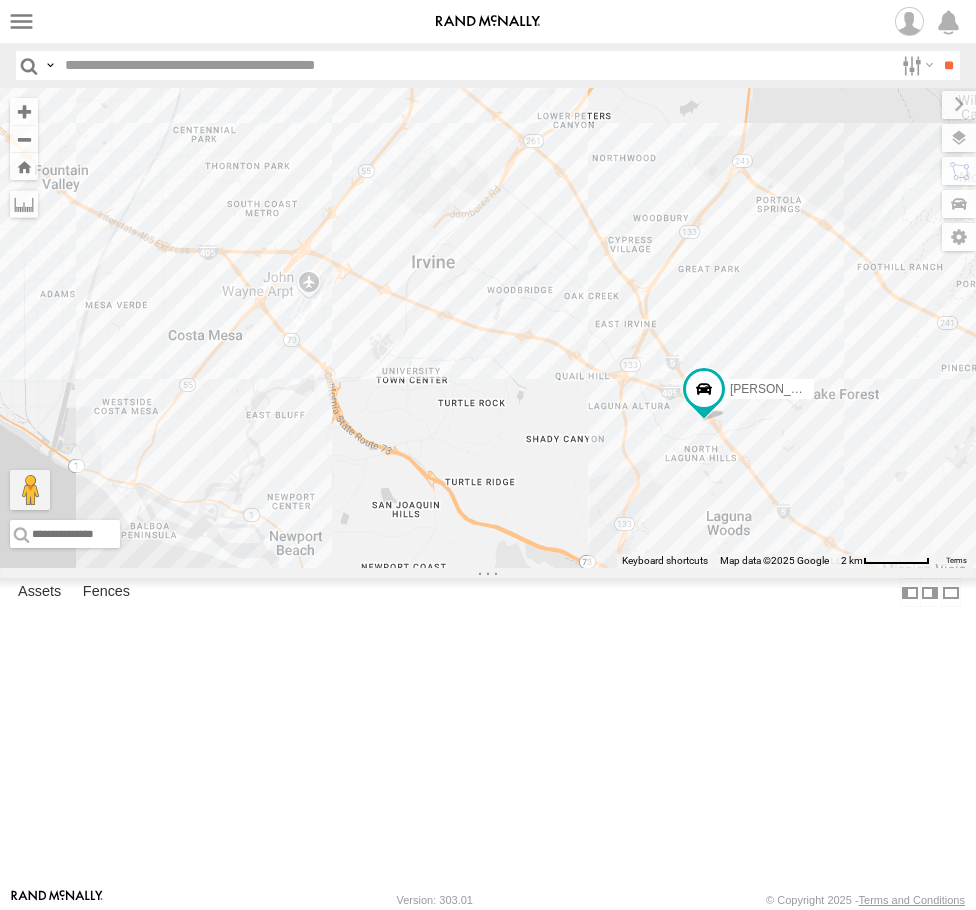 drag, startPoint x: 516, startPoint y: 355, endPoint x: 625, endPoint y: 628, distance: 293.95578 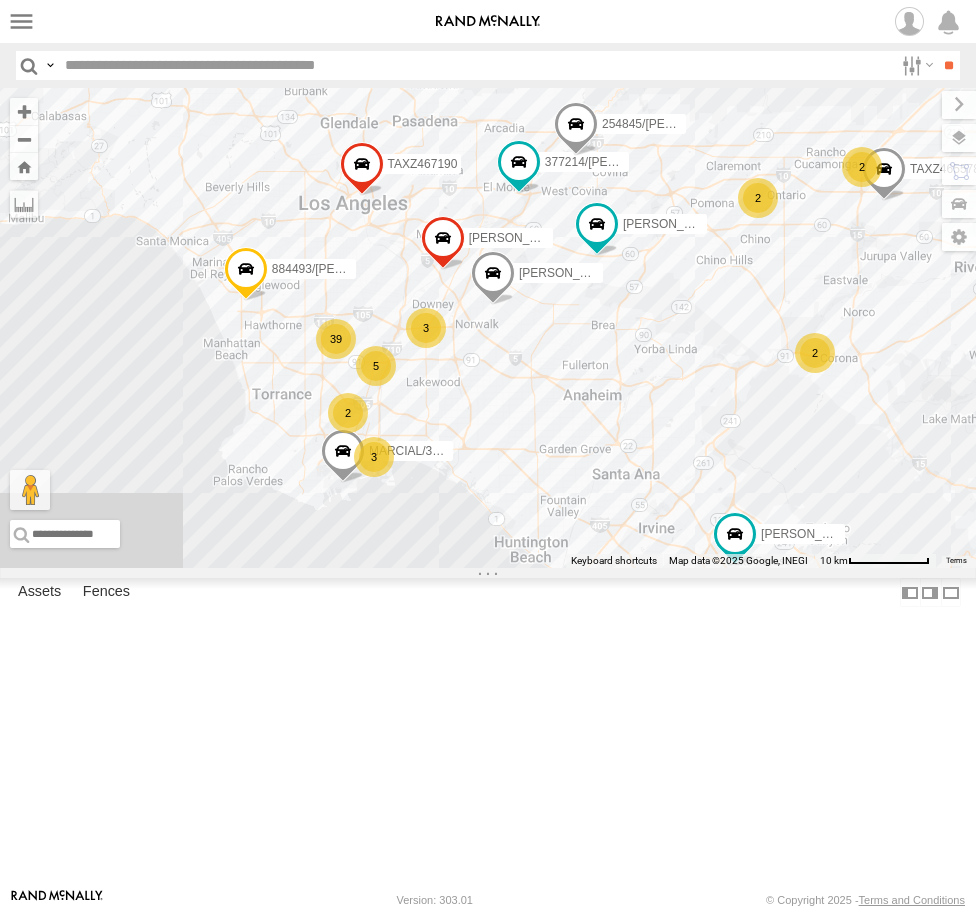 drag, startPoint x: 828, startPoint y: 465, endPoint x: 869, endPoint y: 481, distance: 44.011364 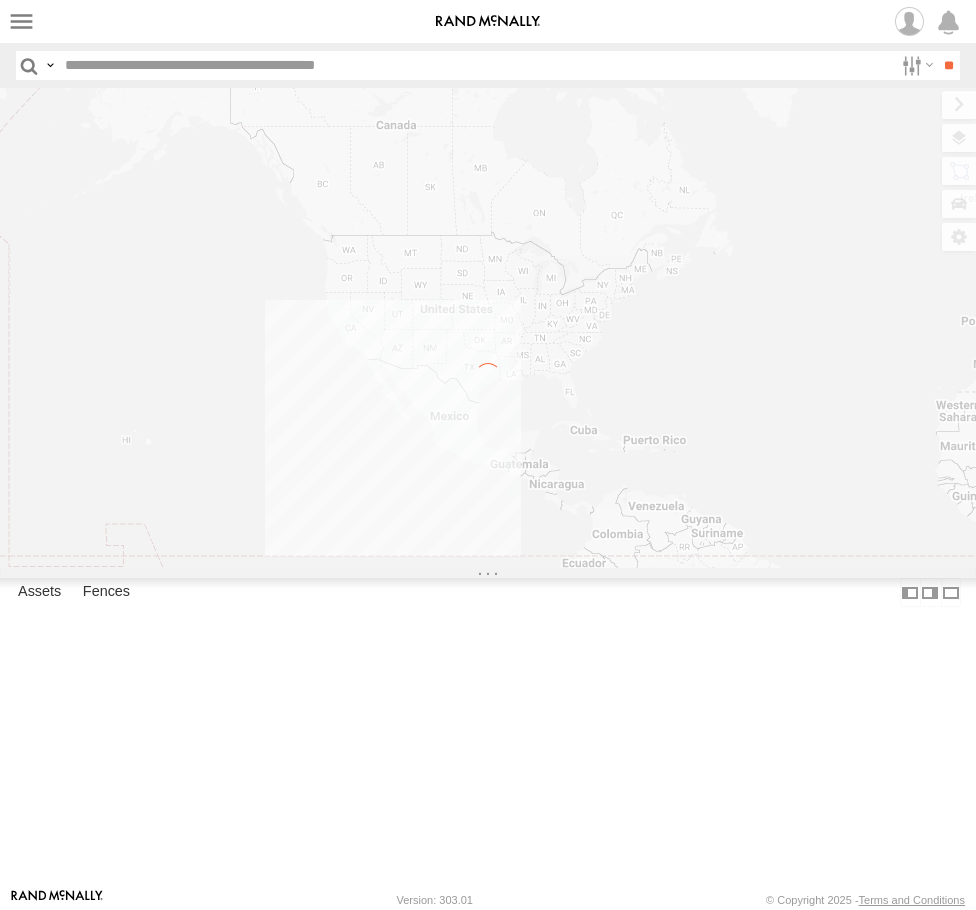 scroll, scrollTop: 0, scrollLeft: 0, axis: both 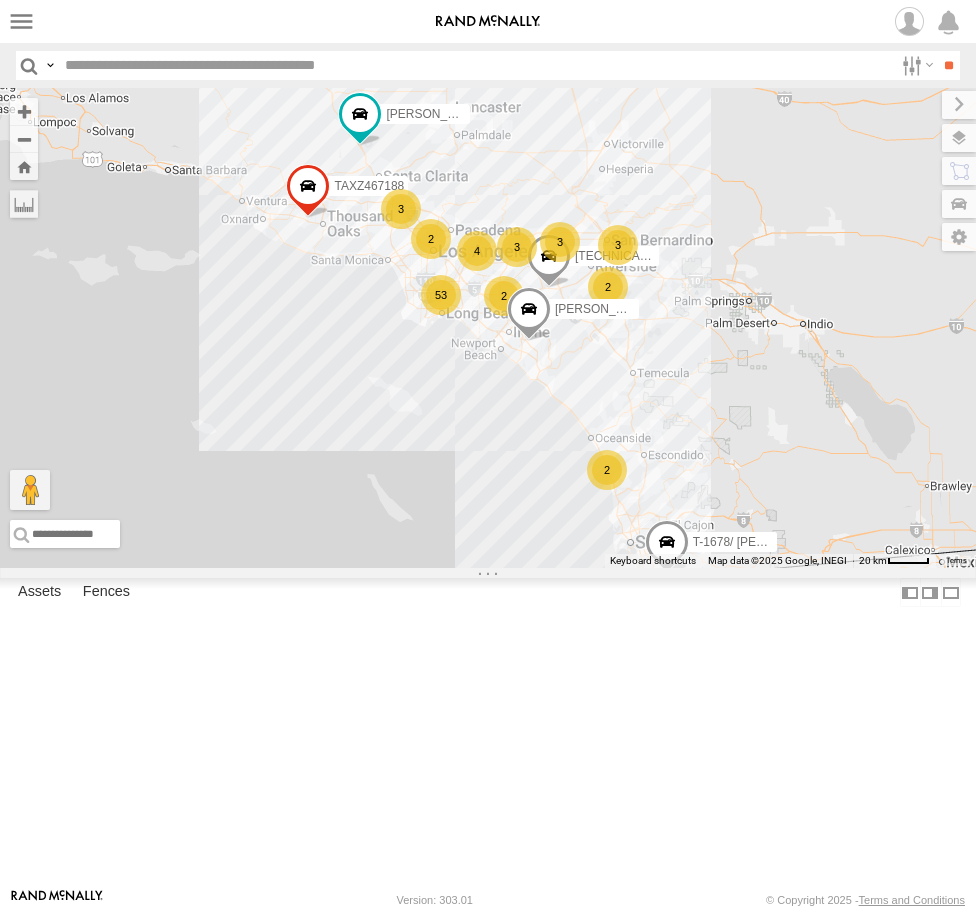 drag, startPoint x: 77, startPoint y: 20, endPoint x: 108, endPoint y: 68, distance: 57.14018 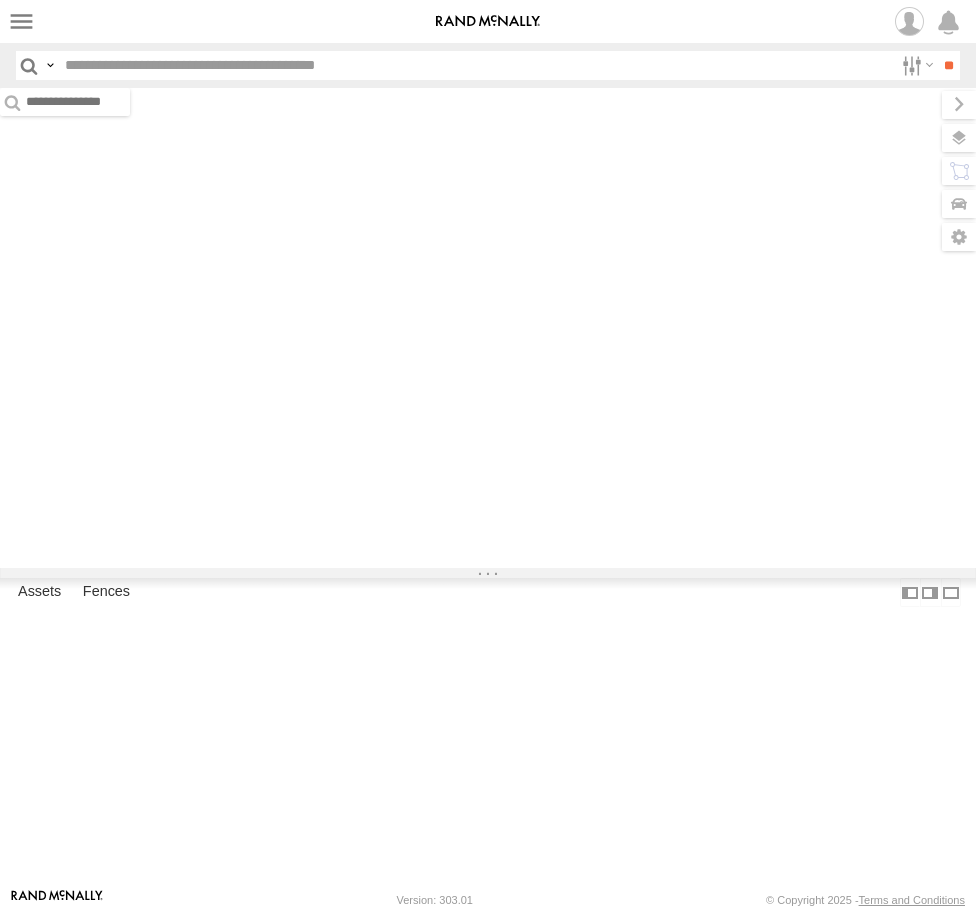 scroll, scrollTop: 0, scrollLeft: 0, axis: both 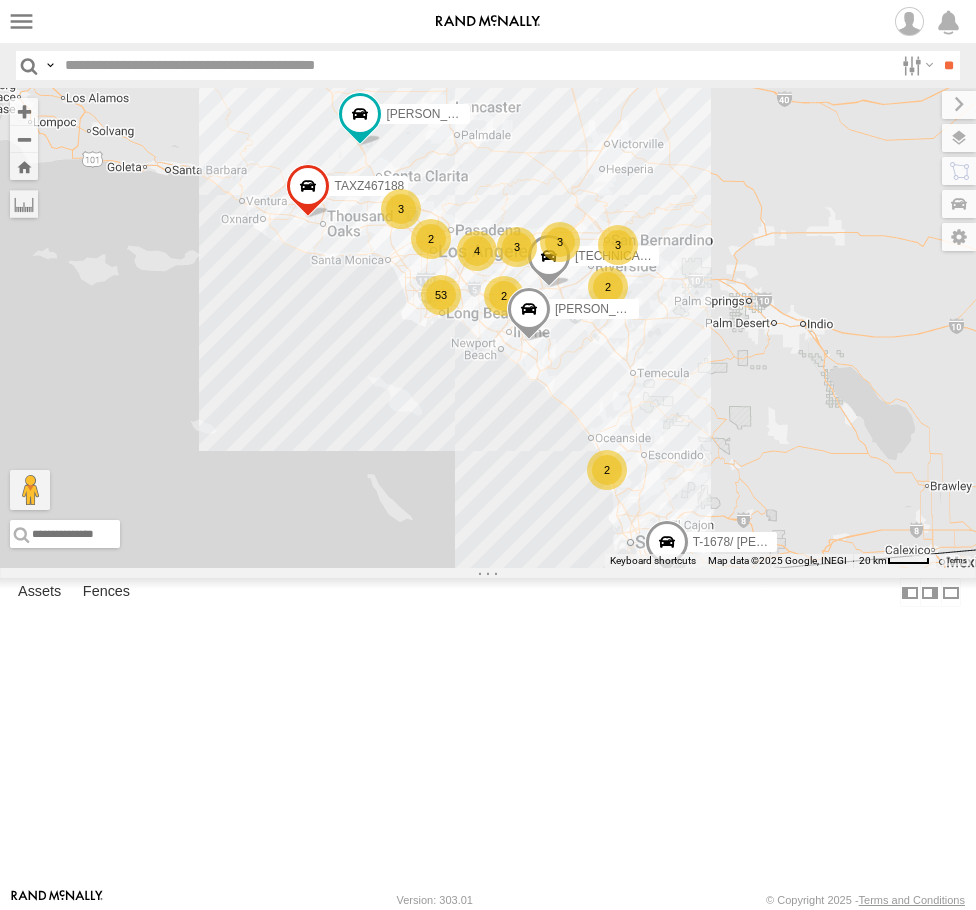 click at bounding box center (488, 22) 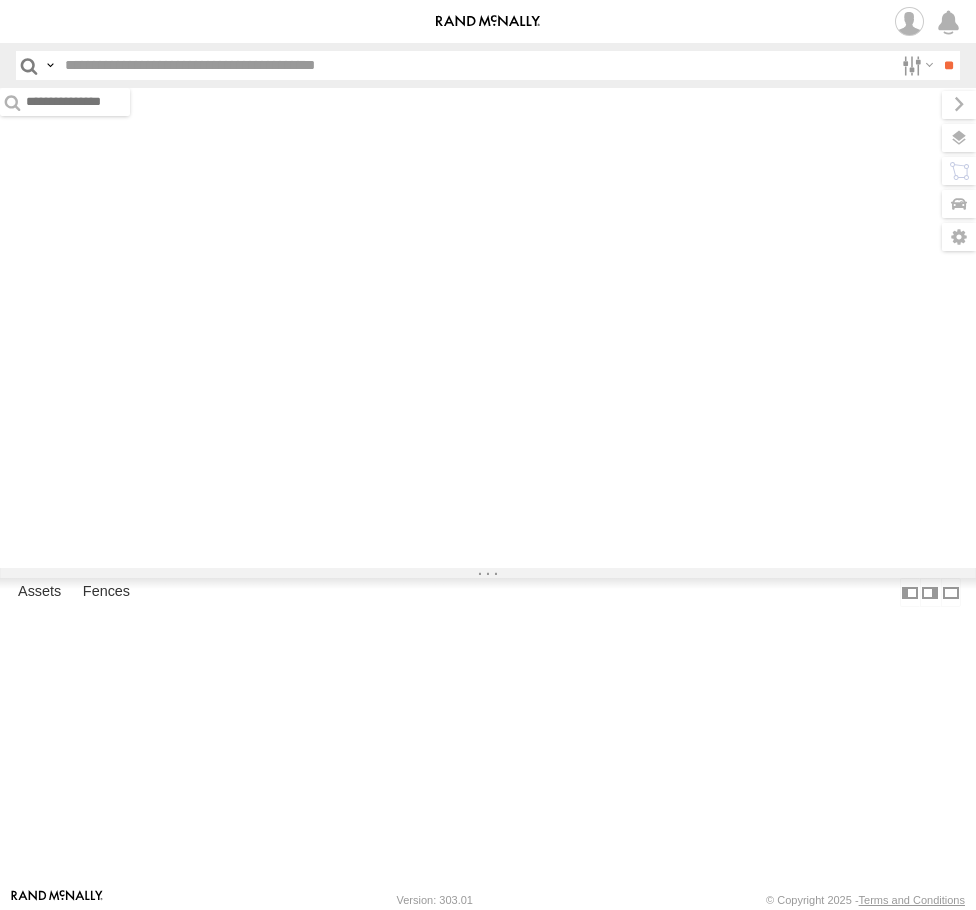 scroll, scrollTop: 0, scrollLeft: 0, axis: both 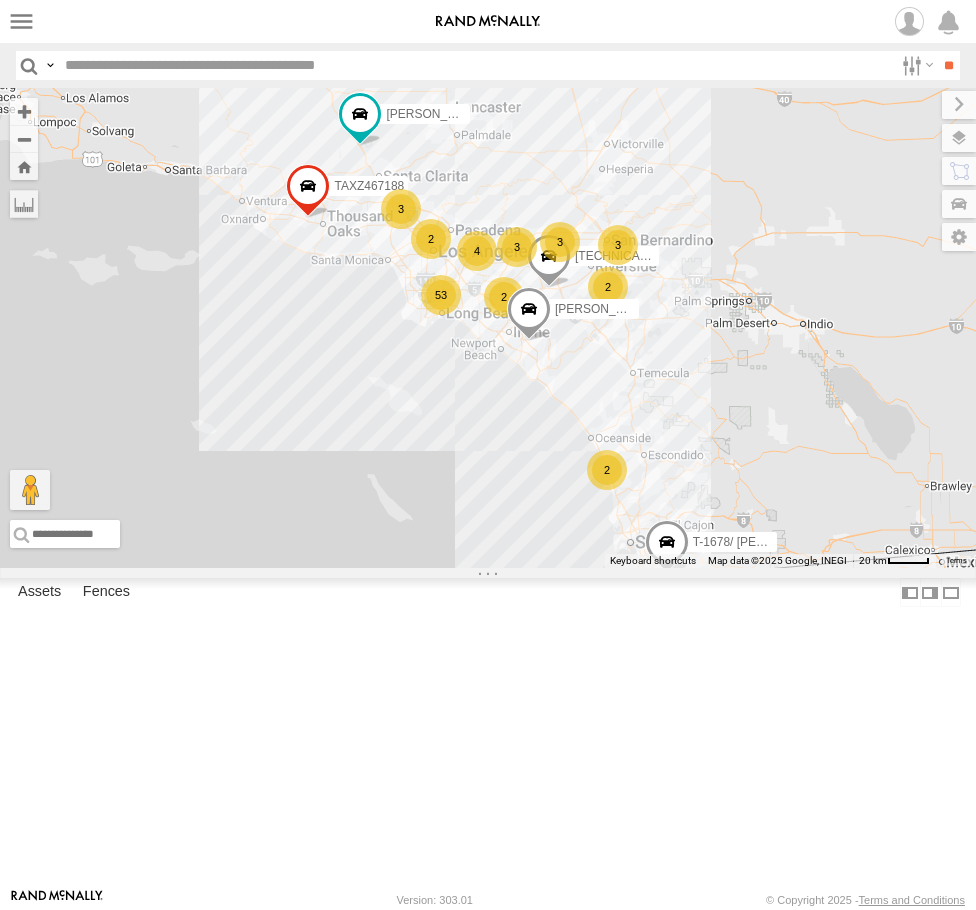 click at bounding box center [488, 21] 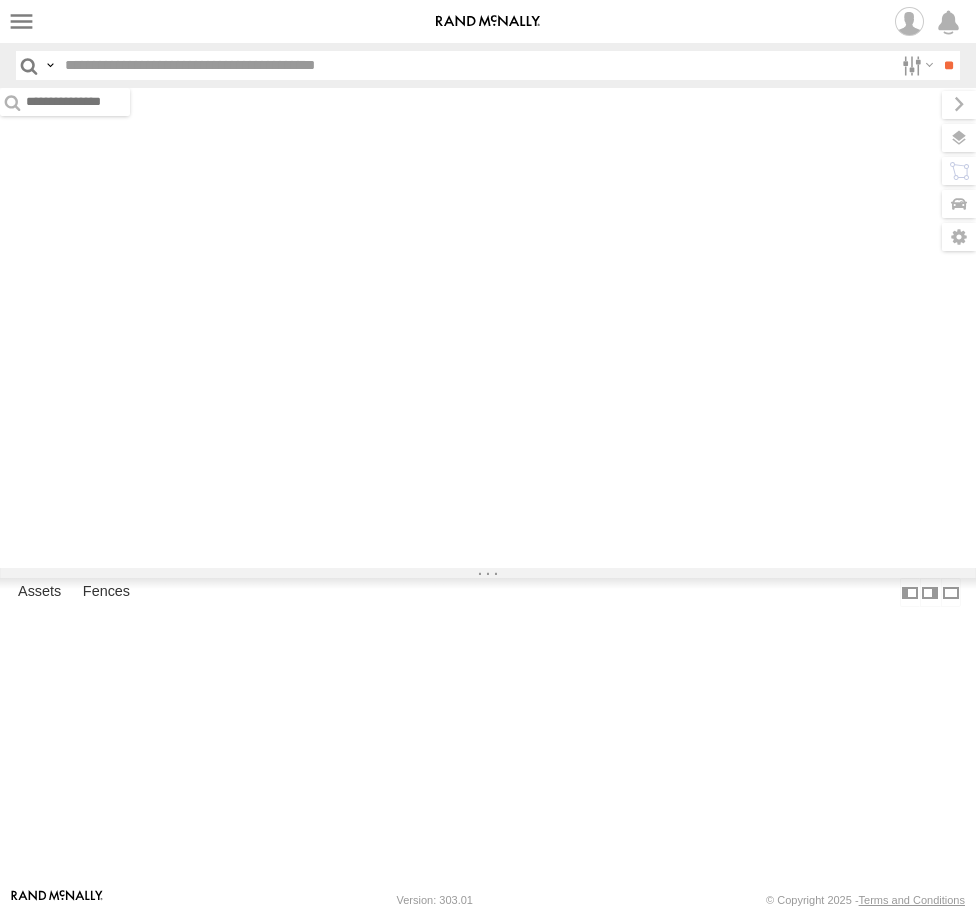 scroll, scrollTop: 0, scrollLeft: 0, axis: both 